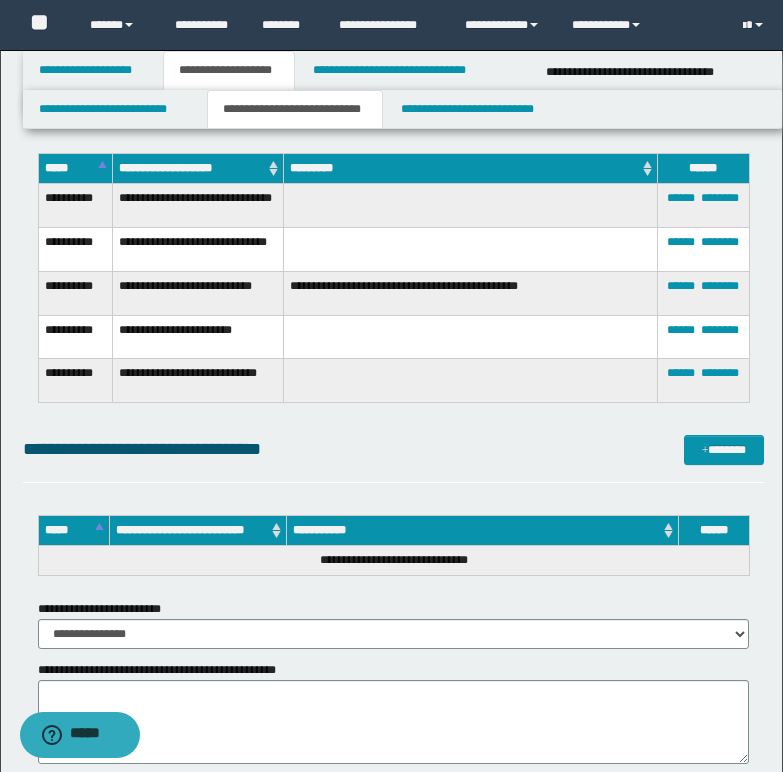 scroll, scrollTop: 0, scrollLeft: 0, axis: both 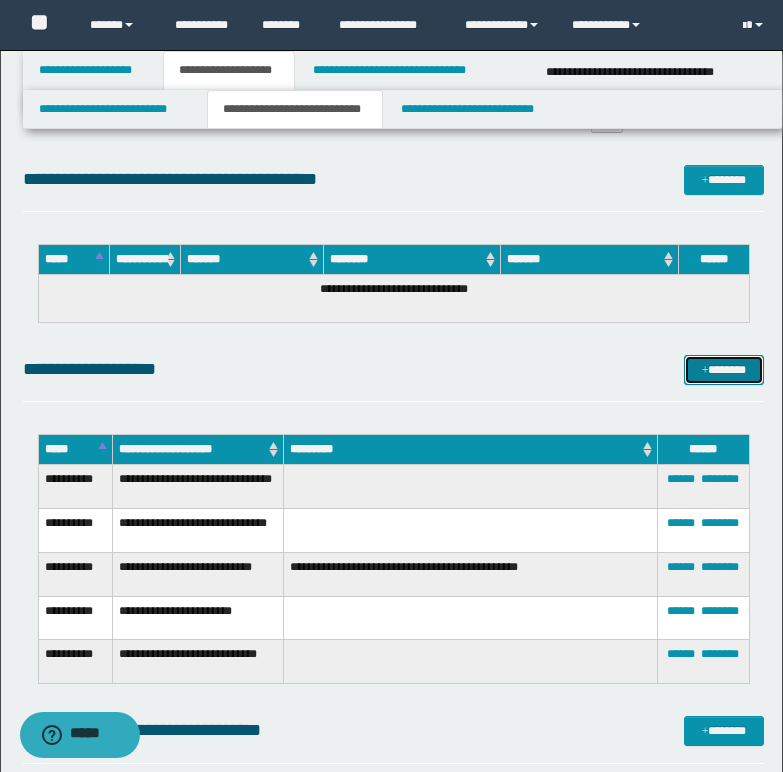 click on "*******" at bounding box center [724, 370] 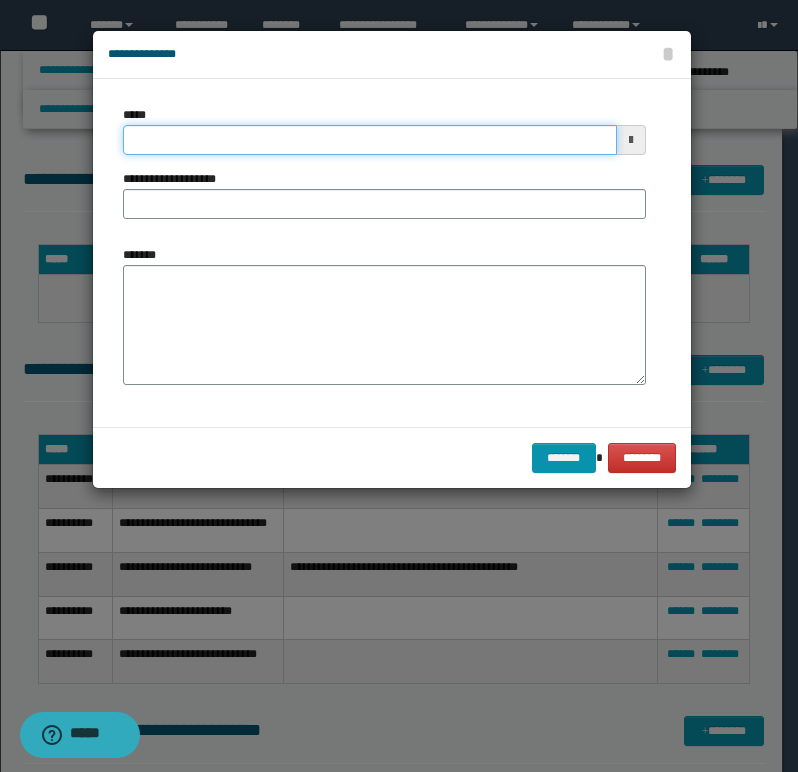 click on "*****" at bounding box center [370, 140] 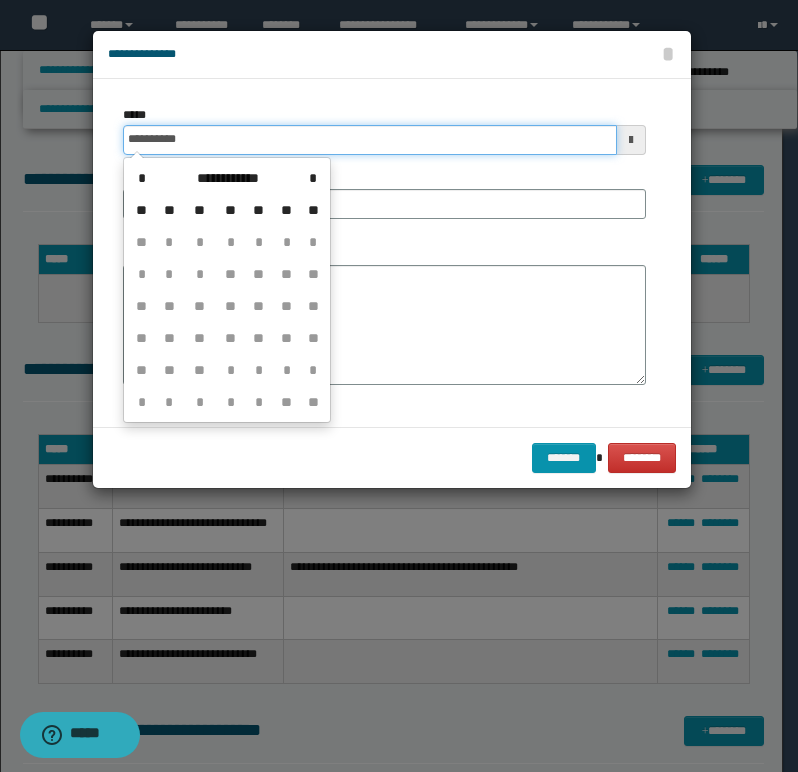 type on "**********" 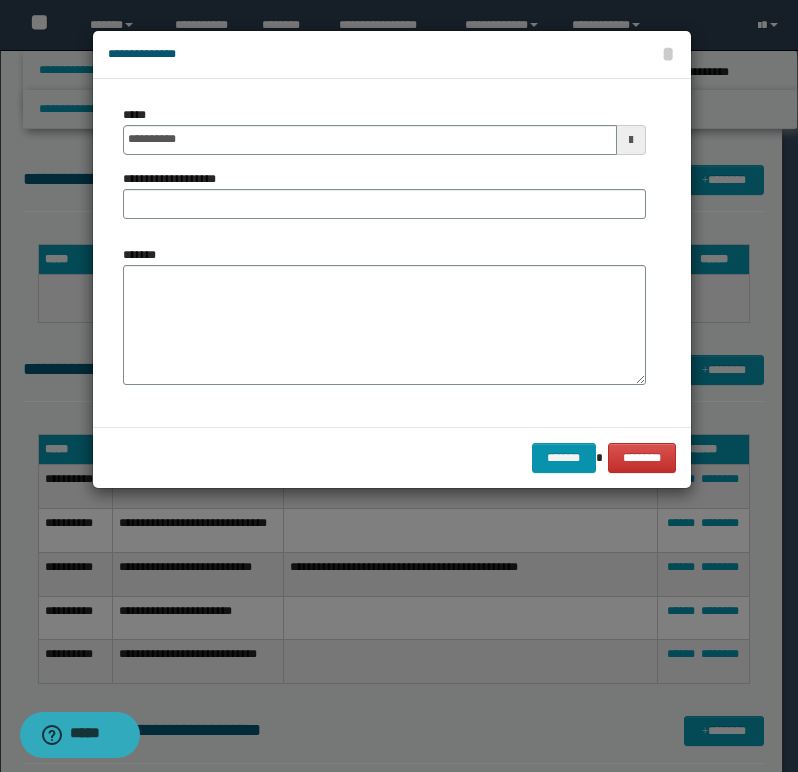 click on "**********" at bounding box center [384, 170] 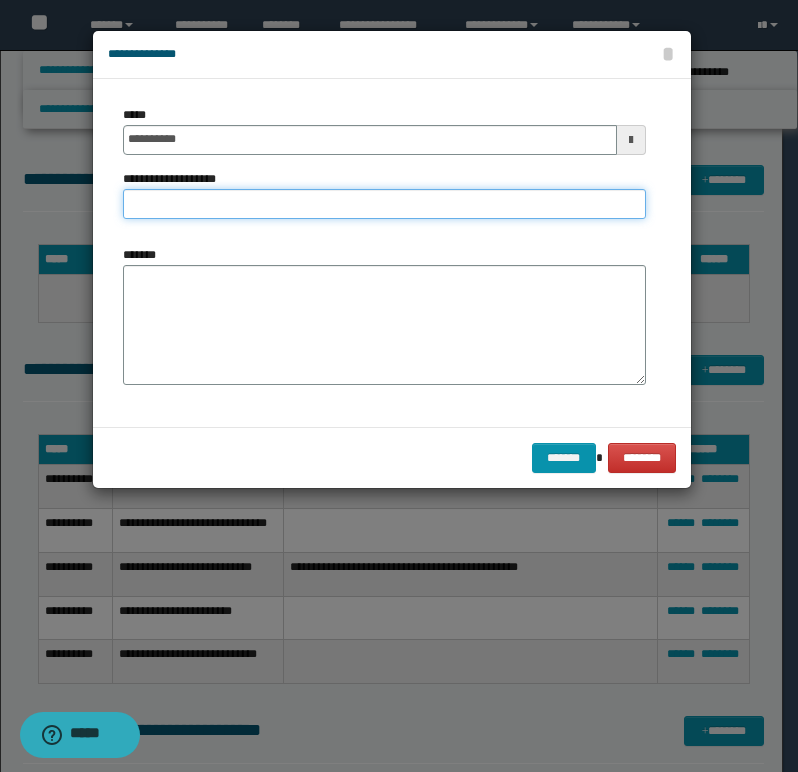 click on "**********" at bounding box center (384, 204) 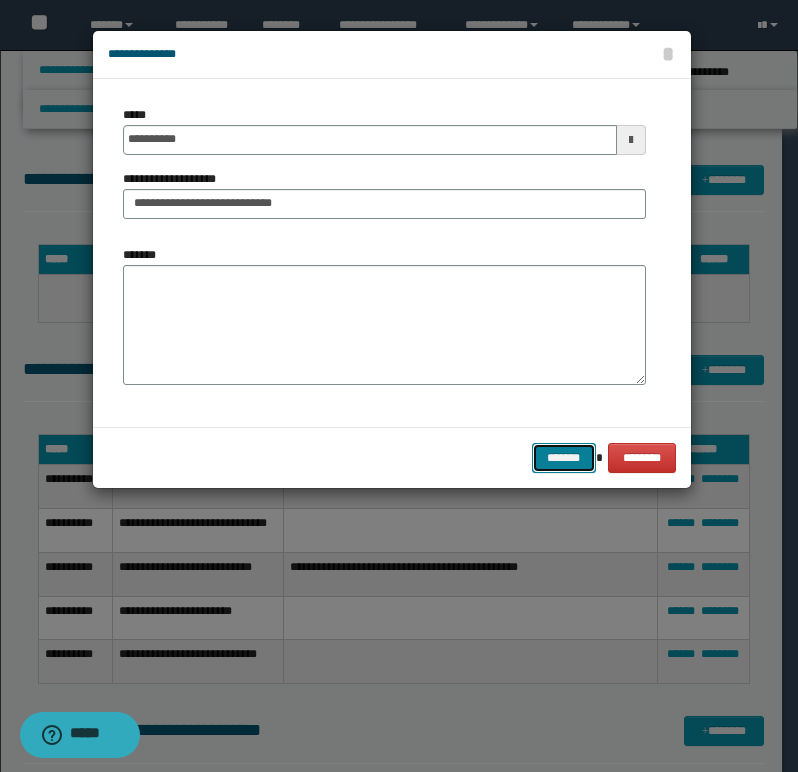 click on "*******" at bounding box center (564, 458) 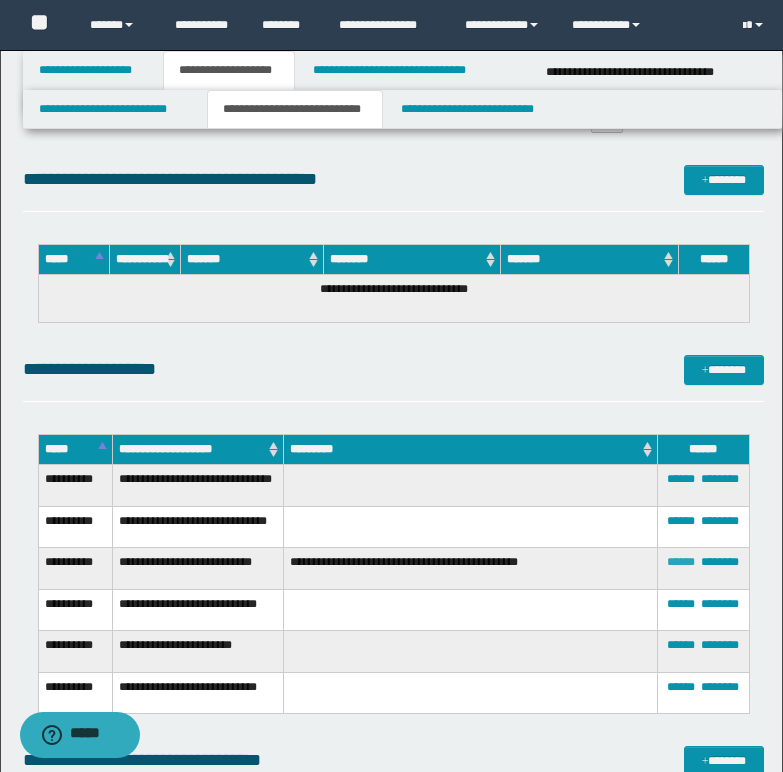 click on "******" at bounding box center (681, 562) 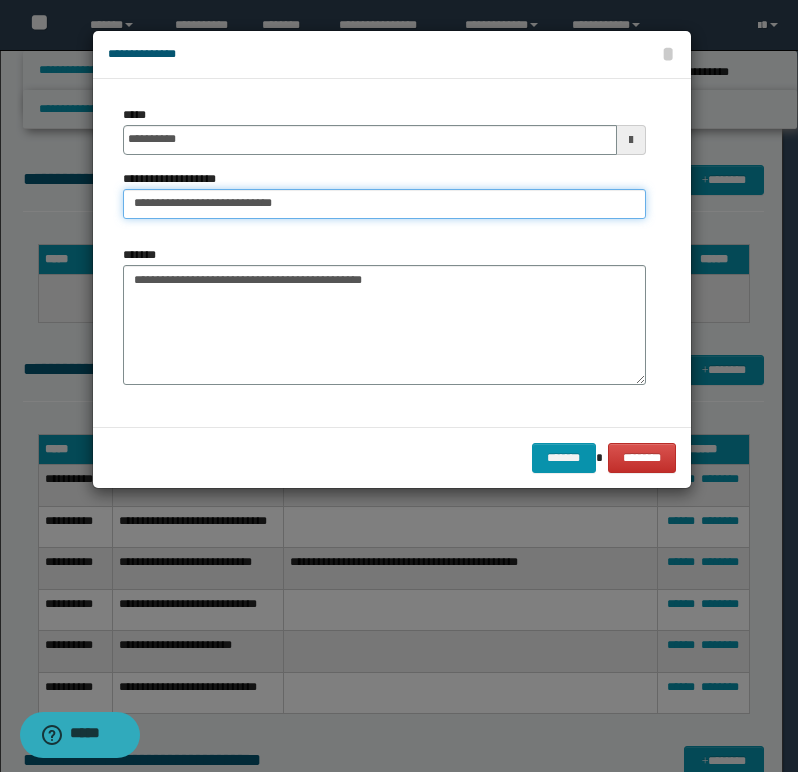 click on "**********" at bounding box center [384, 204] 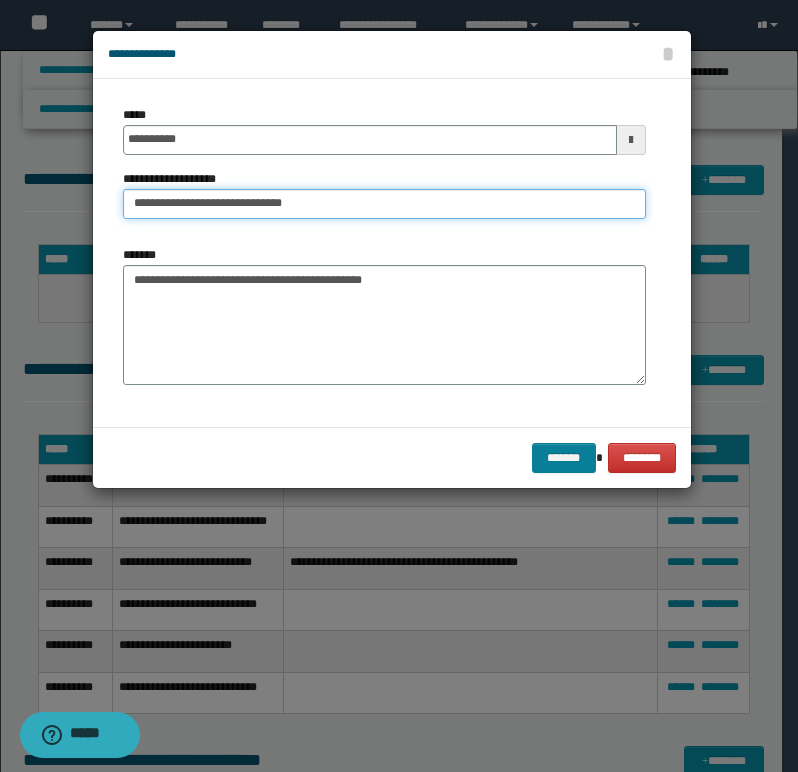 type on "**********" 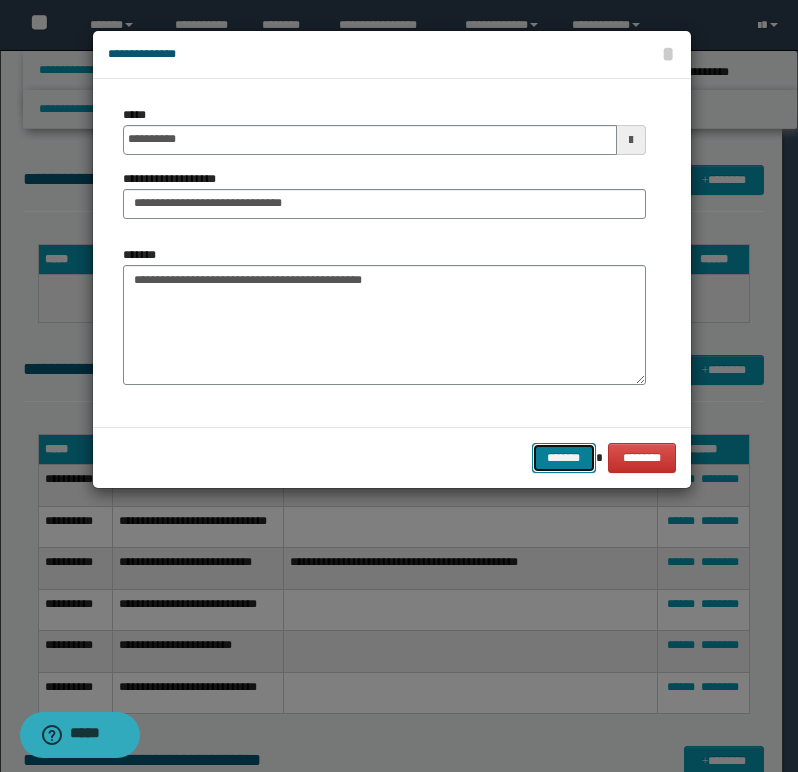 click on "*******" at bounding box center (564, 458) 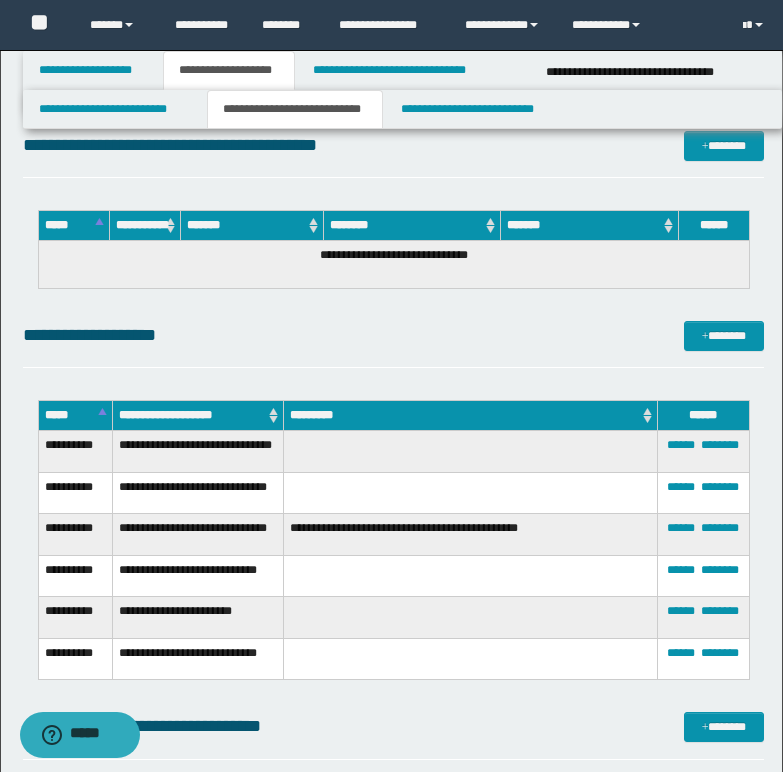 scroll, scrollTop: 1265, scrollLeft: 0, axis: vertical 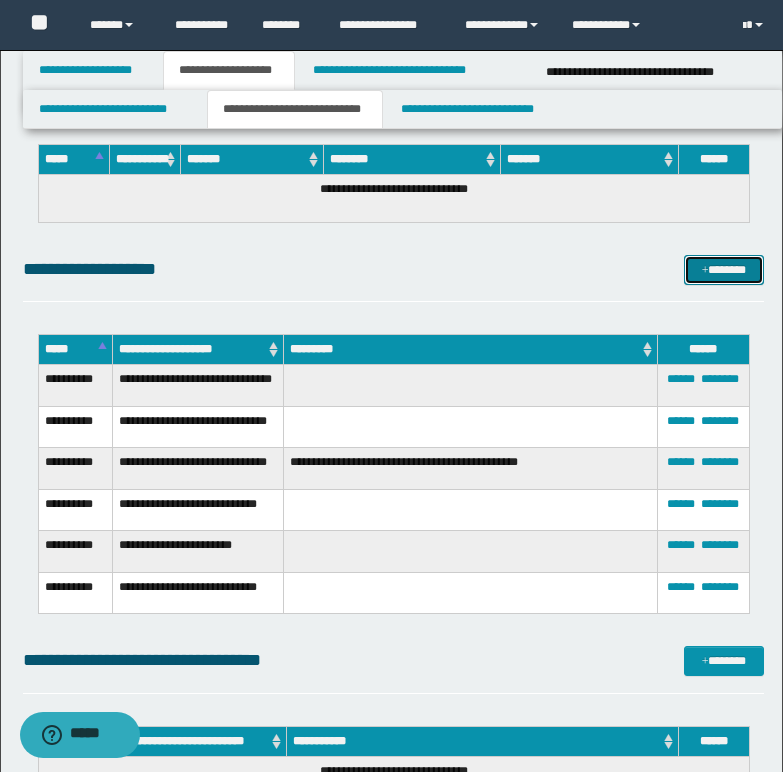 click at bounding box center [705, 271] 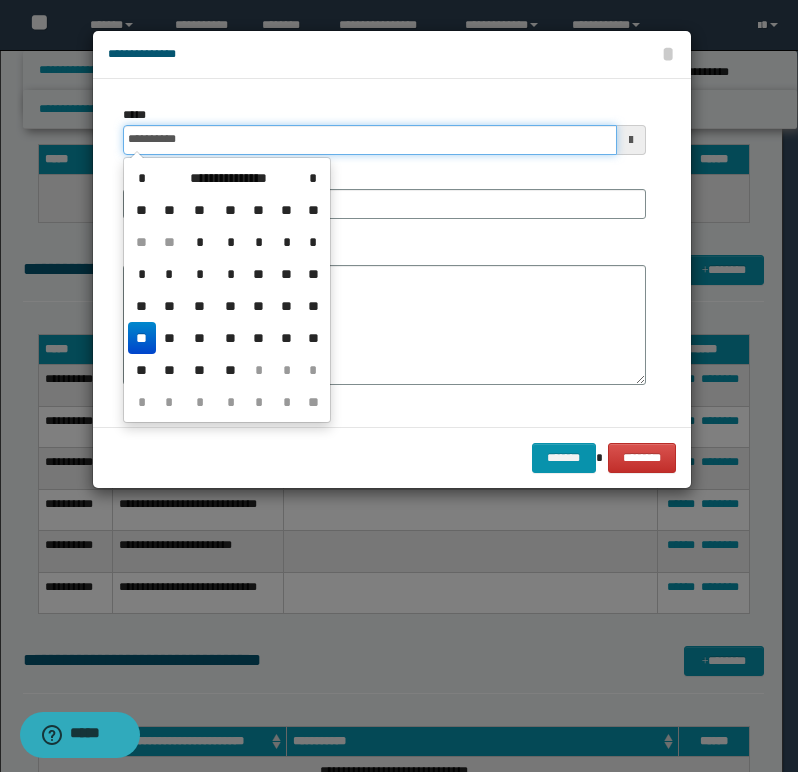 click on "**********" at bounding box center [370, 140] 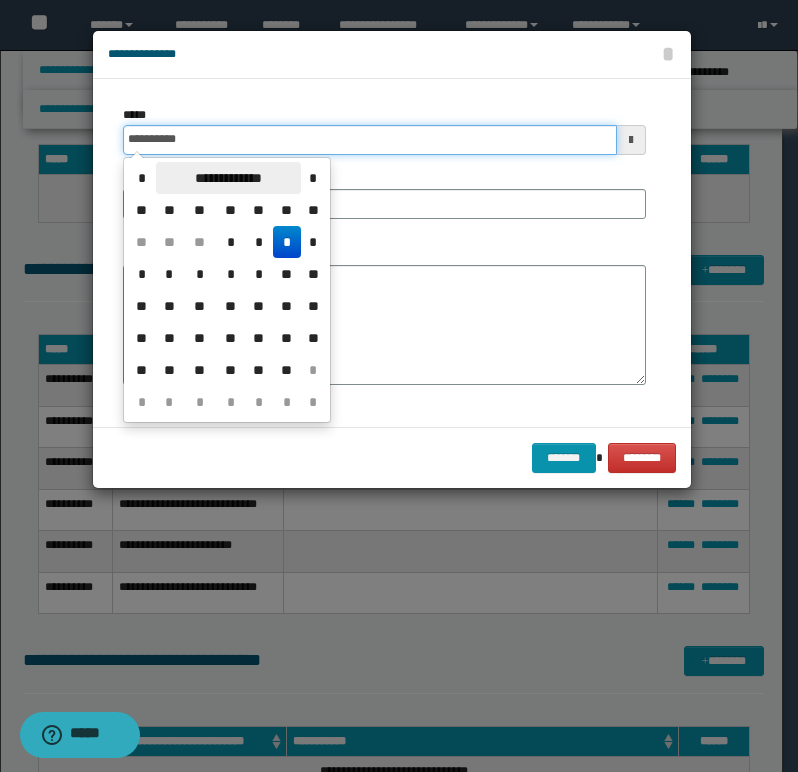 type on "**********" 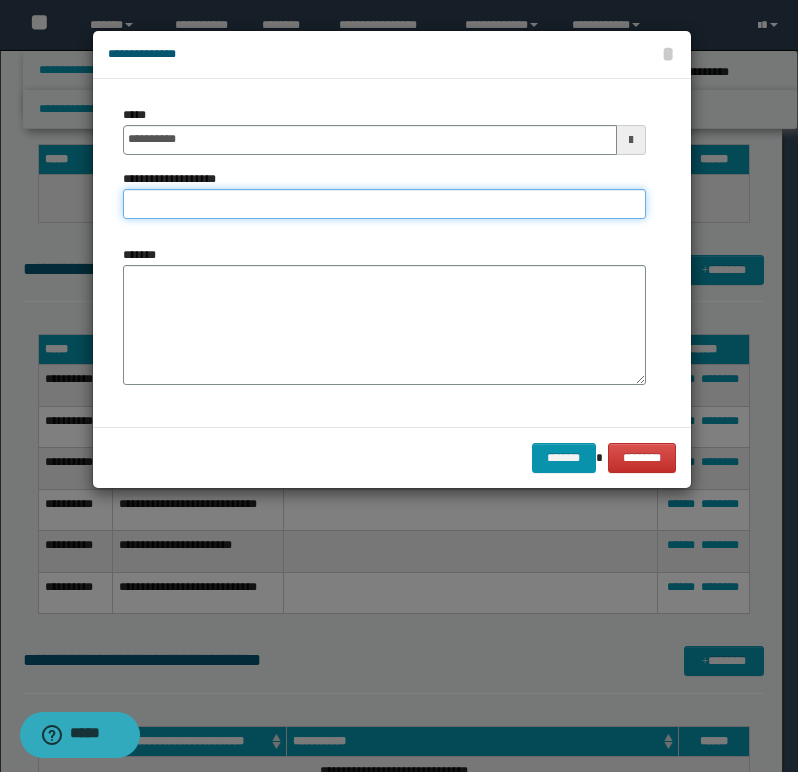 click on "**********" at bounding box center [384, 204] 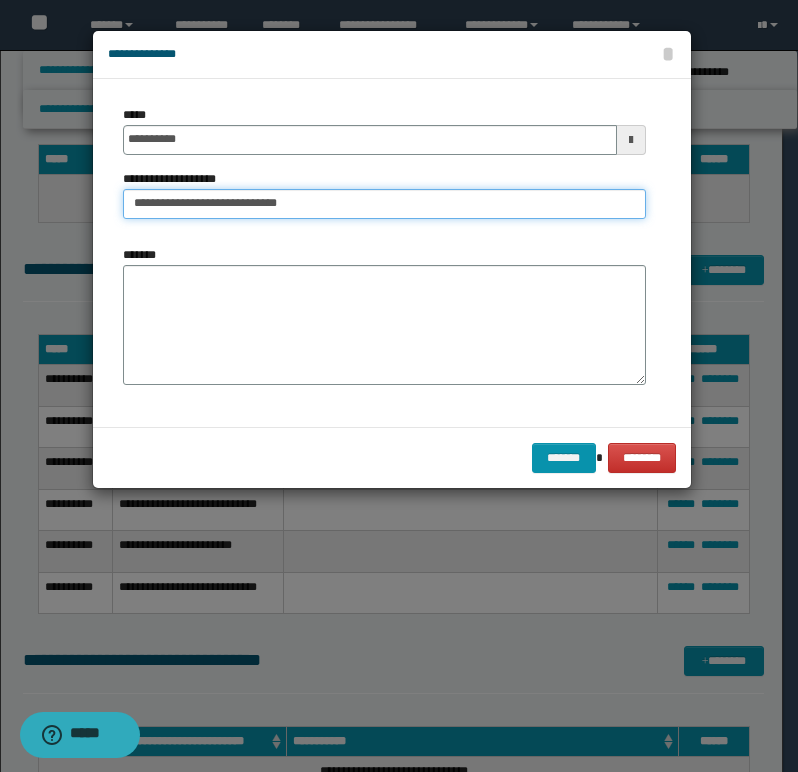 click on "**********" at bounding box center [384, 204] 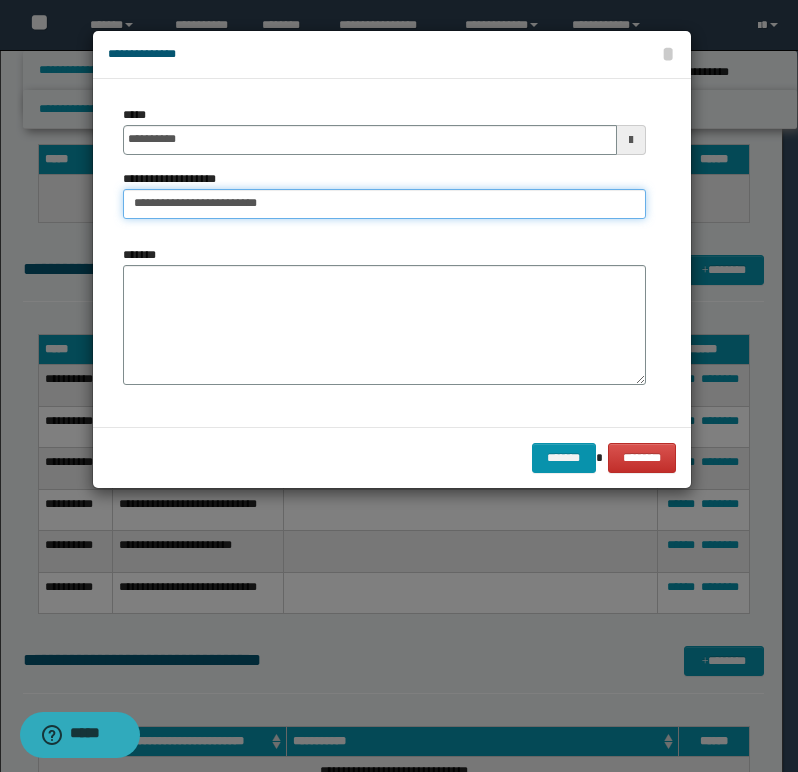 click on "**********" at bounding box center [384, 204] 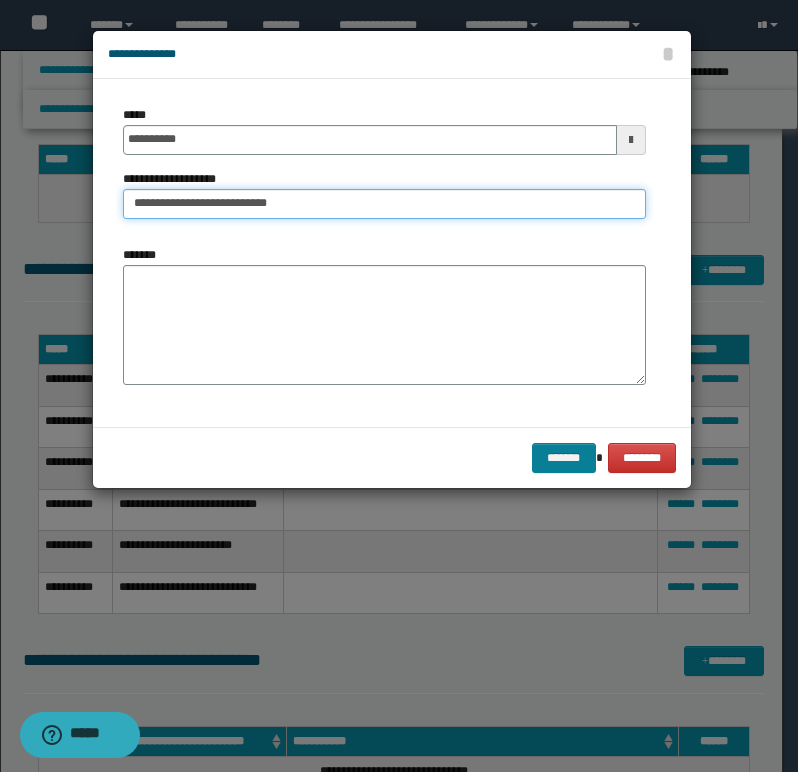 type on "**********" 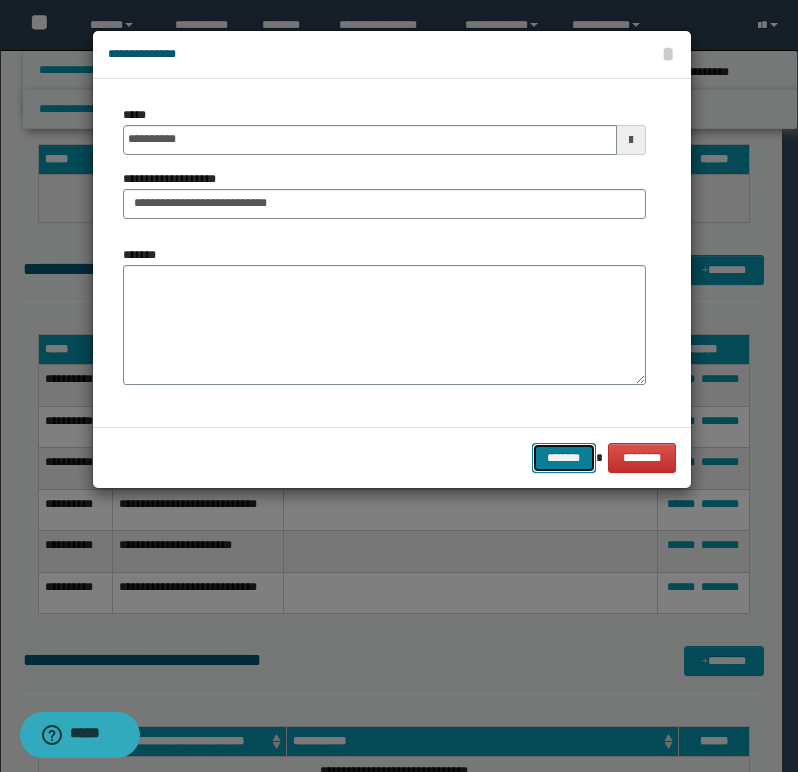 click on "*******" at bounding box center [564, 458] 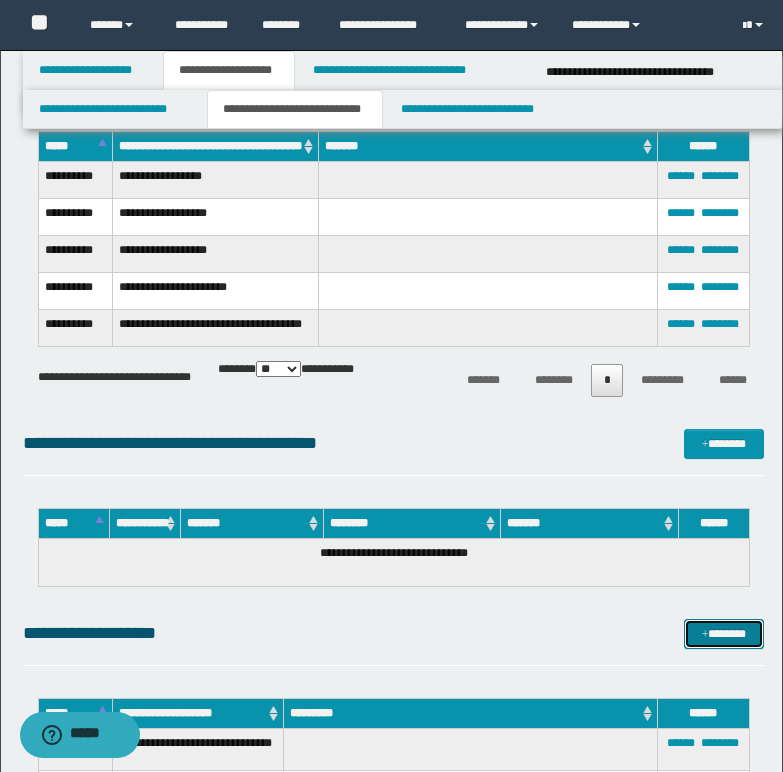 scroll, scrollTop: 865, scrollLeft: 0, axis: vertical 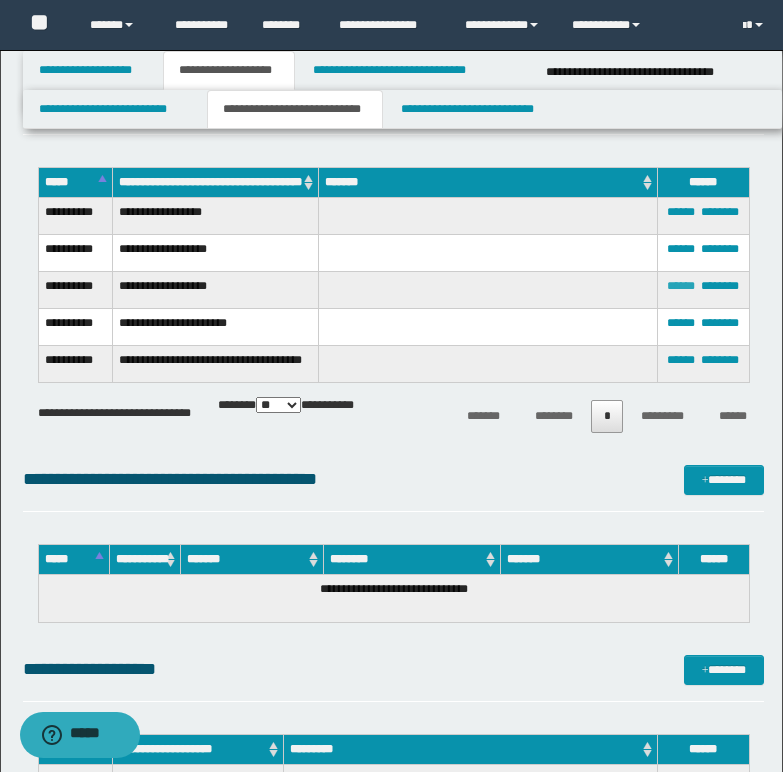 click on "******" at bounding box center [681, 286] 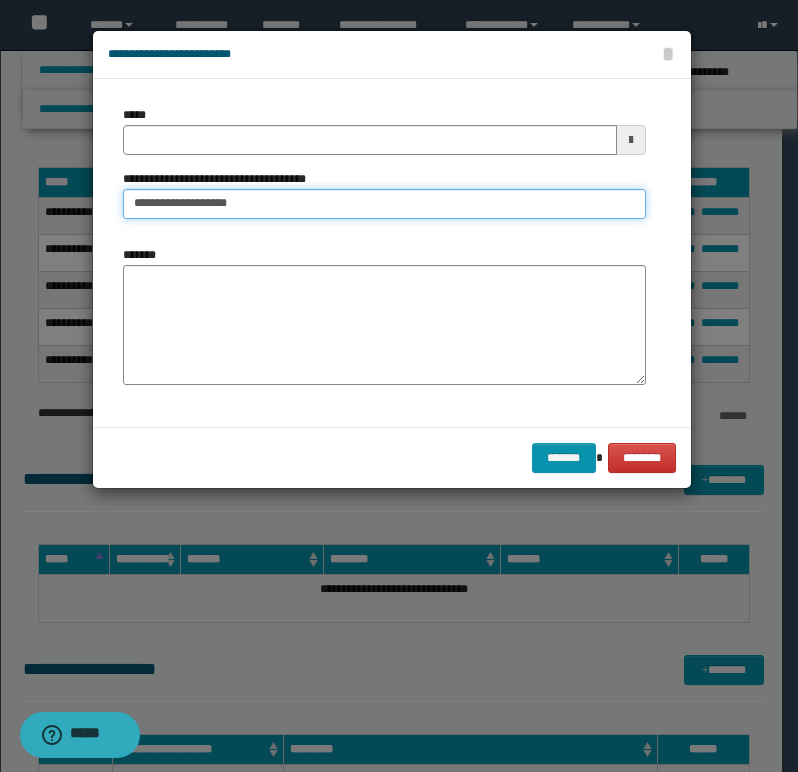click on "**********" at bounding box center (384, 204) 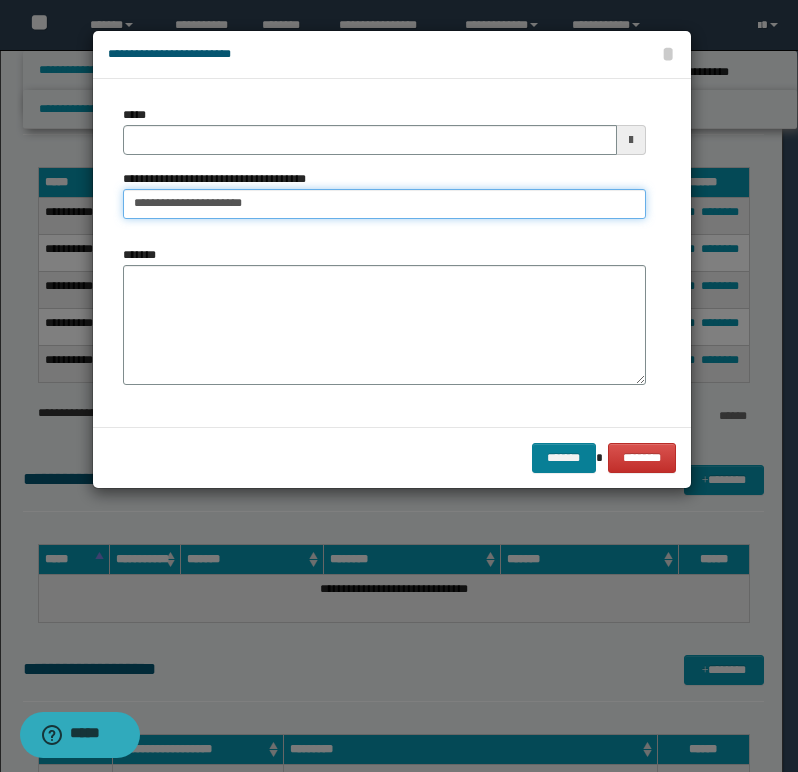 type on "**********" 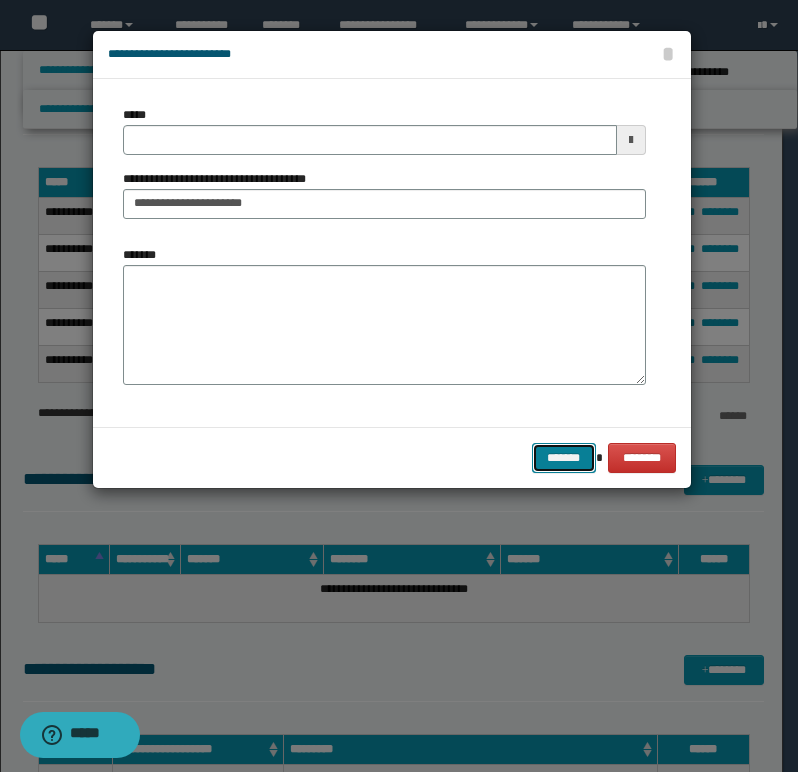 click on "*******" at bounding box center (564, 458) 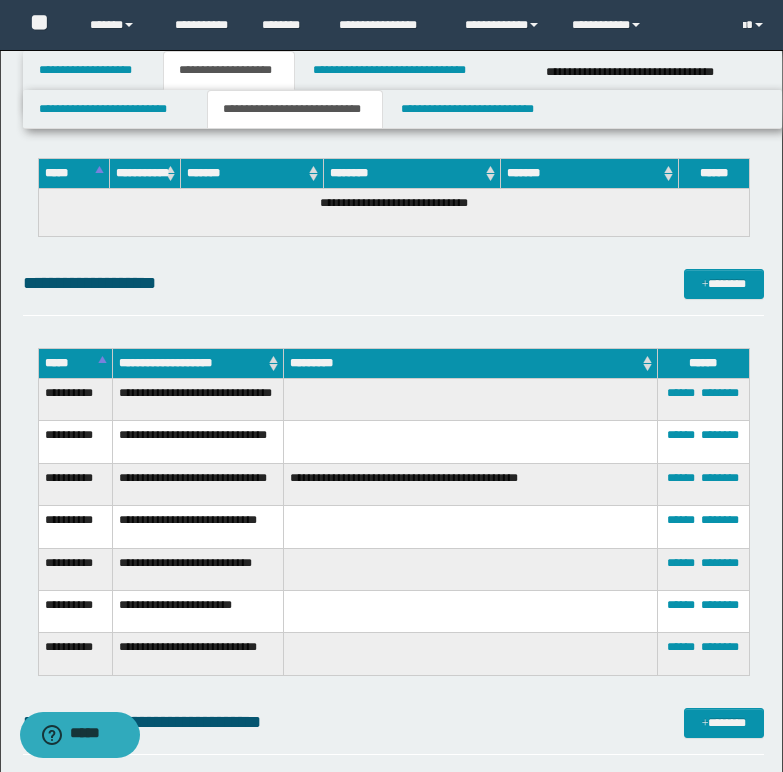 scroll, scrollTop: 1265, scrollLeft: 0, axis: vertical 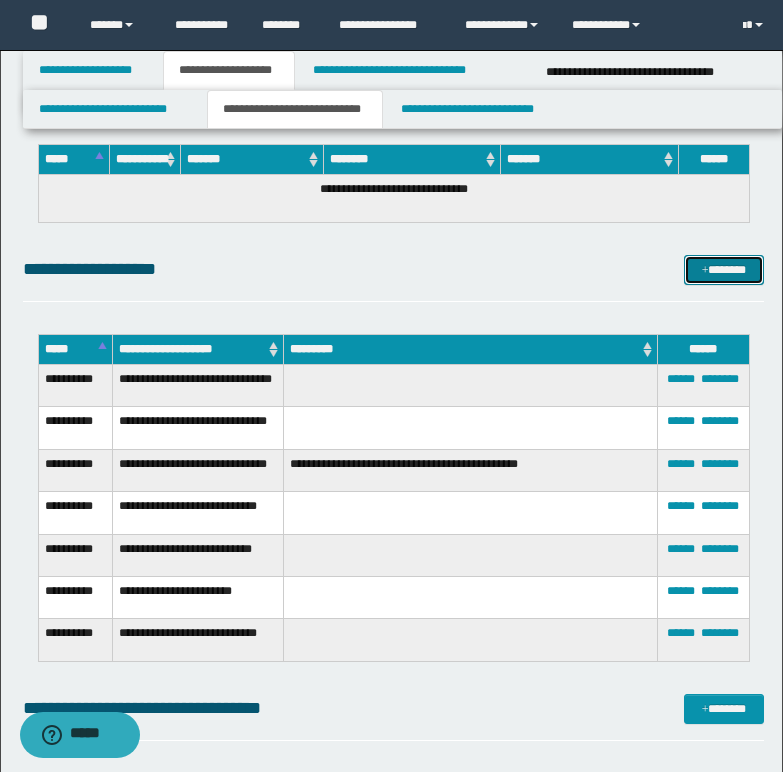 click on "*******" at bounding box center (724, 270) 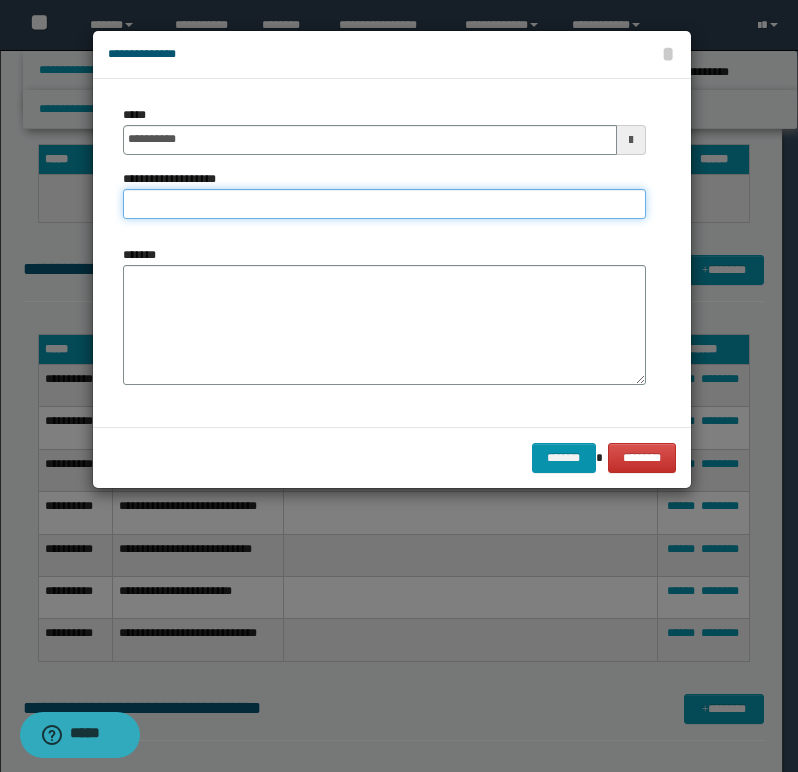 click on "**********" at bounding box center [384, 204] 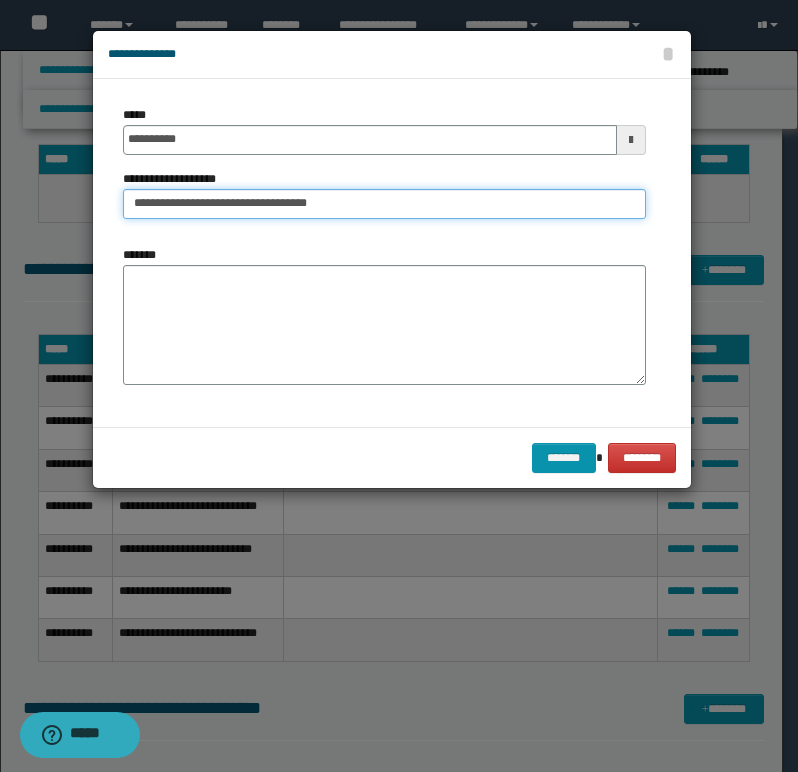 type on "**********" 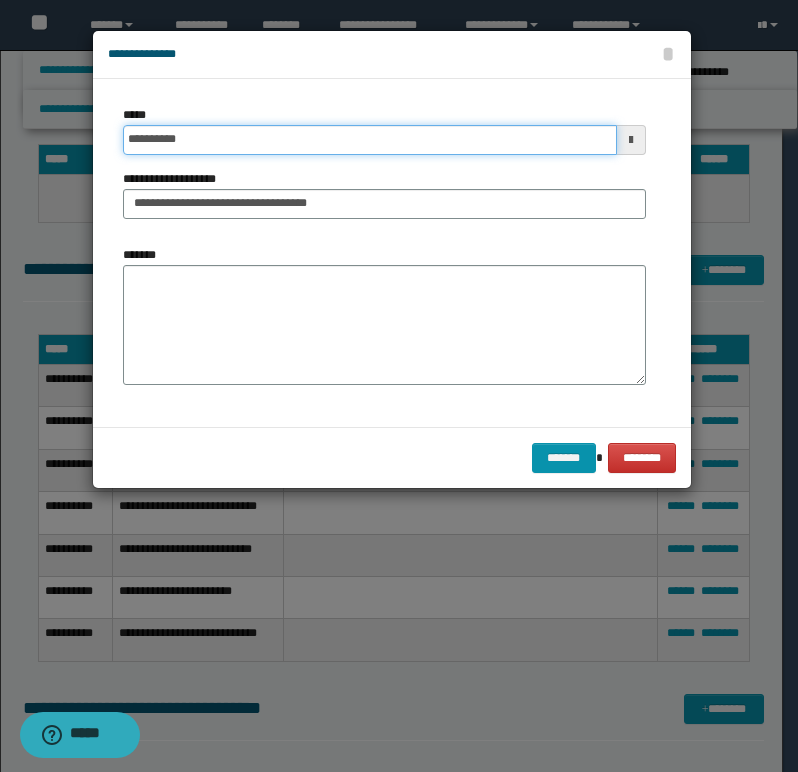 click on "**********" at bounding box center [370, 140] 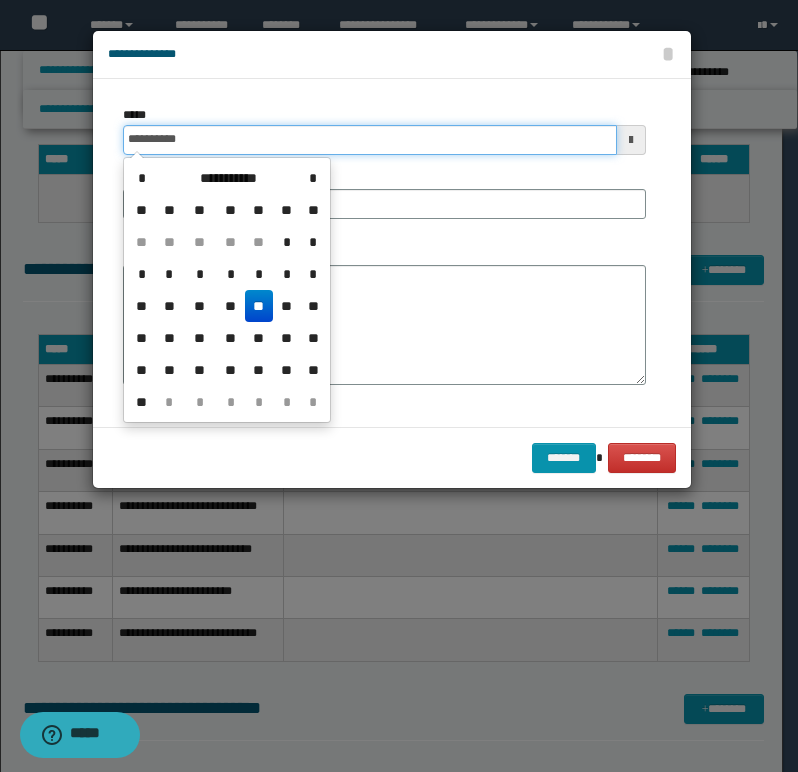 type on "**********" 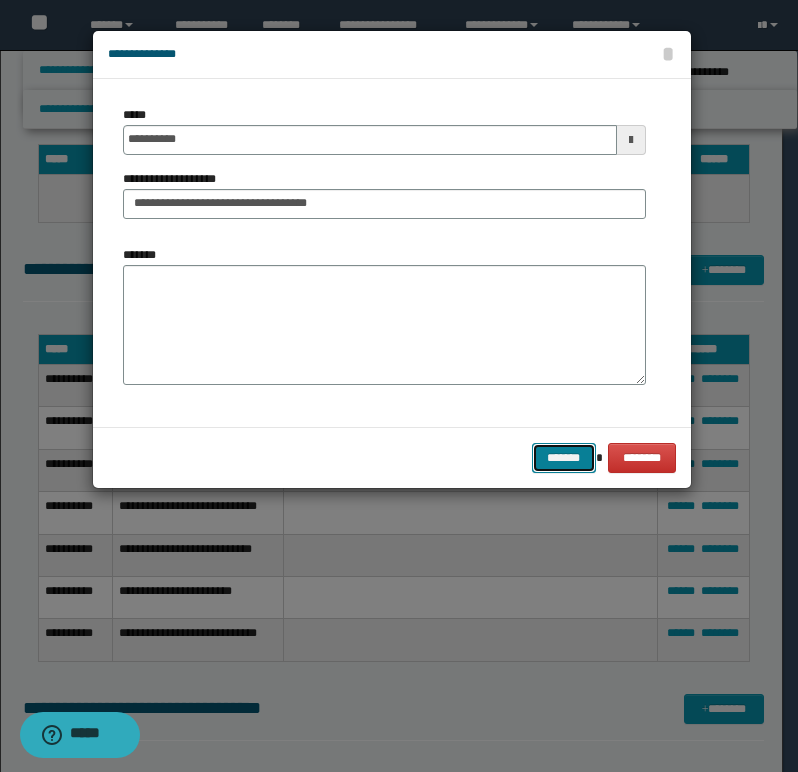 click on "*******" at bounding box center (564, 458) 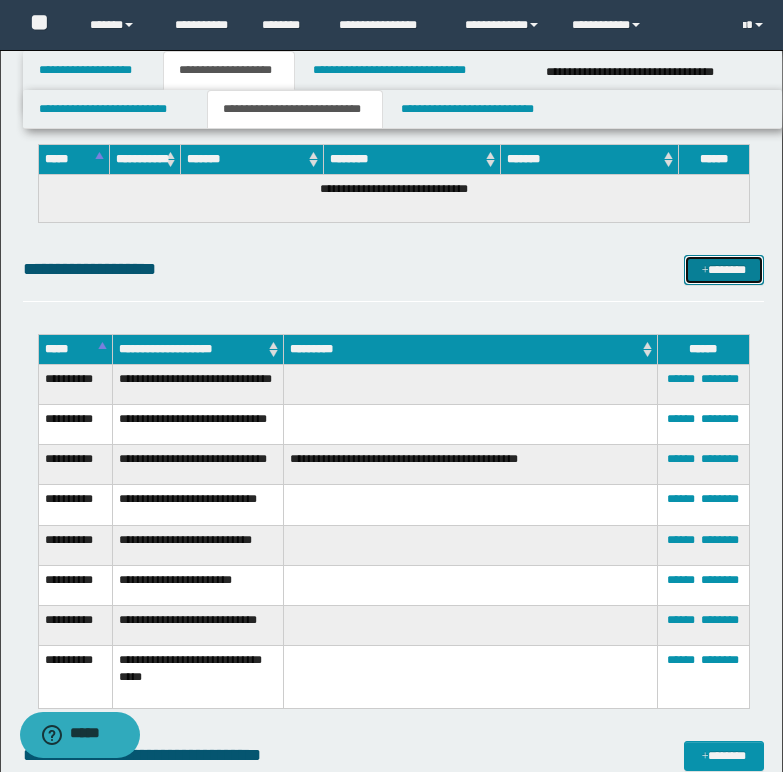 scroll, scrollTop: 1365, scrollLeft: 0, axis: vertical 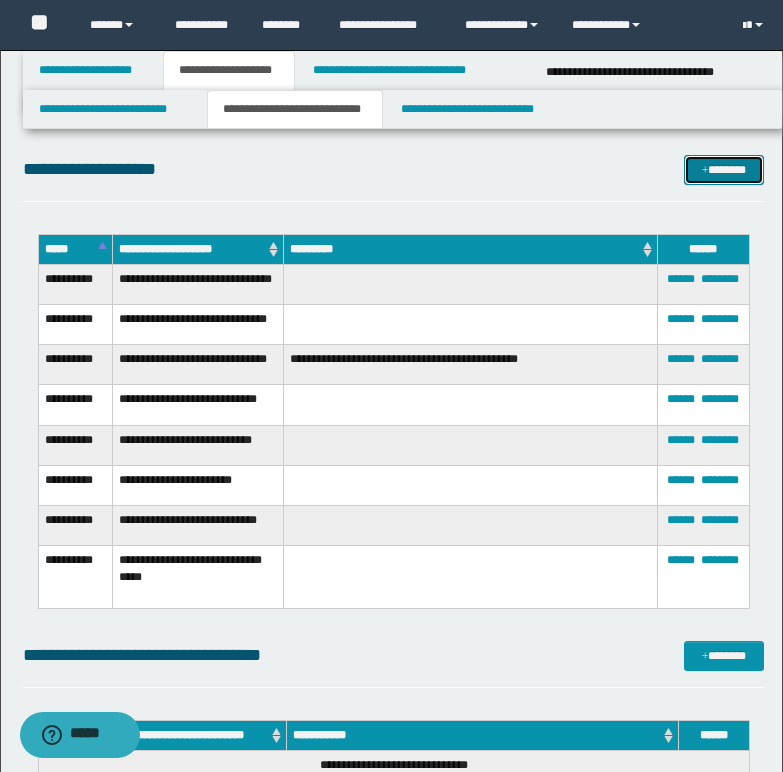 click on "*******" at bounding box center [724, 170] 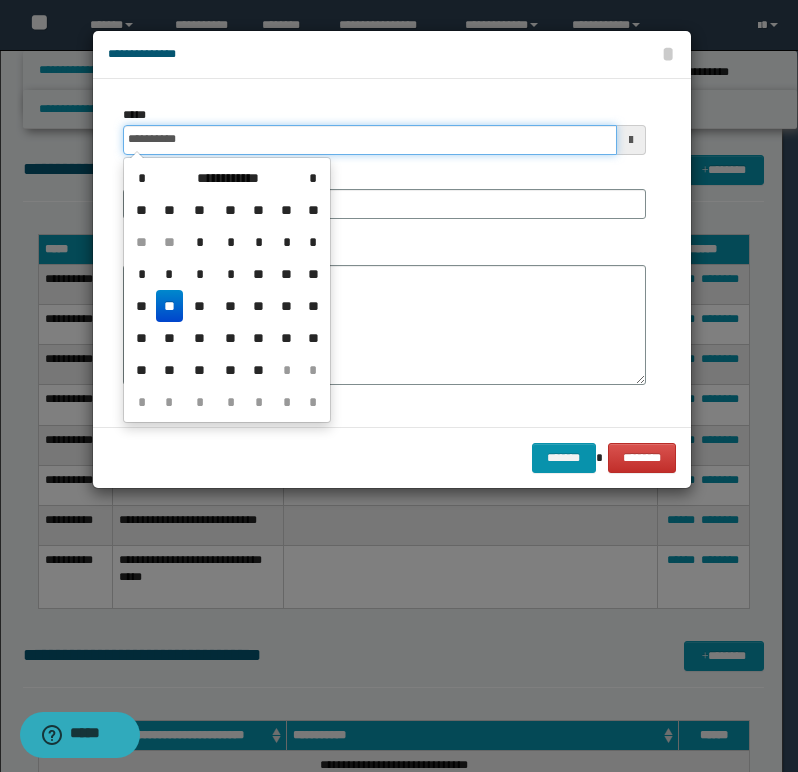 click on "**********" at bounding box center (370, 140) 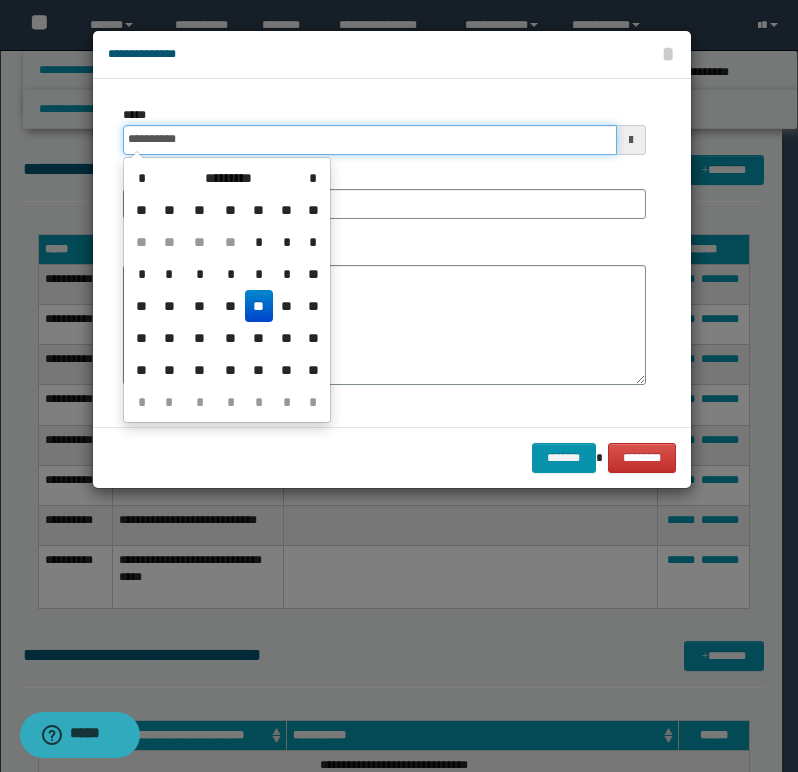 type on "**********" 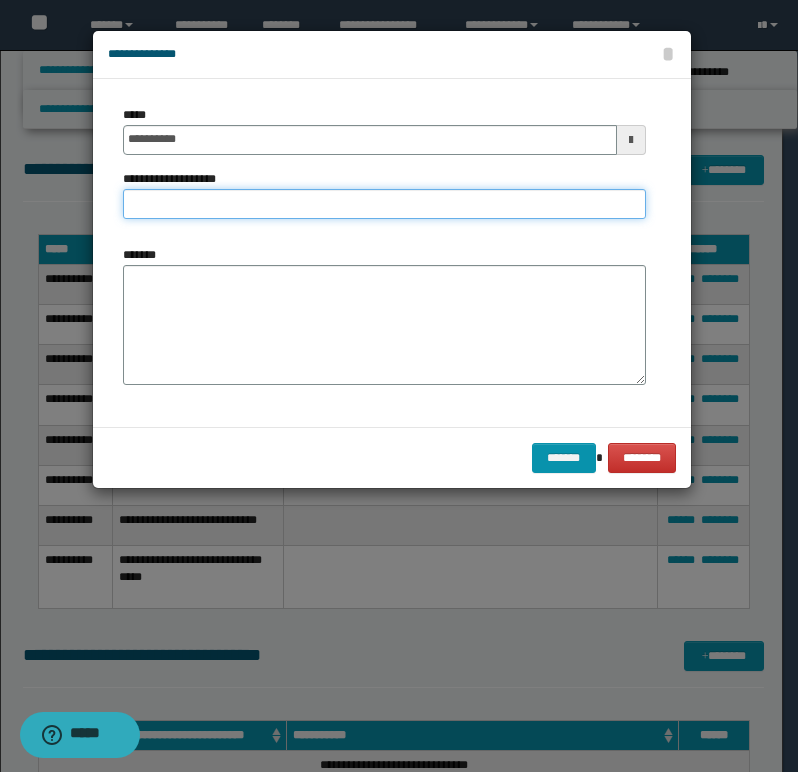 click on "**********" at bounding box center [384, 204] 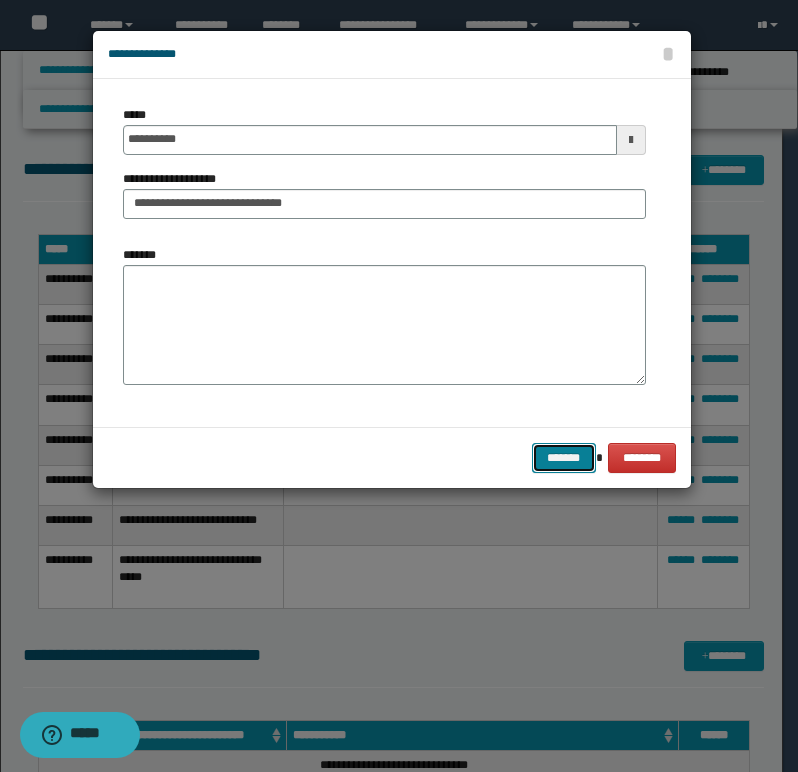 click on "*******" at bounding box center [564, 458] 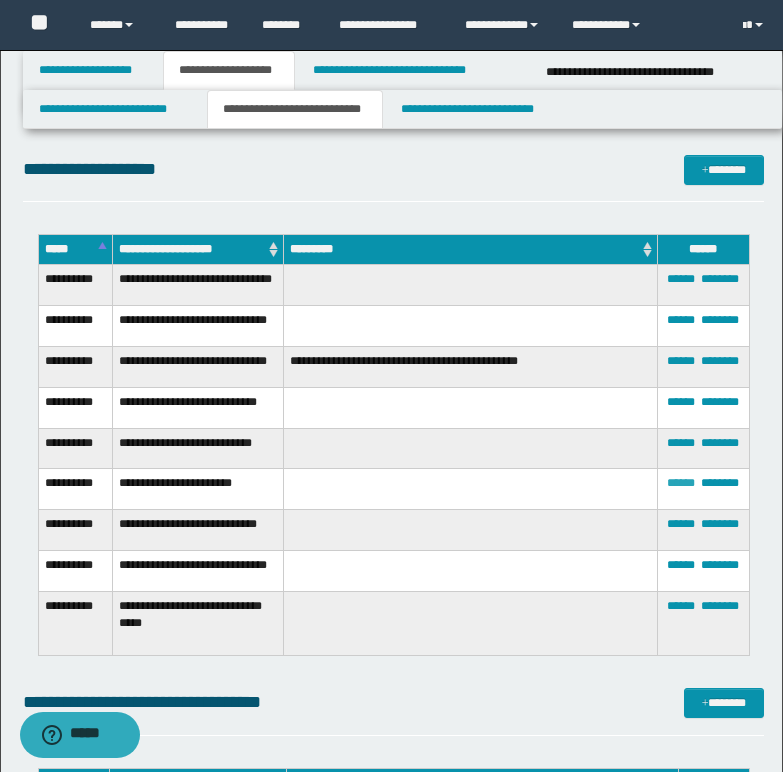 drag, startPoint x: 681, startPoint y: 497, endPoint x: 636, endPoint y: 479, distance: 48.466484 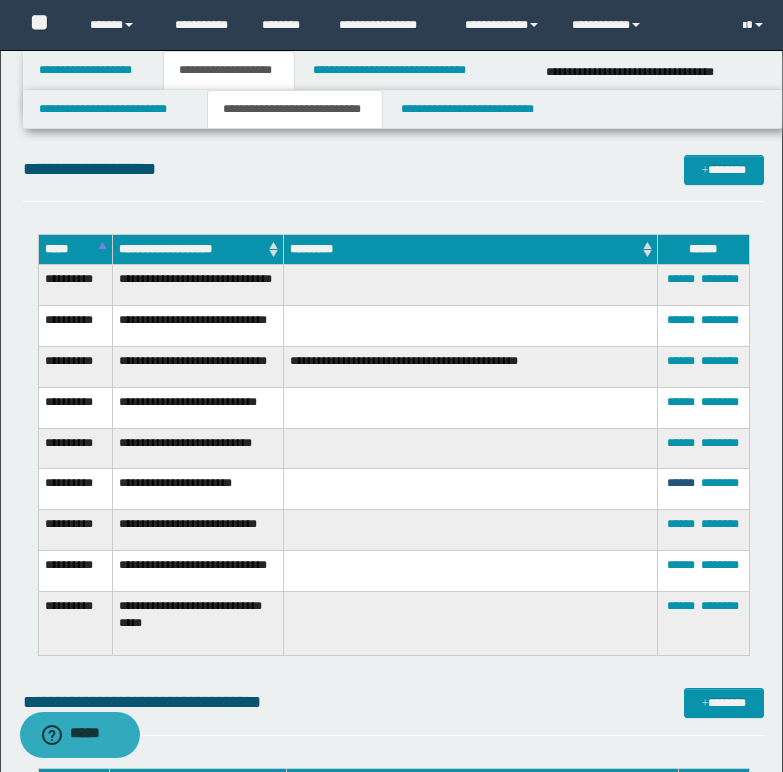 click on "******" at bounding box center (681, 483) 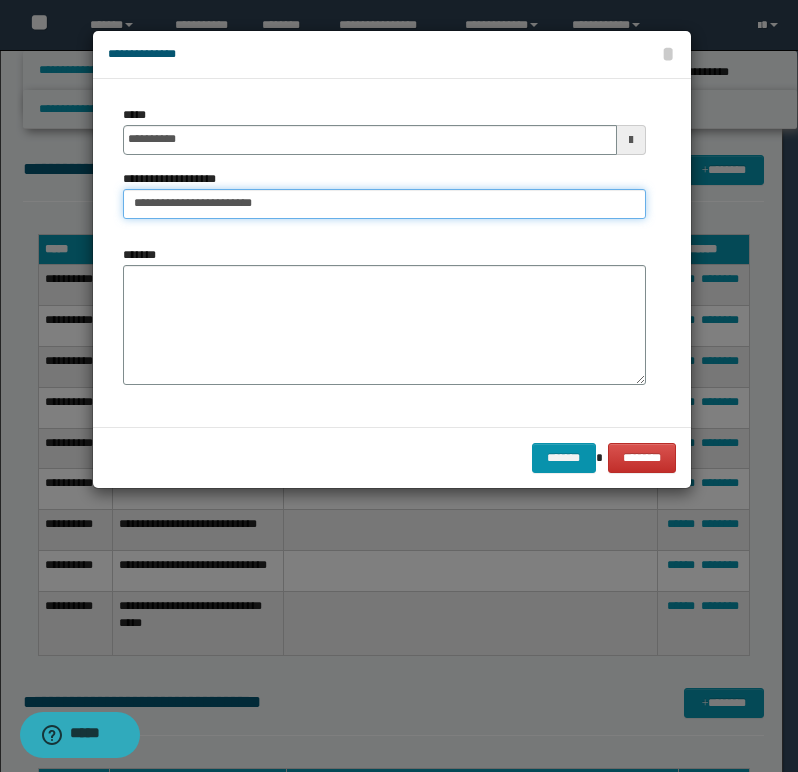 click on "**********" at bounding box center (384, 204) 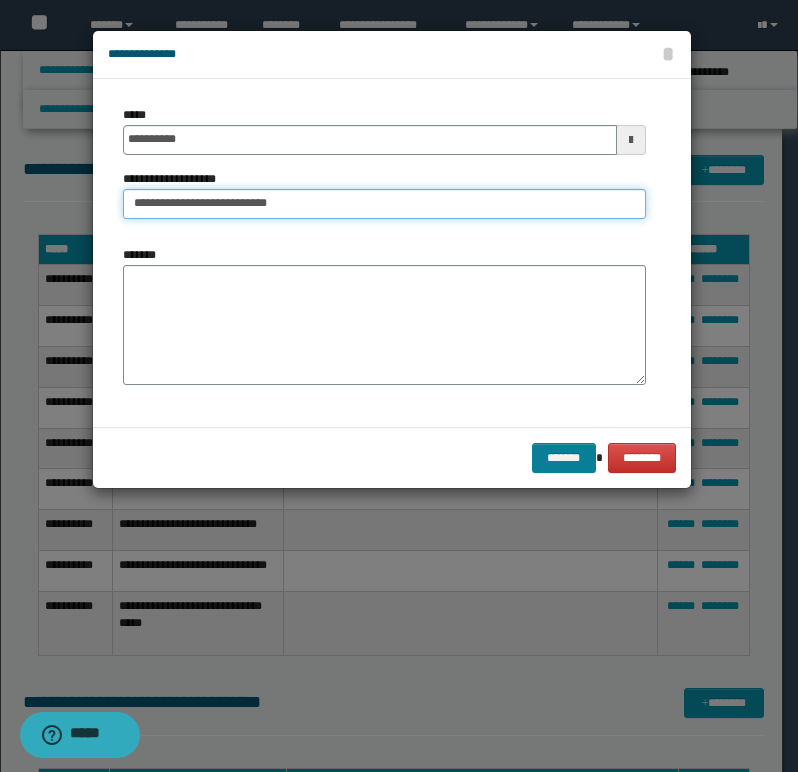 type on "**********" 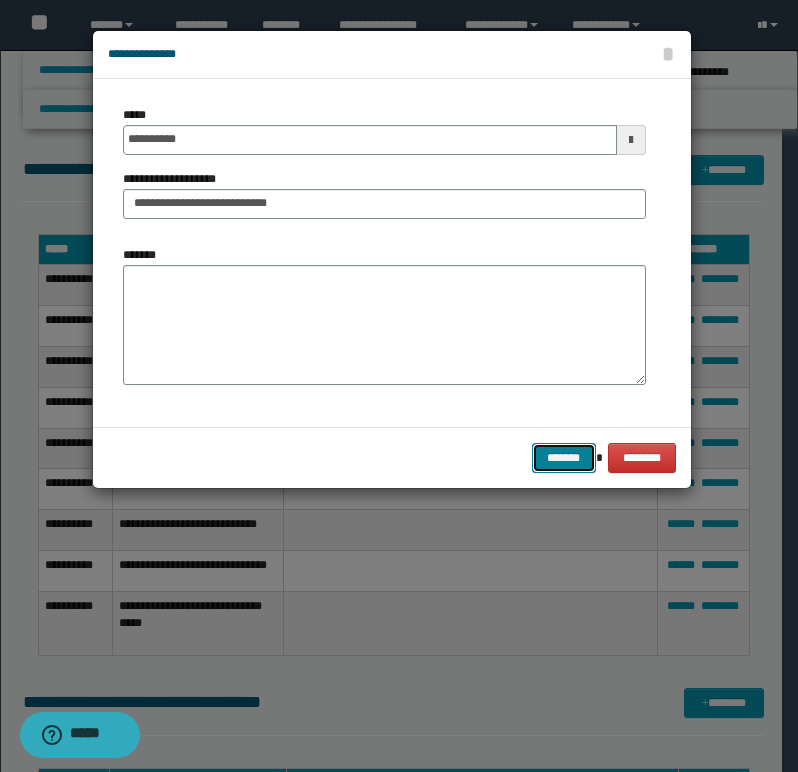 drag, startPoint x: 573, startPoint y: 451, endPoint x: 513, endPoint y: 451, distance: 60 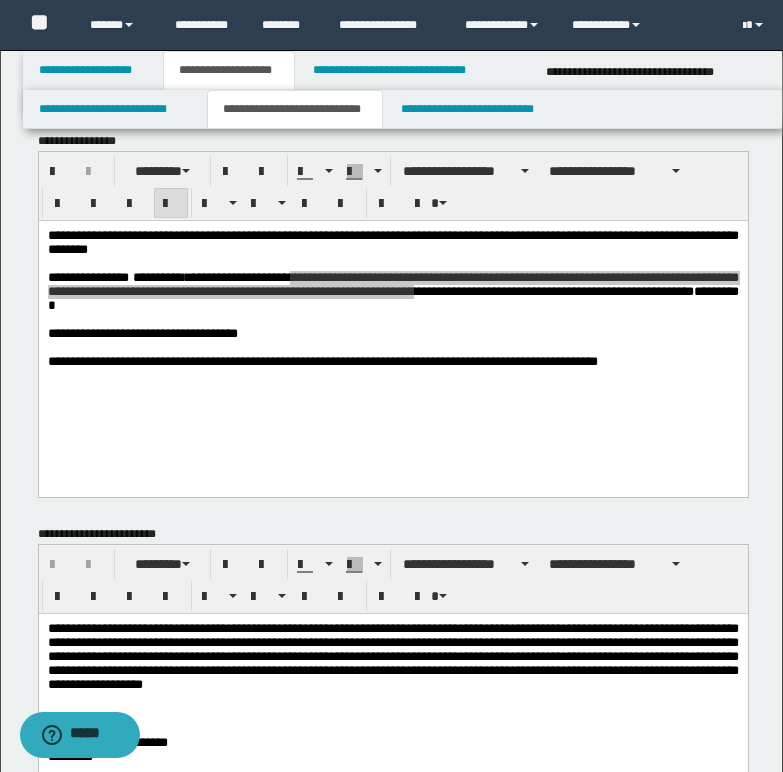 scroll, scrollTop: 0, scrollLeft: 0, axis: both 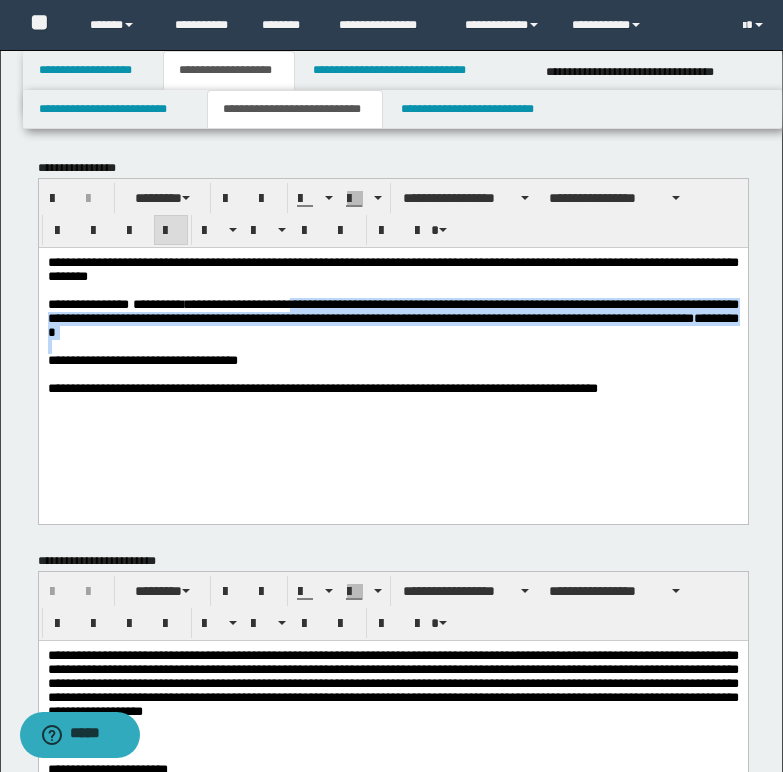click at bounding box center (392, 346) 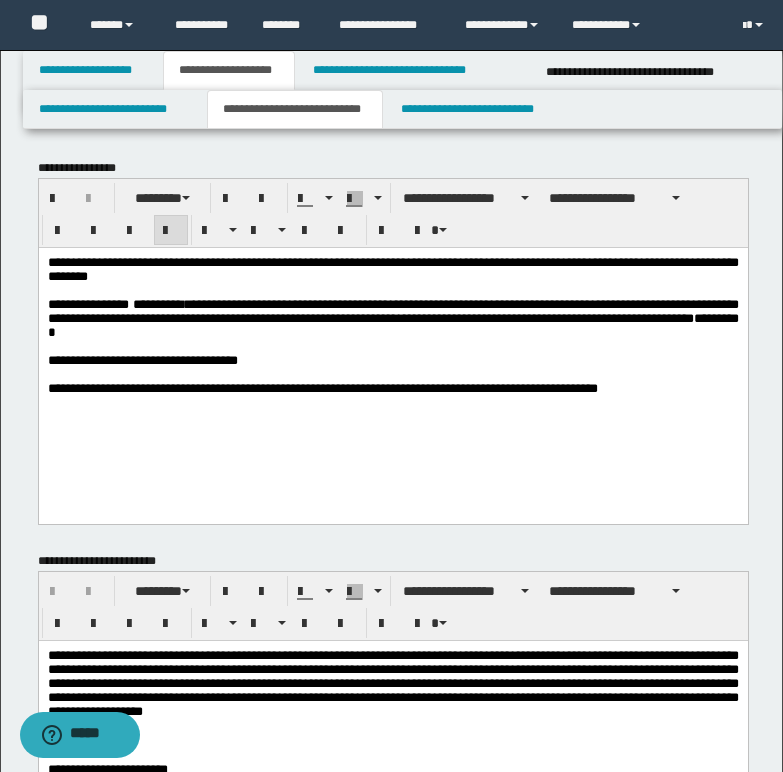 click on "**********" at bounding box center [392, 360] 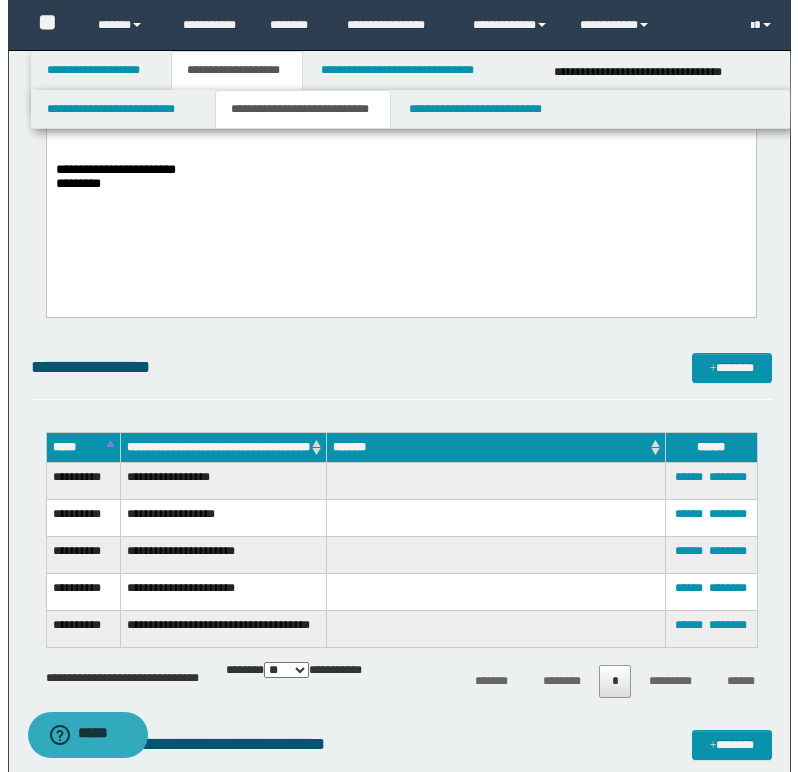 scroll, scrollTop: 700, scrollLeft: 0, axis: vertical 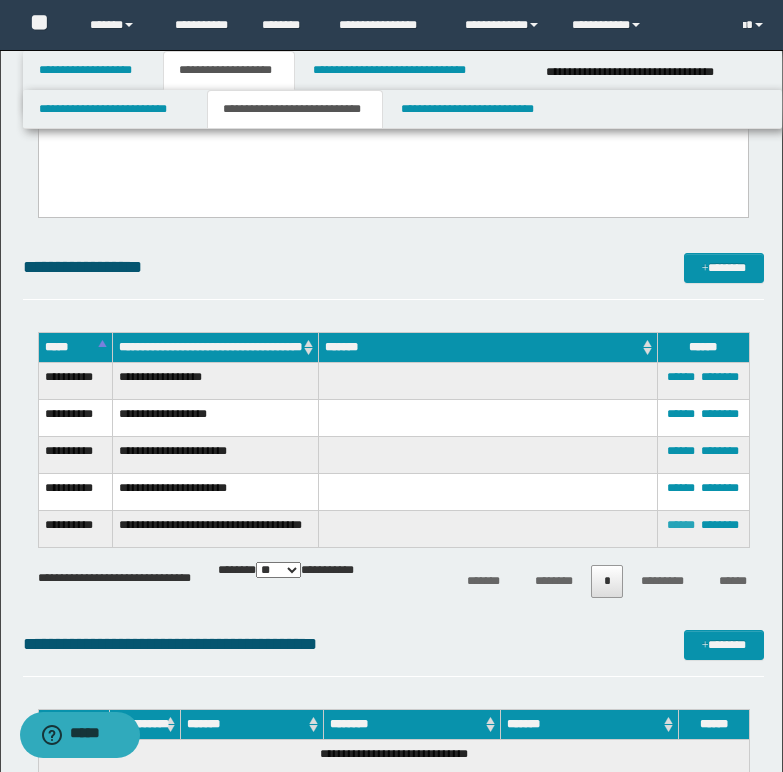 click on "******" at bounding box center (681, 525) 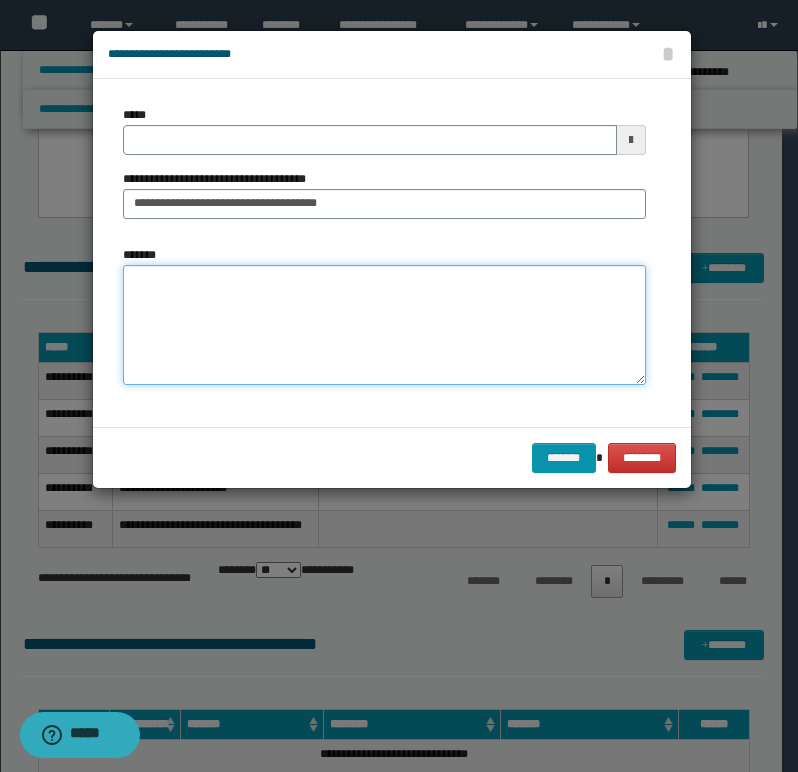 paste on "**********" 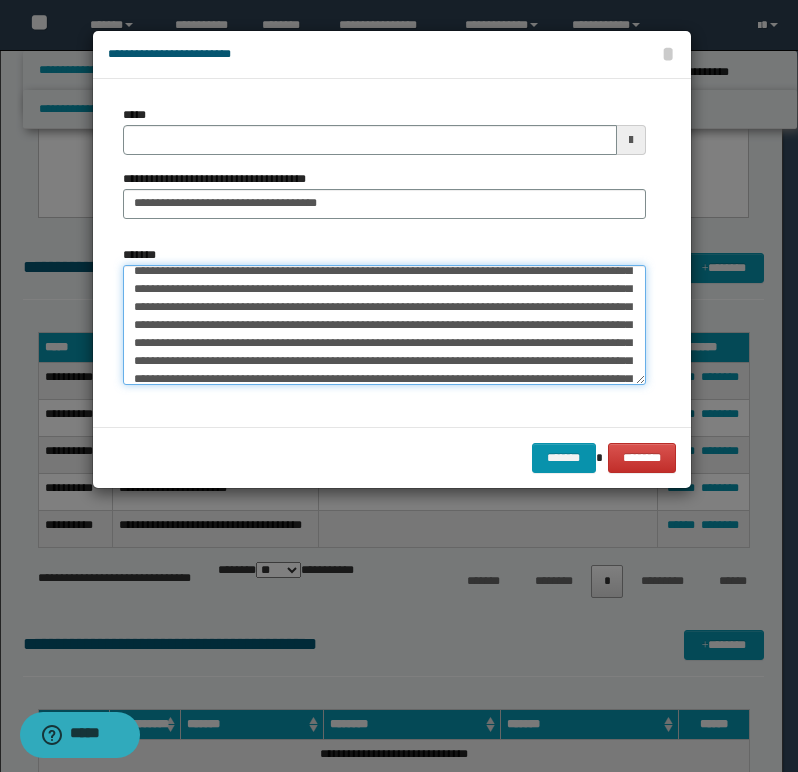 scroll, scrollTop: 0, scrollLeft: 0, axis: both 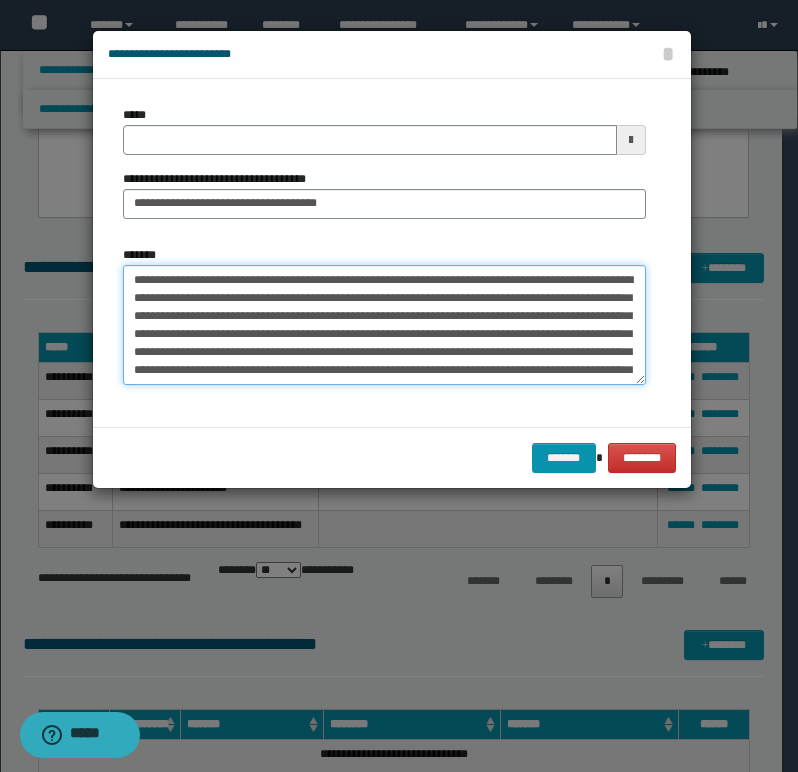 click on "**********" at bounding box center (384, 325) 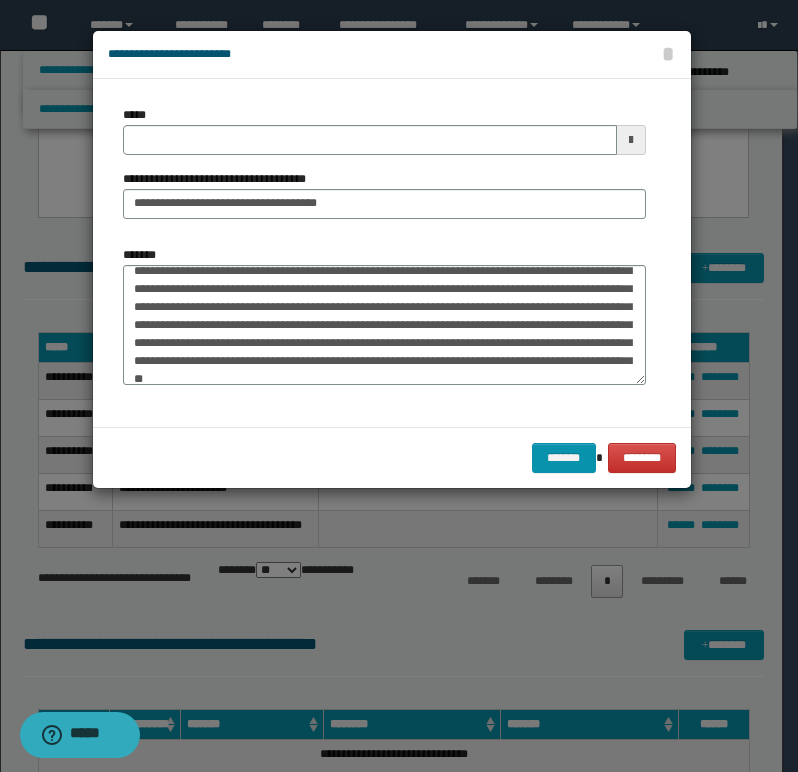 scroll, scrollTop: 72, scrollLeft: 0, axis: vertical 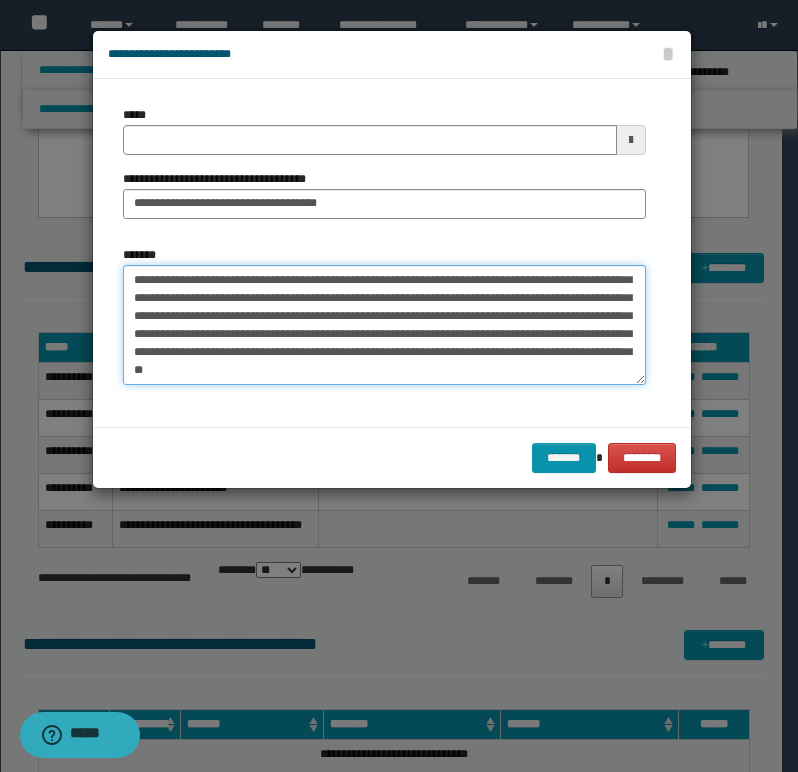 click on "**********" at bounding box center [384, 325] 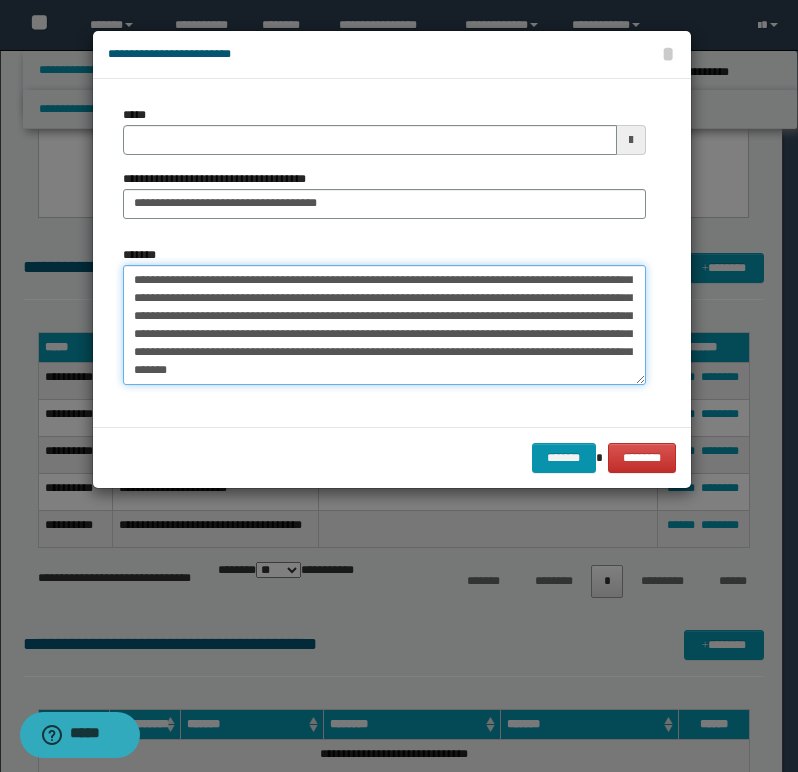 paste on "**********" 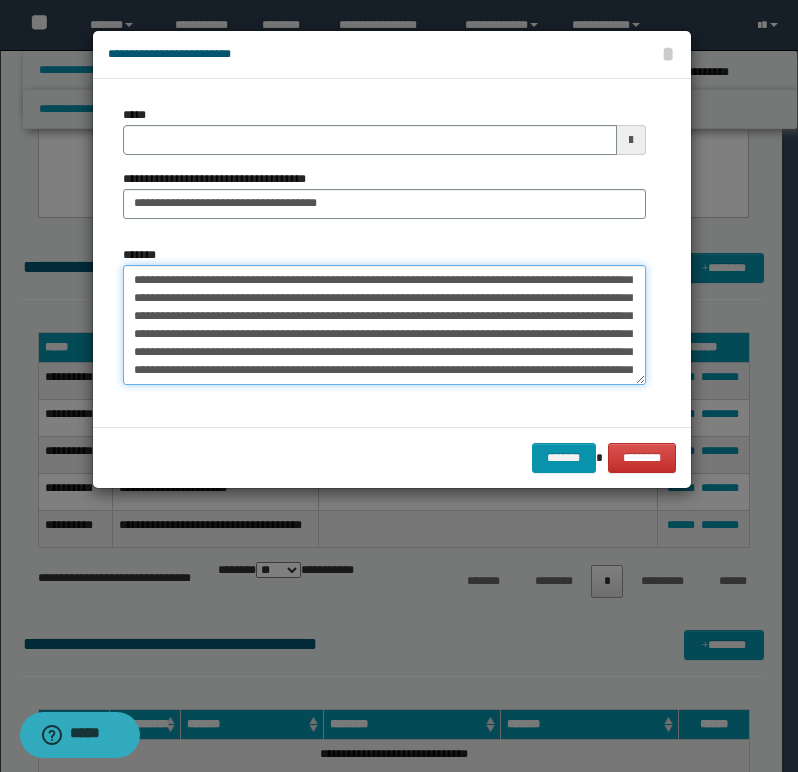scroll, scrollTop: 120, scrollLeft: 0, axis: vertical 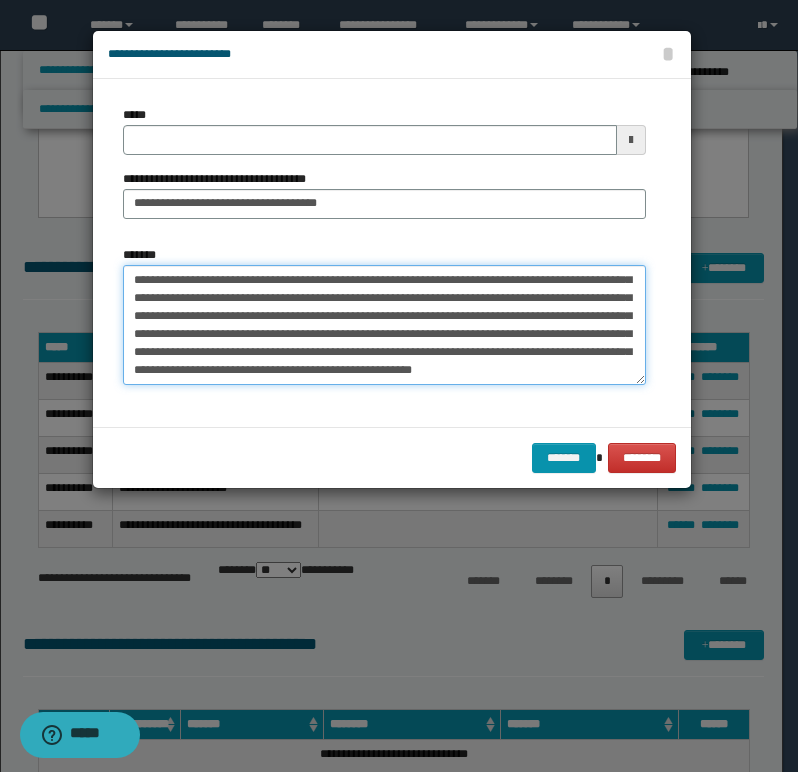 paste on "**********" 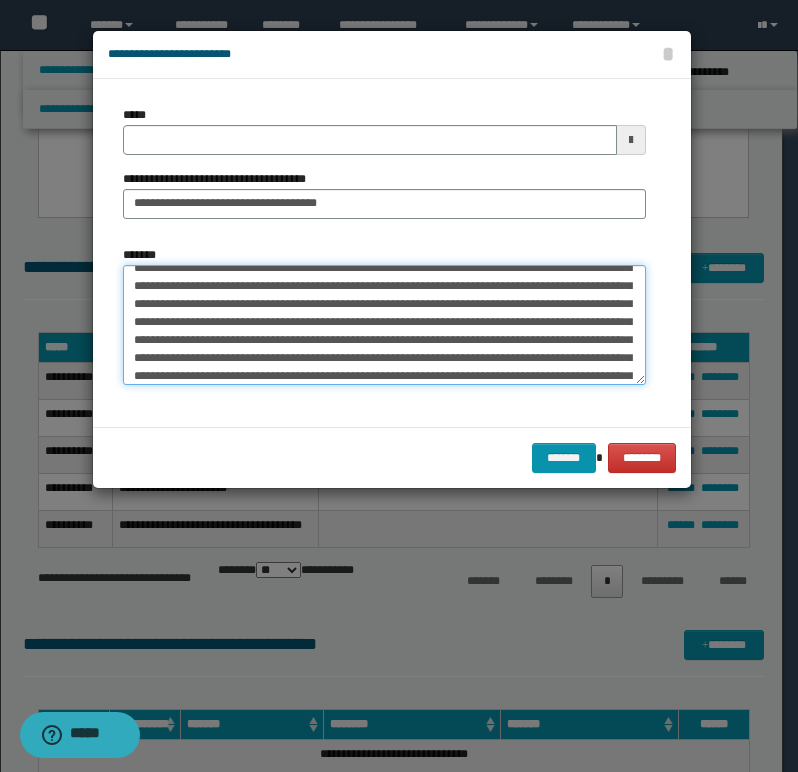 scroll, scrollTop: 354, scrollLeft: 0, axis: vertical 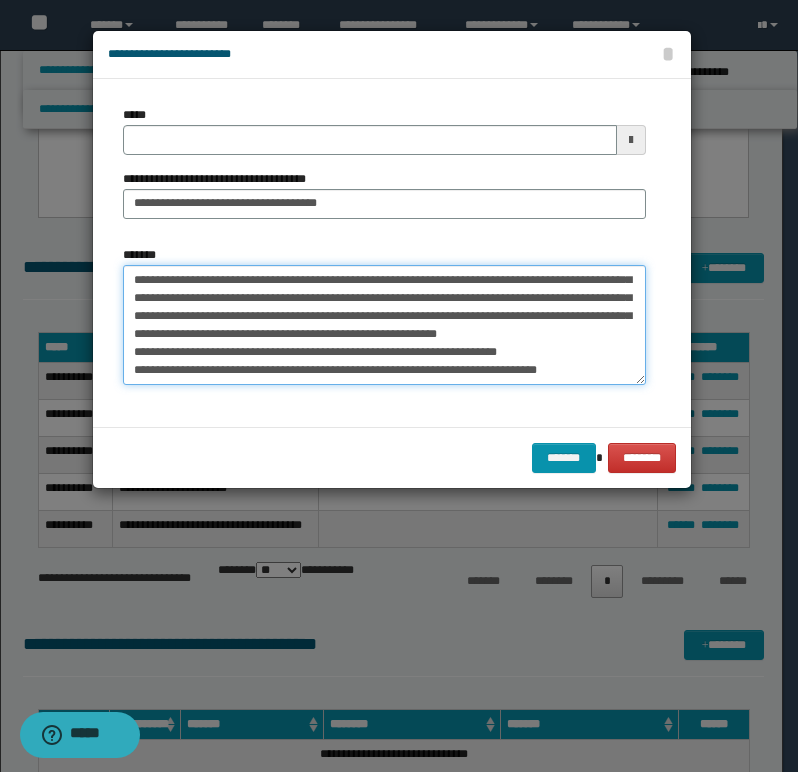 click on "*******" at bounding box center [384, 325] 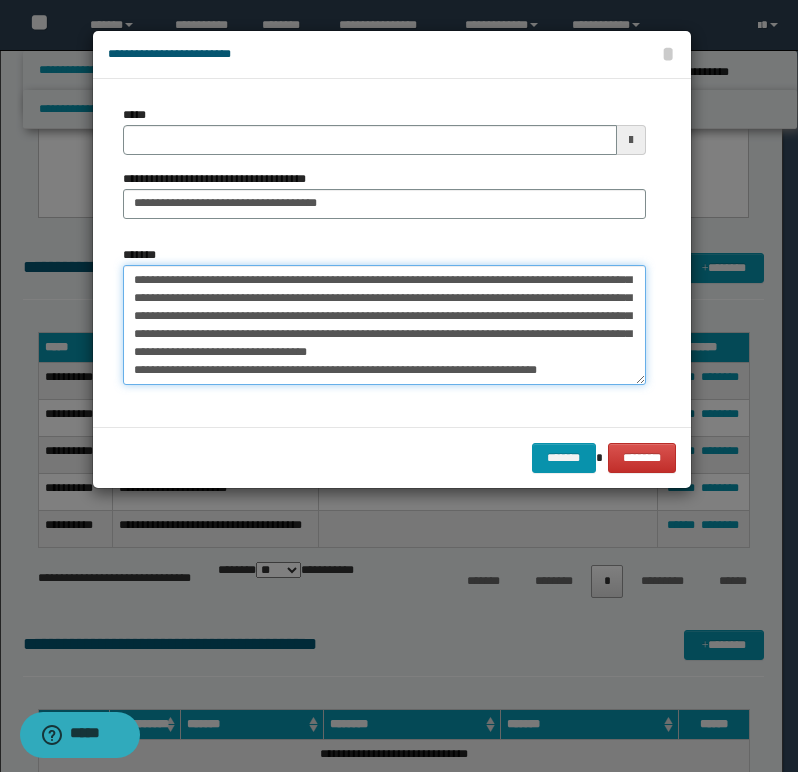 scroll, scrollTop: 336, scrollLeft: 0, axis: vertical 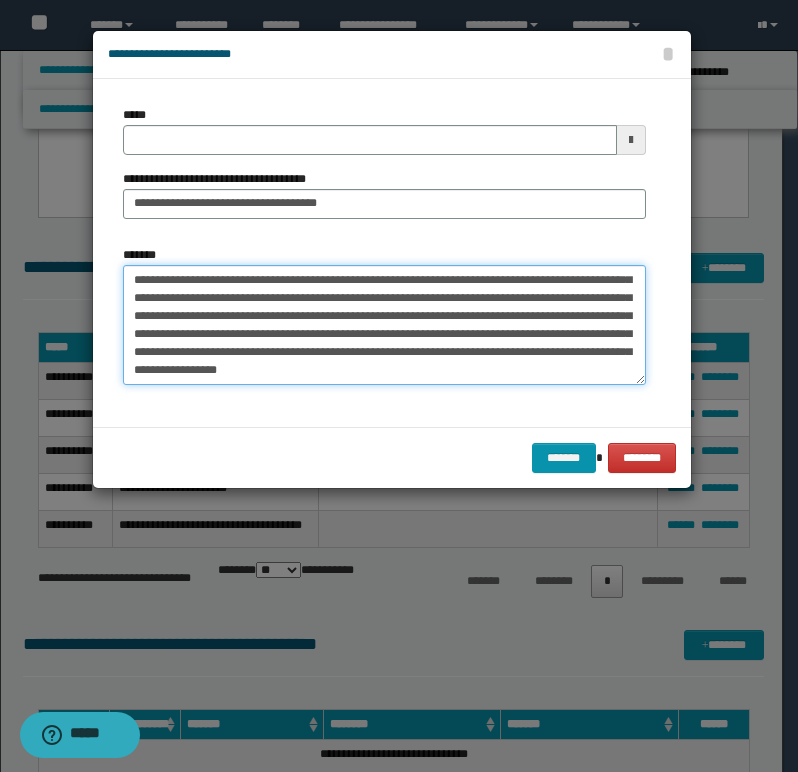 click on "*******" at bounding box center (384, 325) 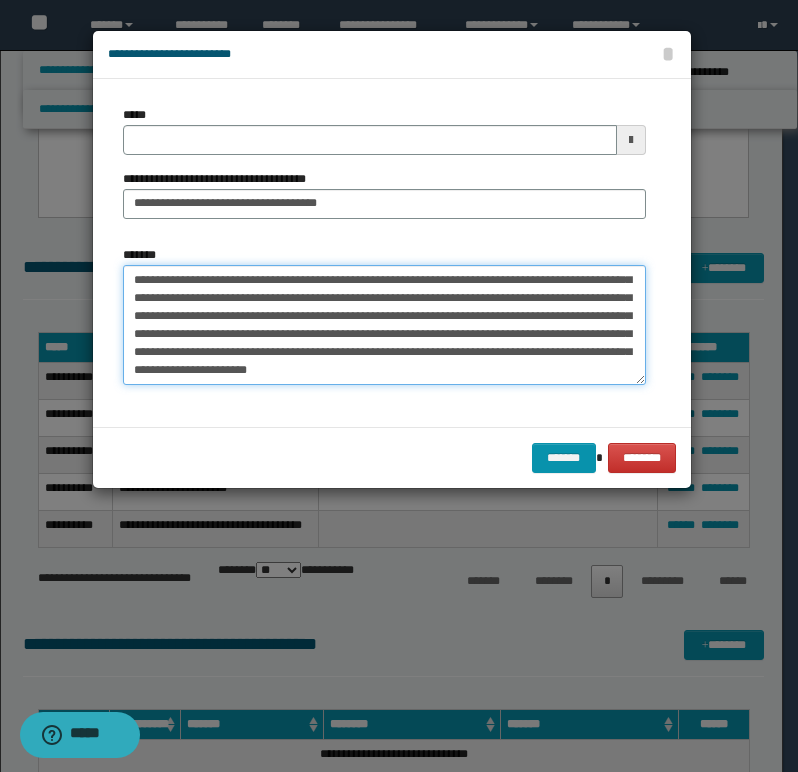 drag, startPoint x: 340, startPoint y: 354, endPoint x: 401, endPoint y: 354, distance: 61 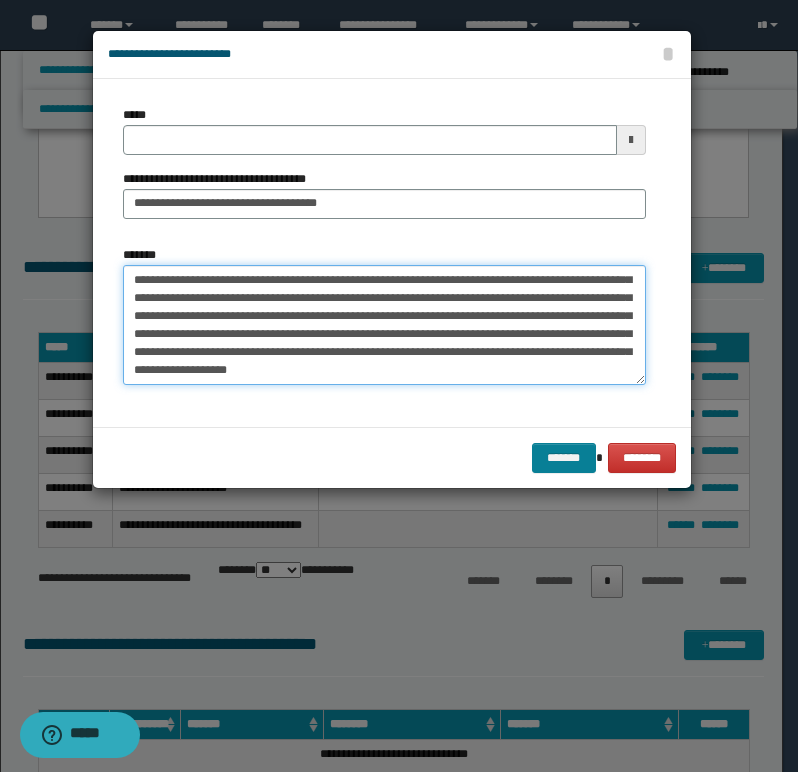 type on "**********" 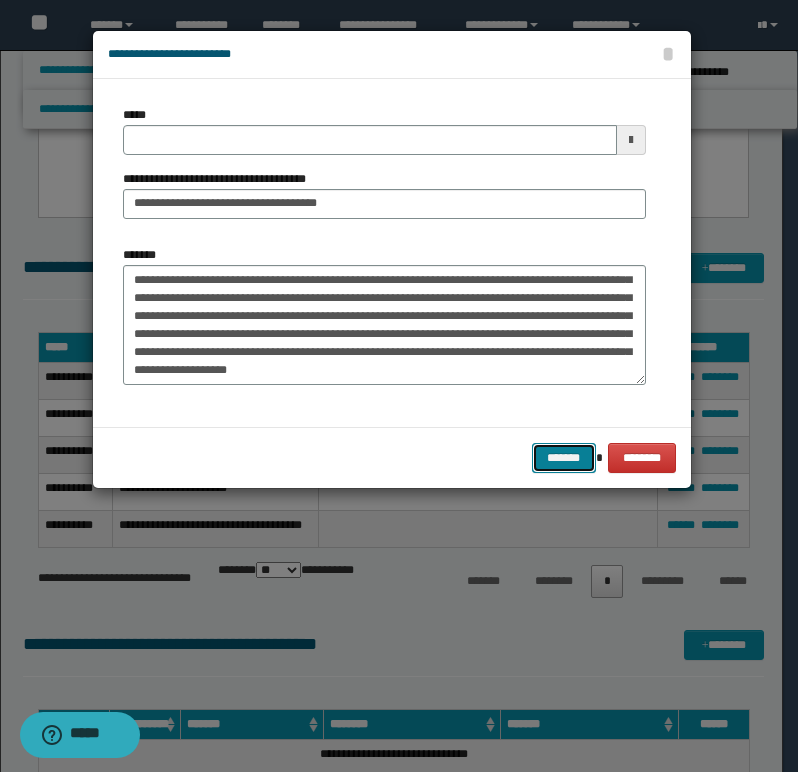 click on "*******" at bounding box center [564, 458] 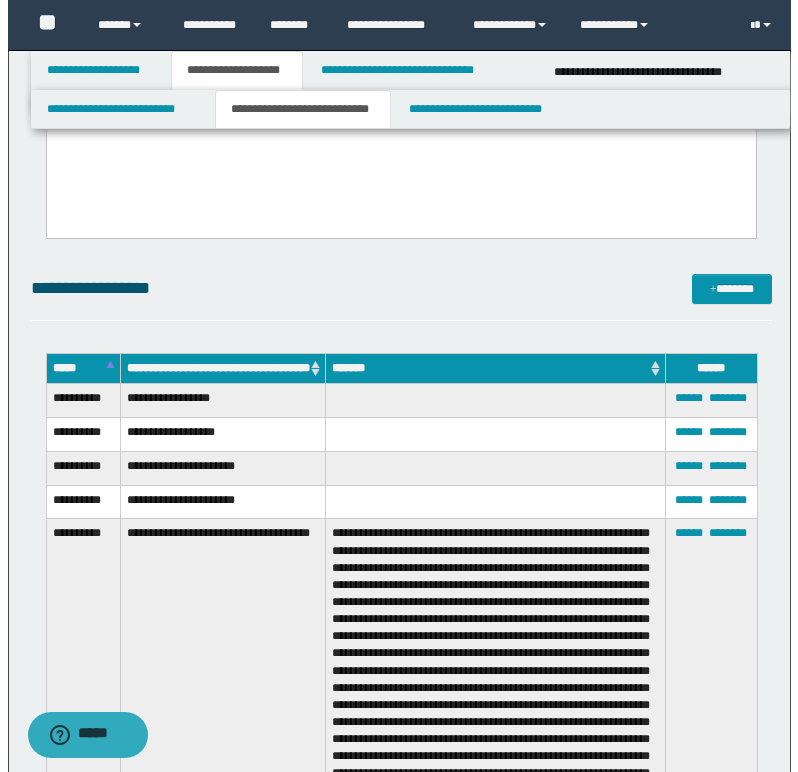 scroll, scrollTop: 600, scrollLeft: 0, axis: vertical 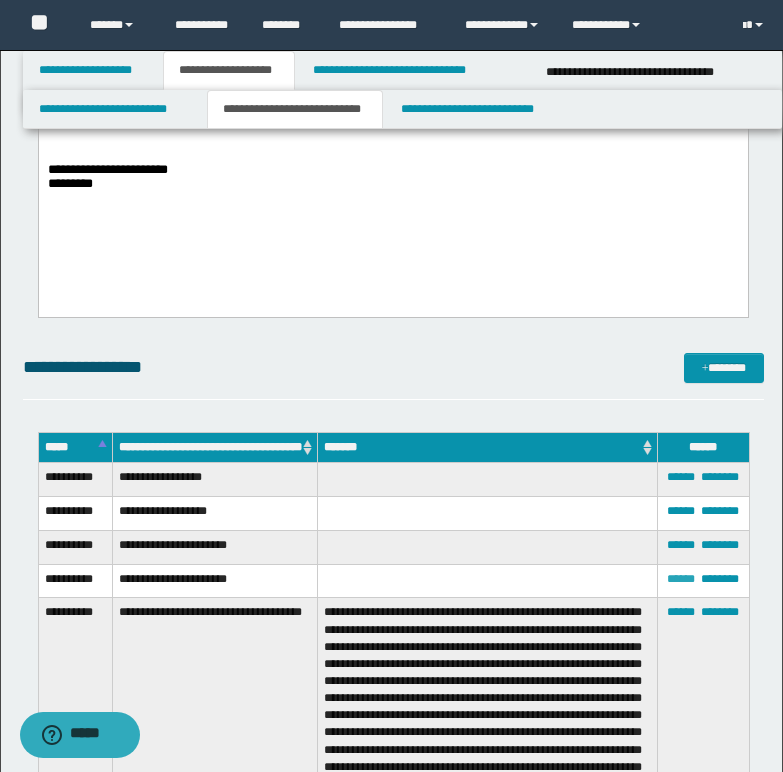 click on "******" at bounding box center (681, 579) 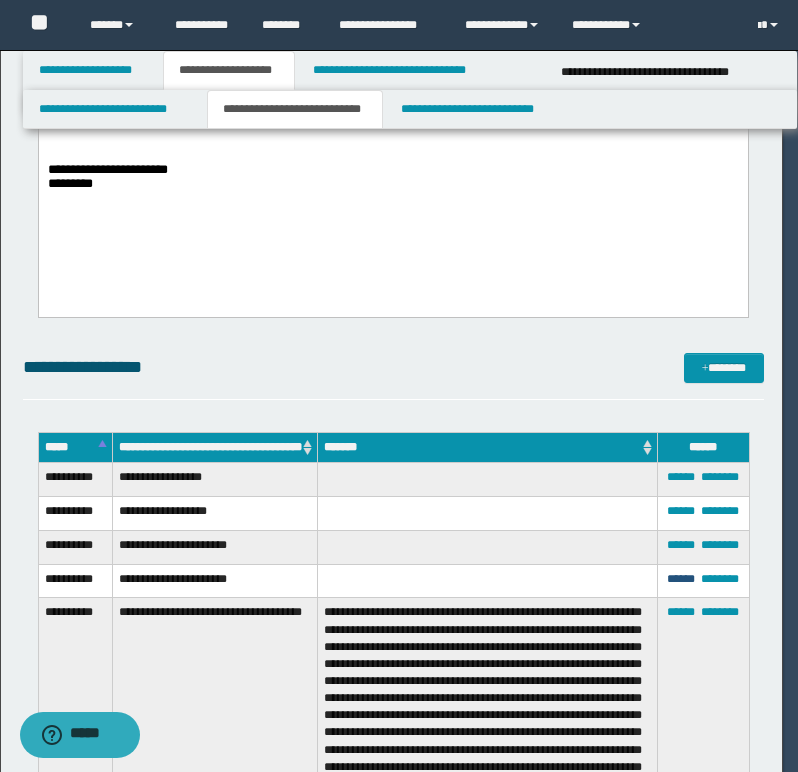 scroll, scrollTop: 0, scrollLeft: 0, axis: both 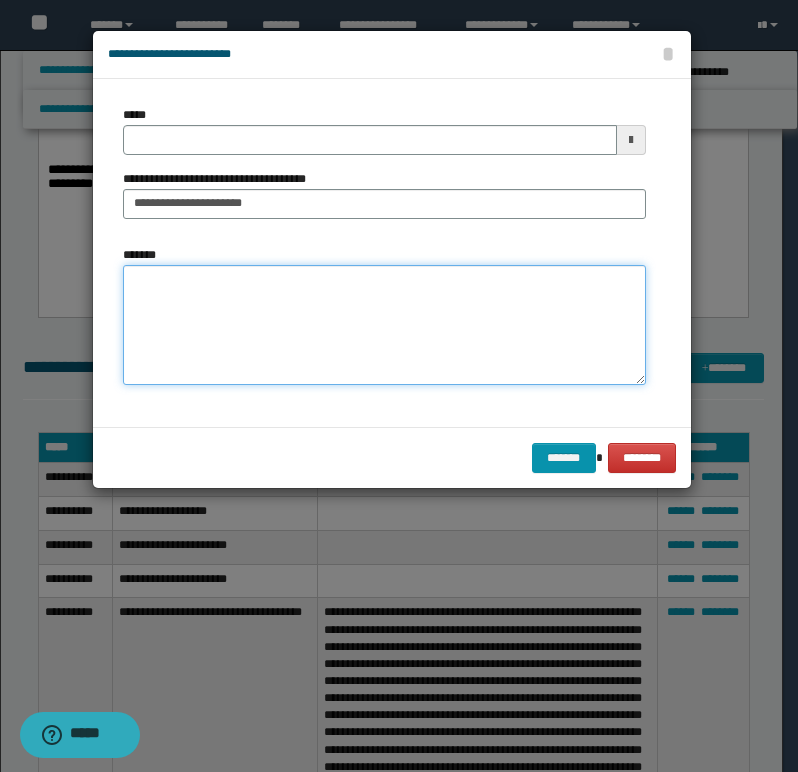 paste on "**********" 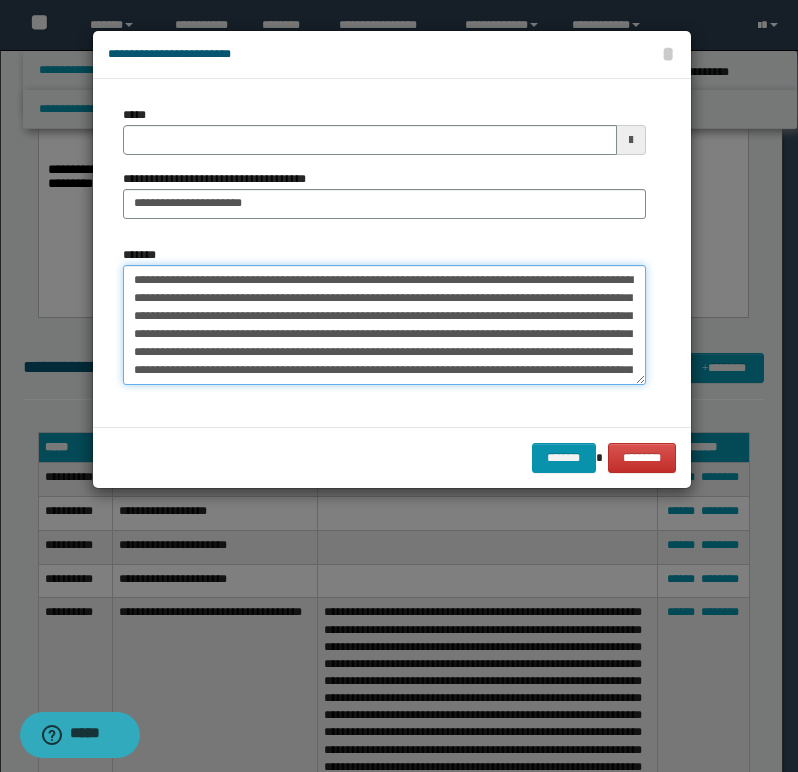 scroll, scrollTop: 516, scrollLeft: 0, axis: vertical 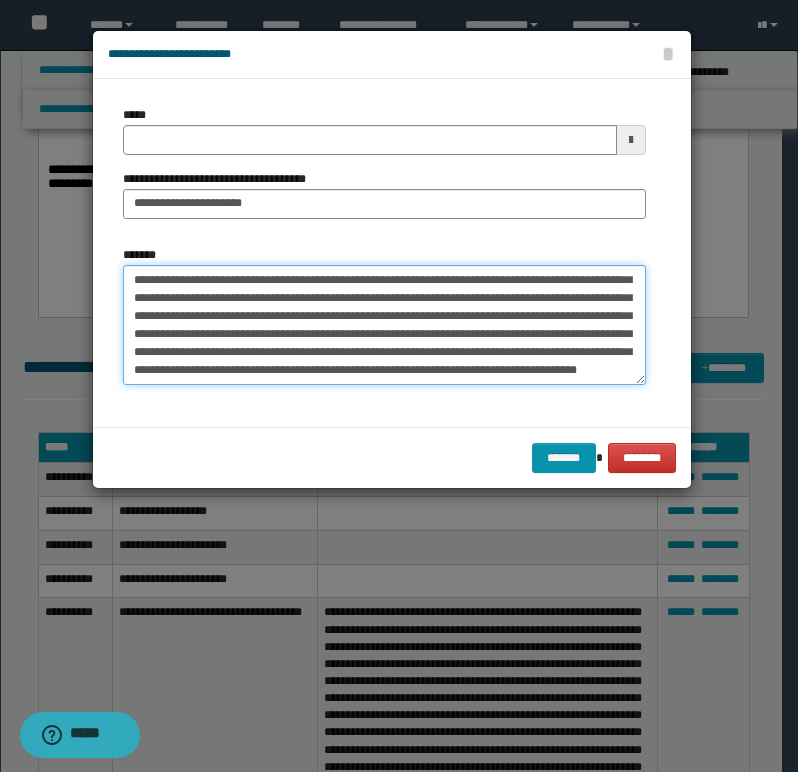 paste on "**********" 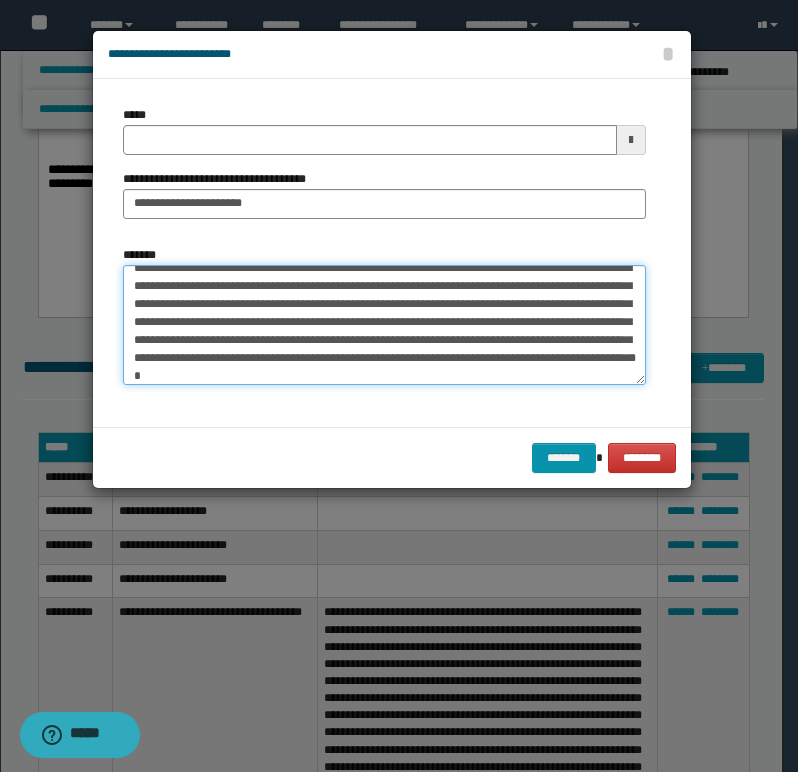 scroll, scrollTop: 624, scrollLeft: 0, axis: vertical 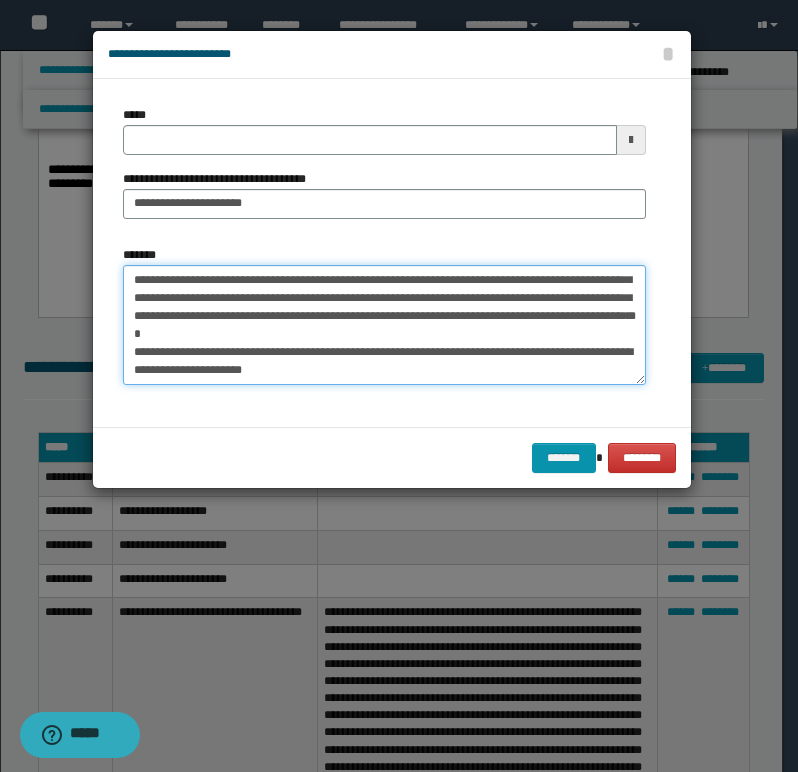 click on "*******" at bounding box center (384, 325) 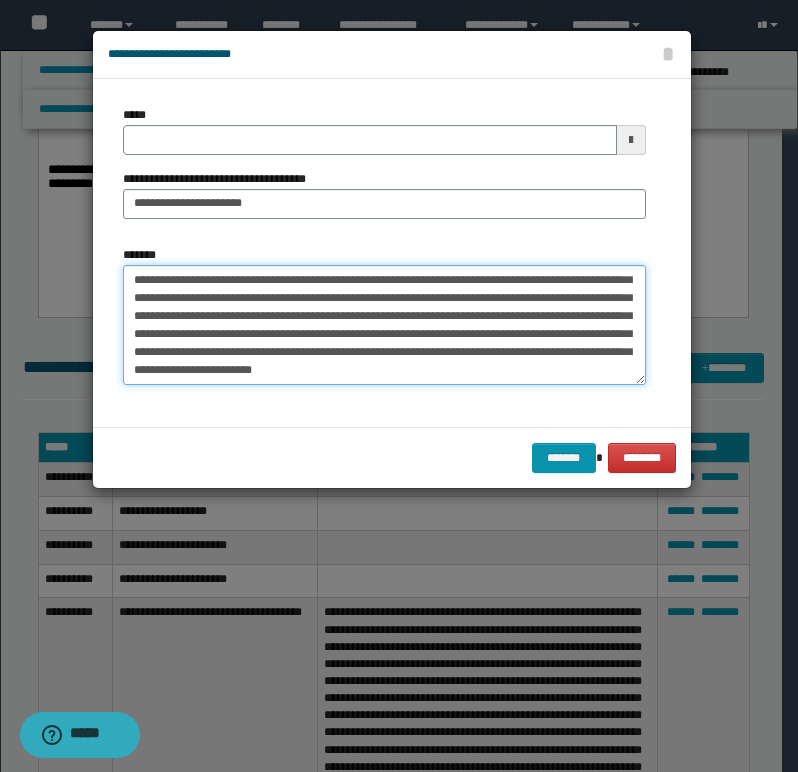 scroll, scrollTop: 606, scrollLeft: 0, axis: vertical 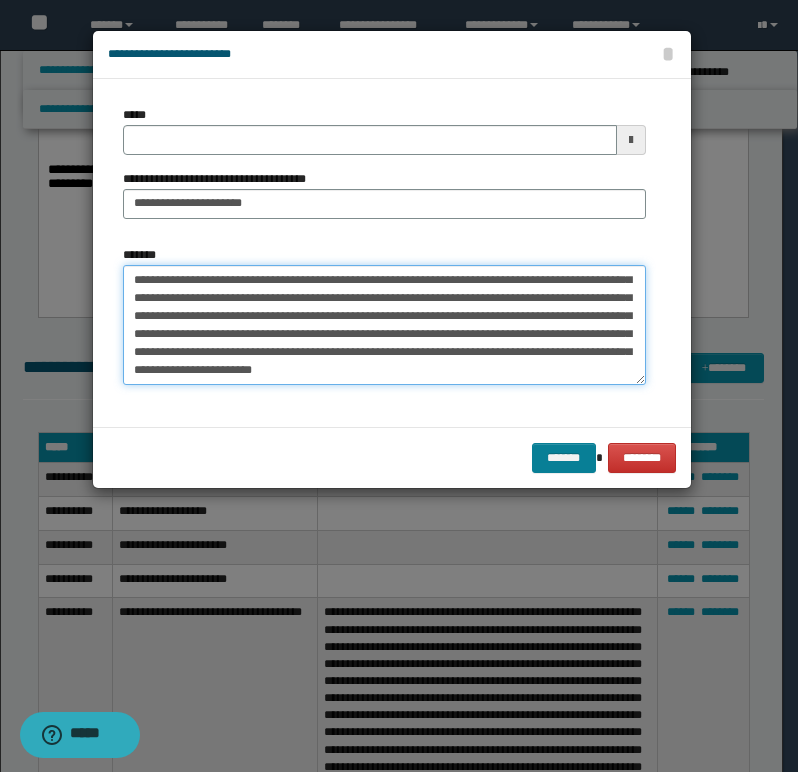 type on "**********" 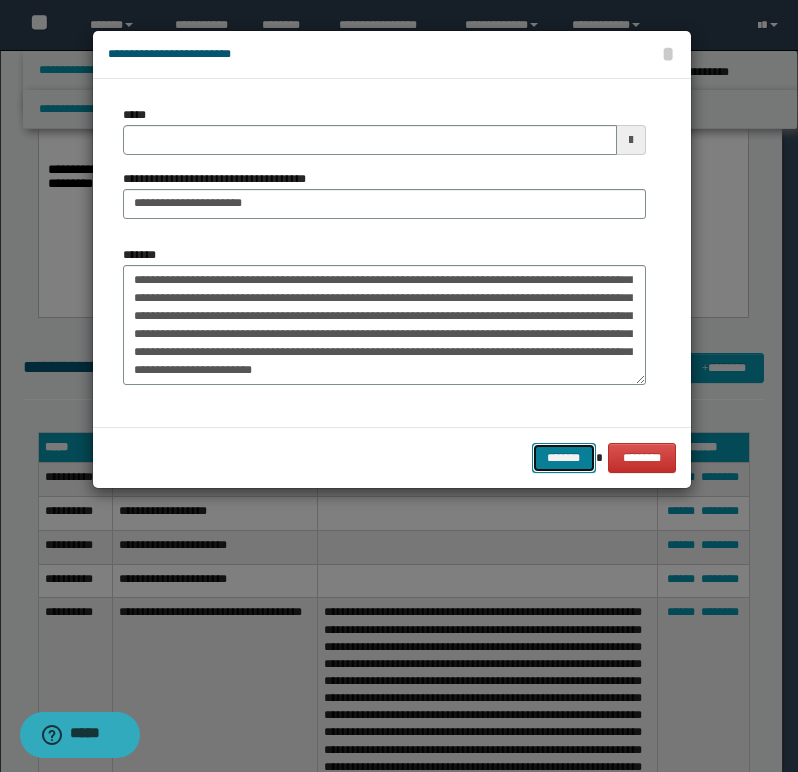 click on "*******" at bounding box center (564, 458) 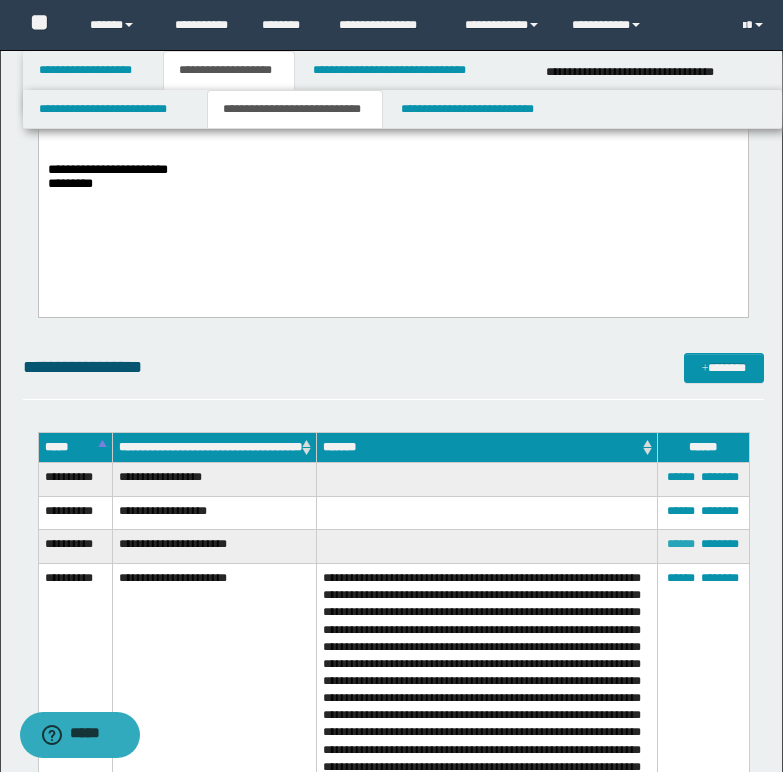 click on "******" at bounding box center [681, 544] 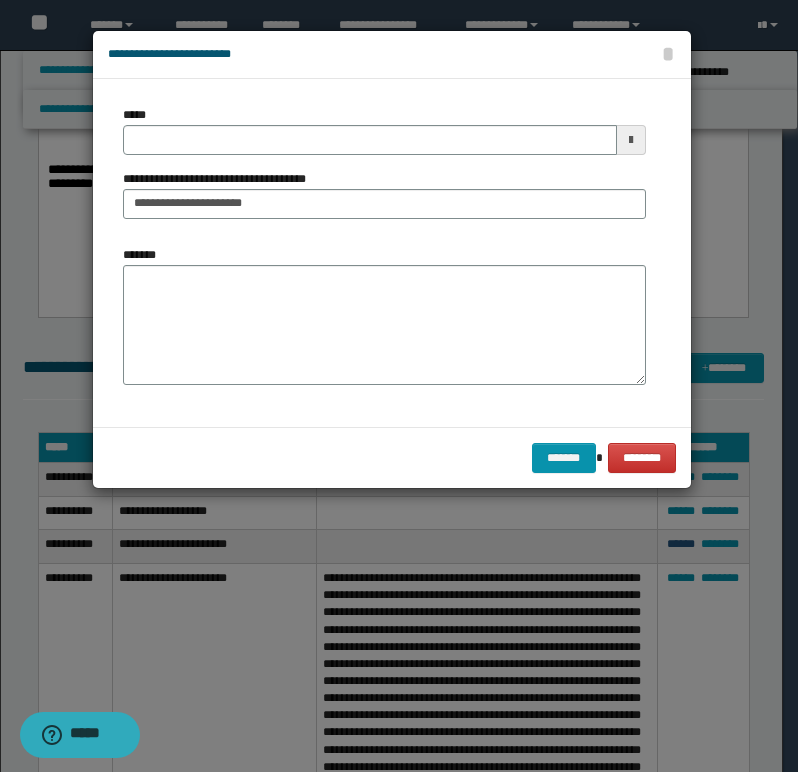 scroll, scrollTop: 0, scrollLeft: 0, axis: both 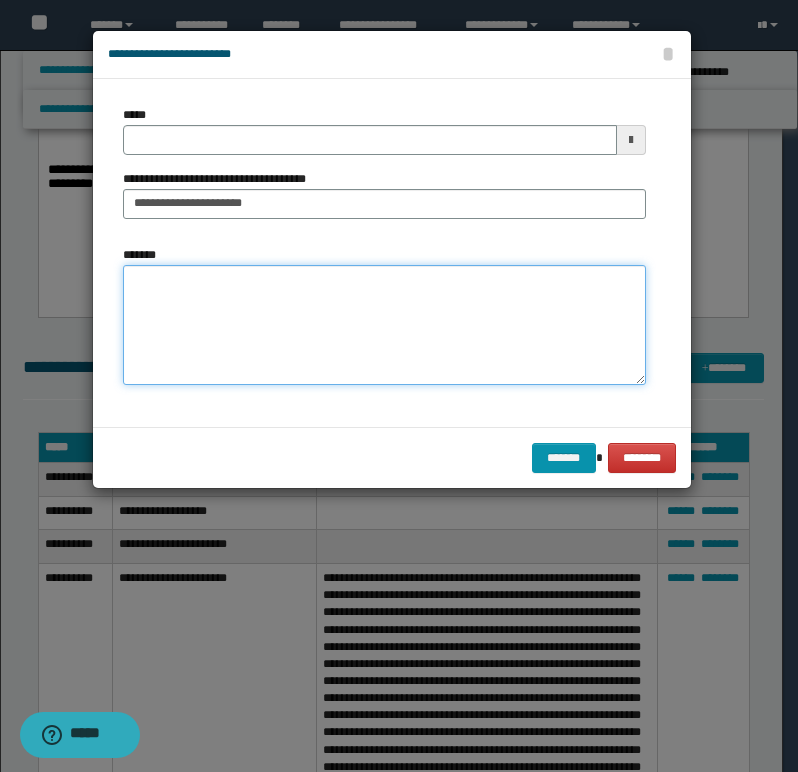 paste on "**********" 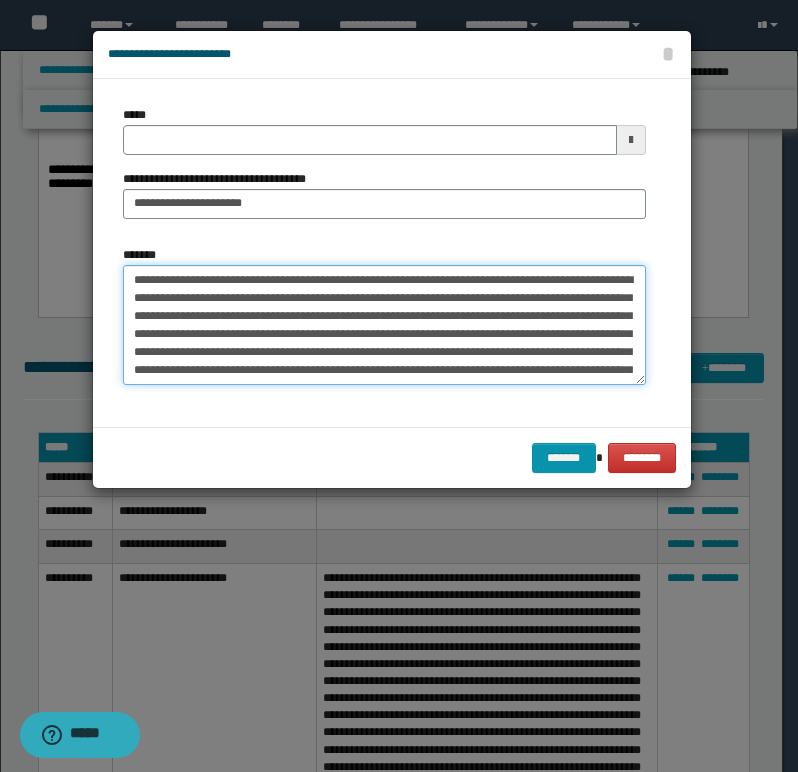 scroll, scrollTop: 408, scrollLeft: 0, axis: vertical 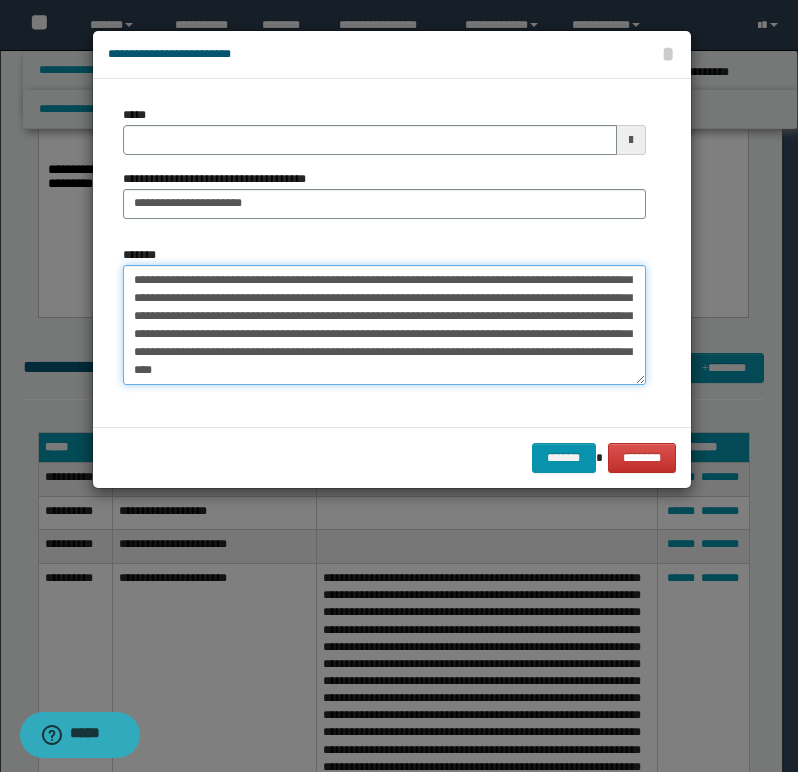 paste on "**********" 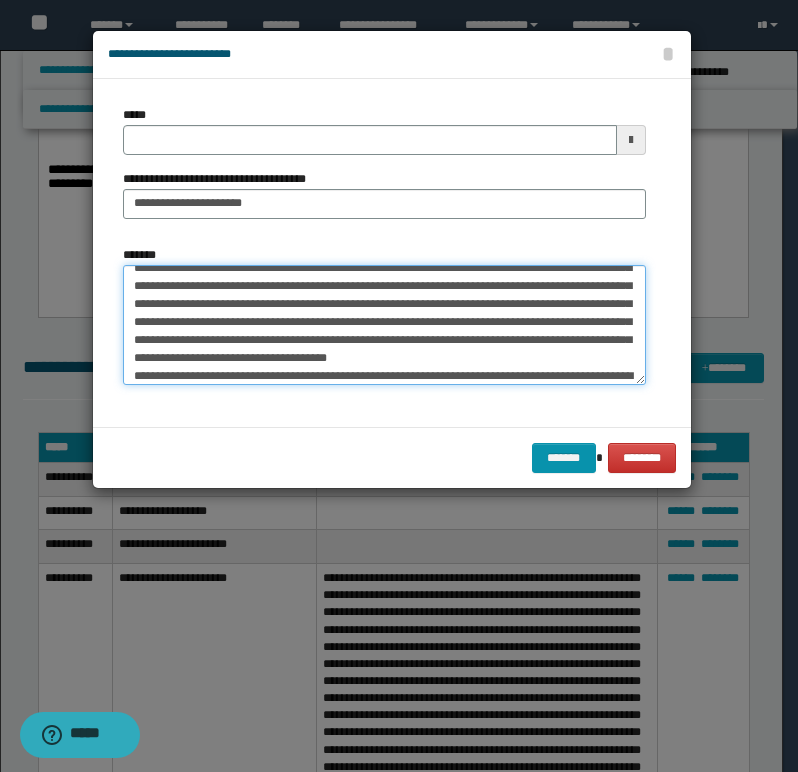 scroll, scrollTop: 534, scrollLeft: 0, axis: vertical 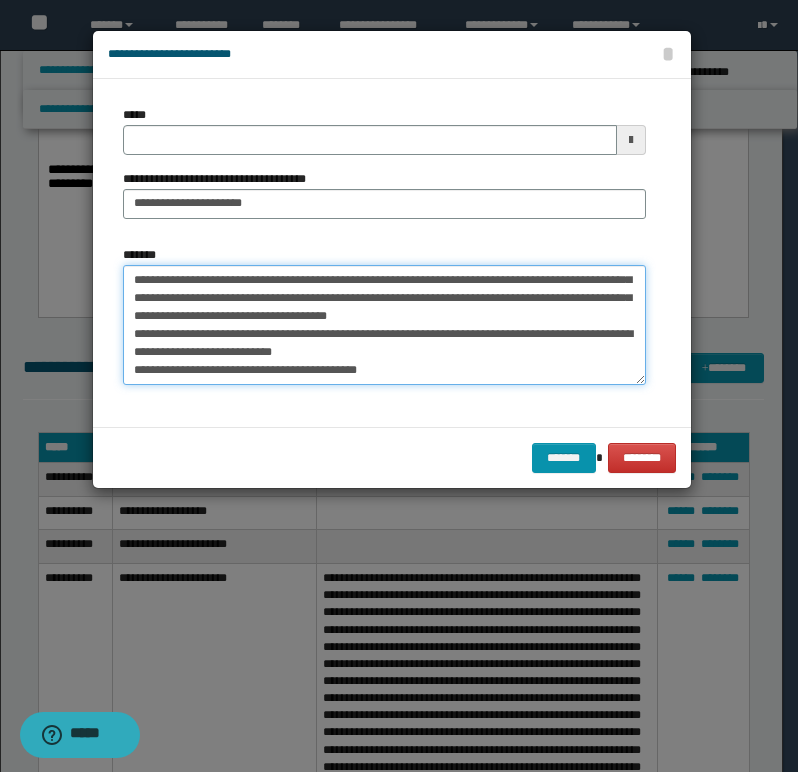 click on "*******" at bounding box center [384, 325] 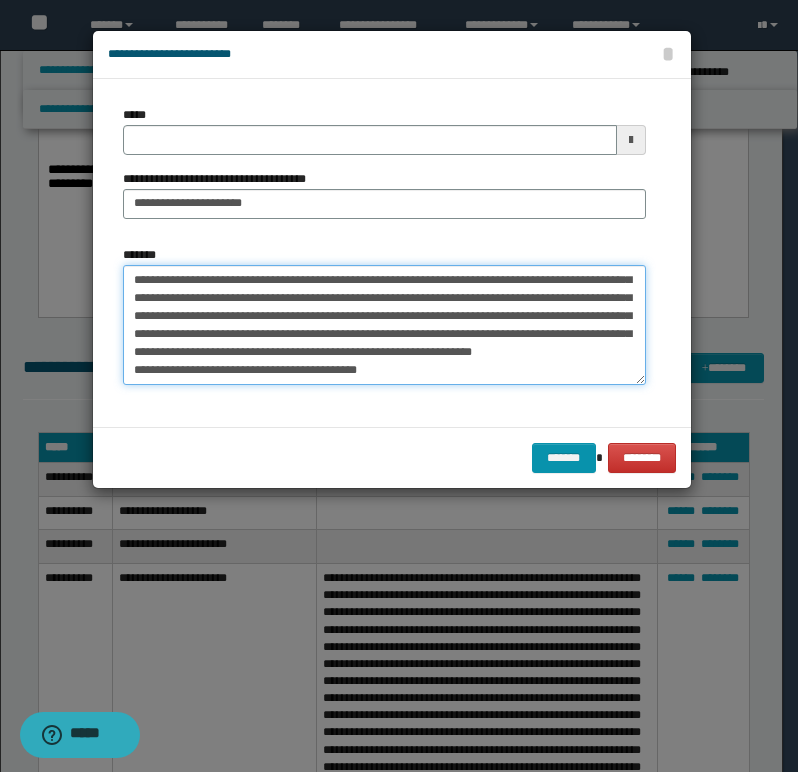 scroll, scrollTop: 516, scrollLeft: 0, axis: vertical 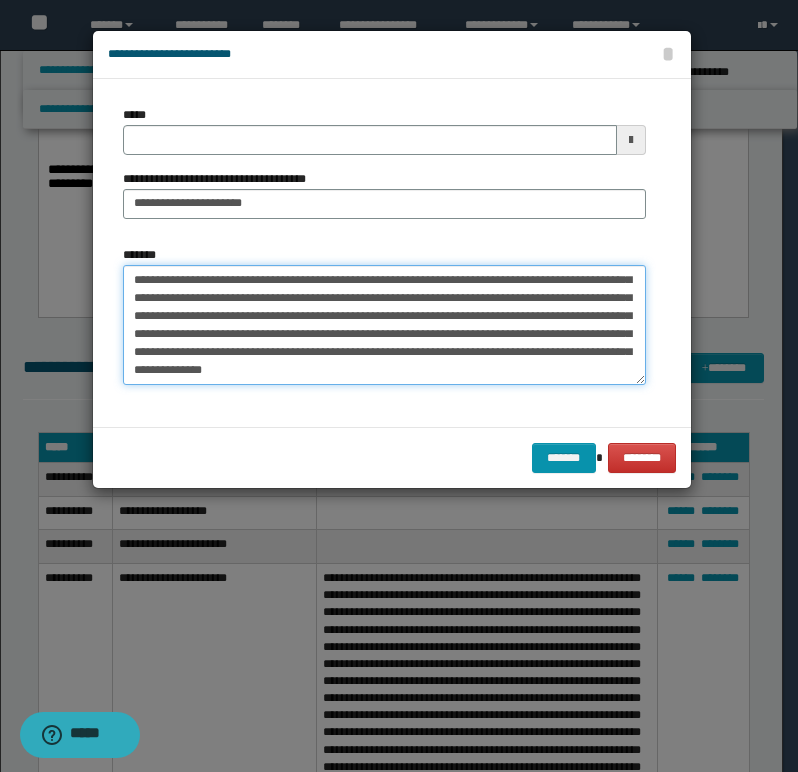 click on "*******" at bounding box center [384, 325] 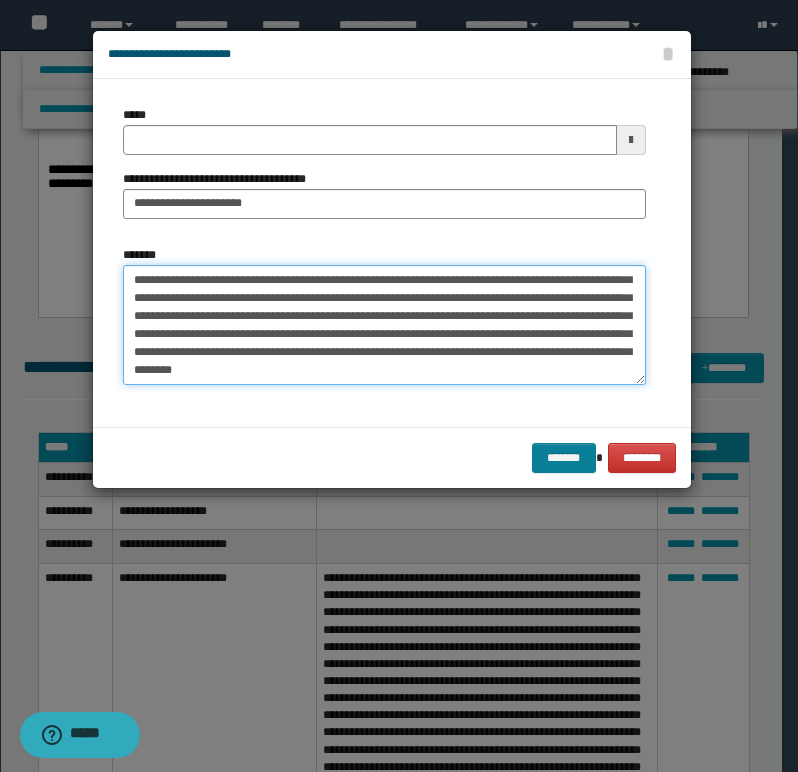 type on "**********" 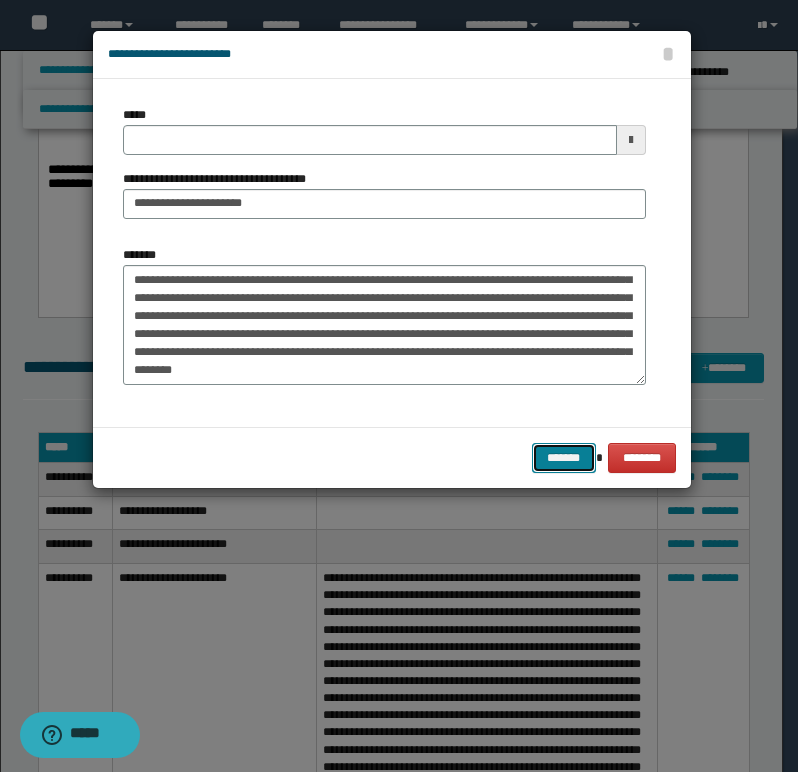 click on "*******" at bounding box center [564, 458] 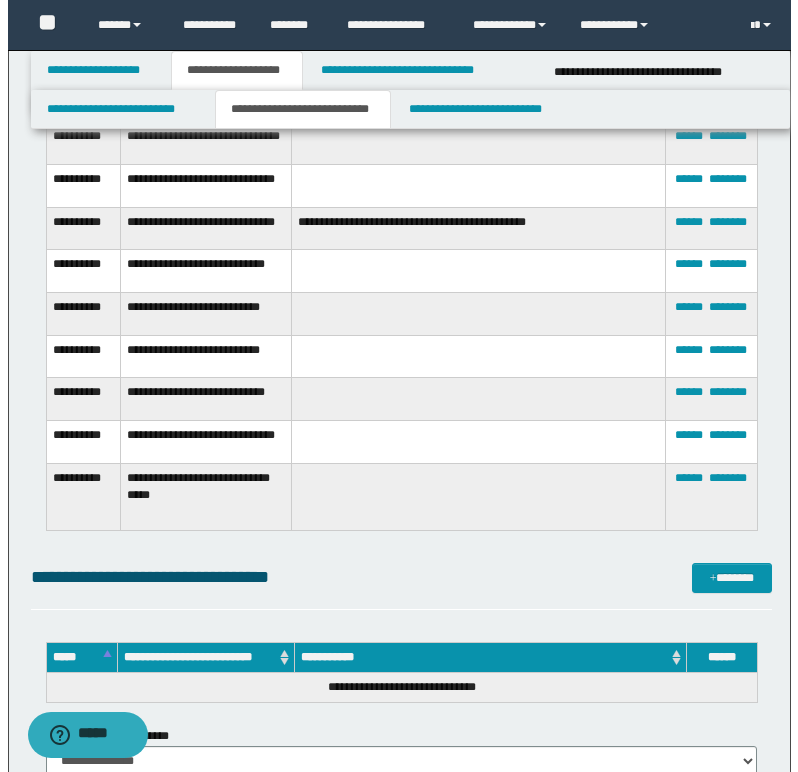 scroll, scrollTop: 4000, scrollLeft: 0, axis: vertical 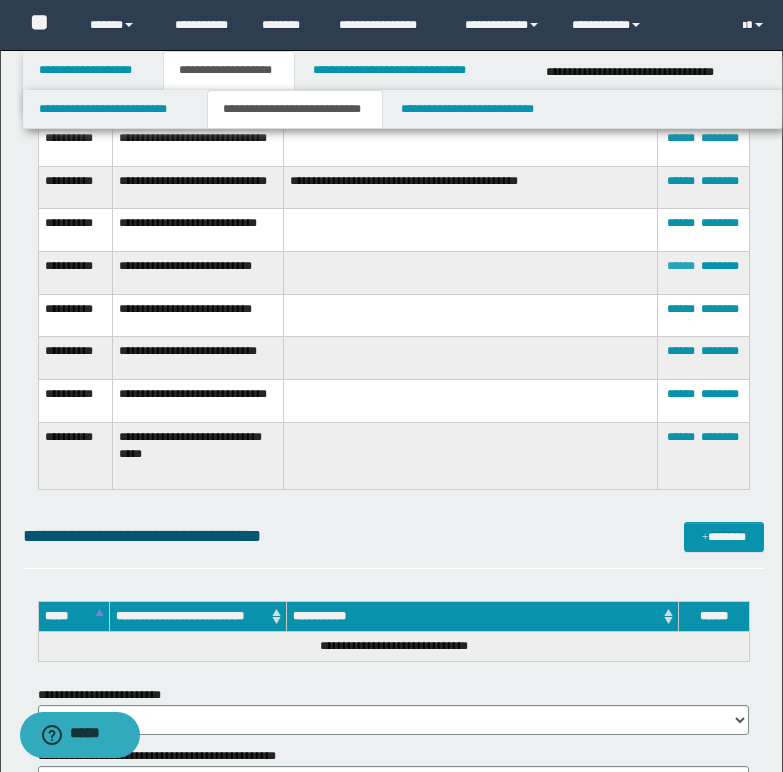 click on "******" at bounding box center [681, 266] 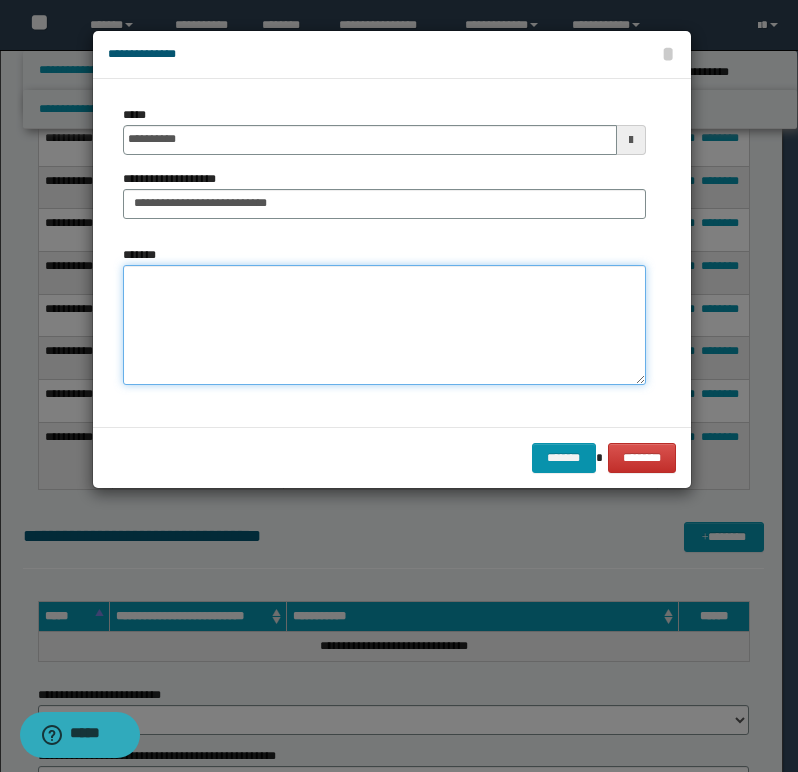 paste on "**********" 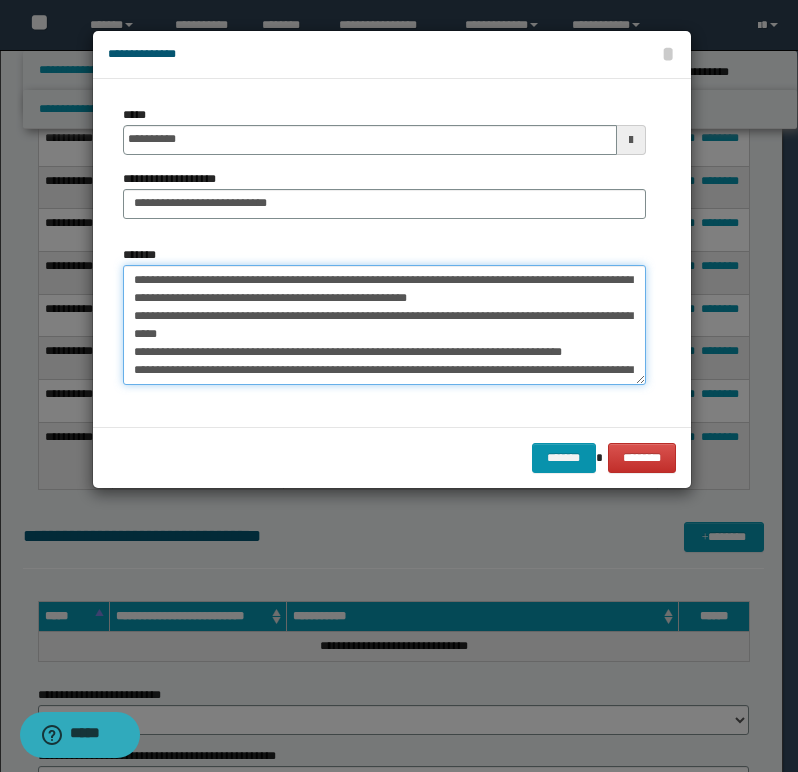 scroll, scrollTop: 30, scrollLeft: 0, axis: vertical 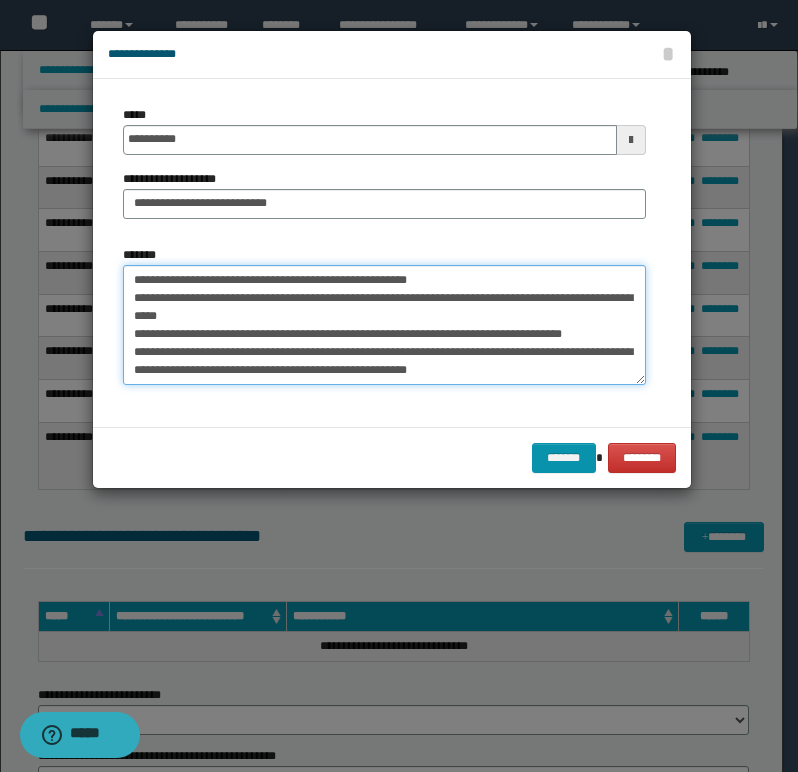 click on "**********" at bounding box center (384, 325) 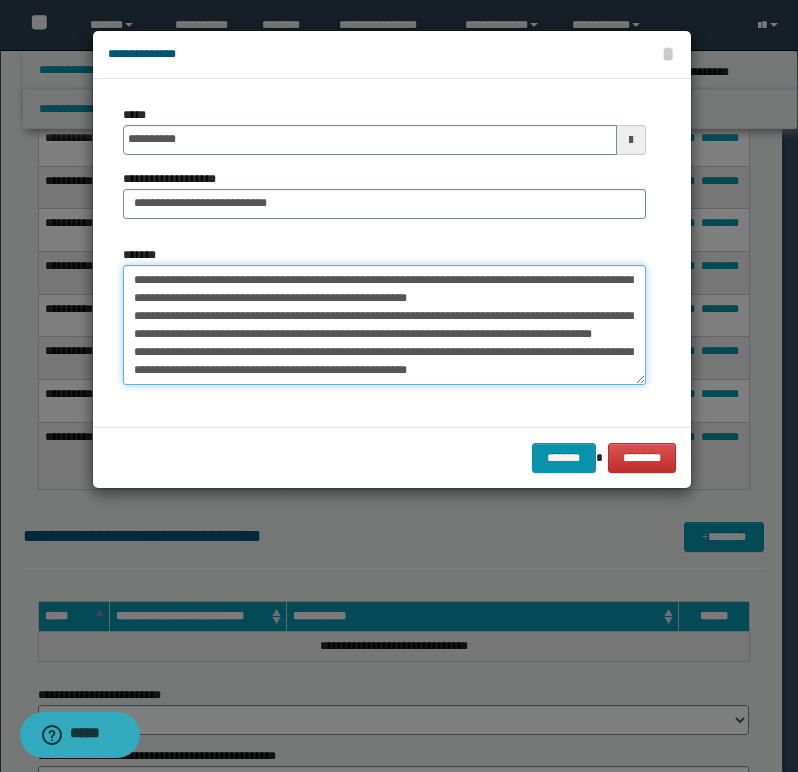 click on "**********" at bounding box center [384, 325] 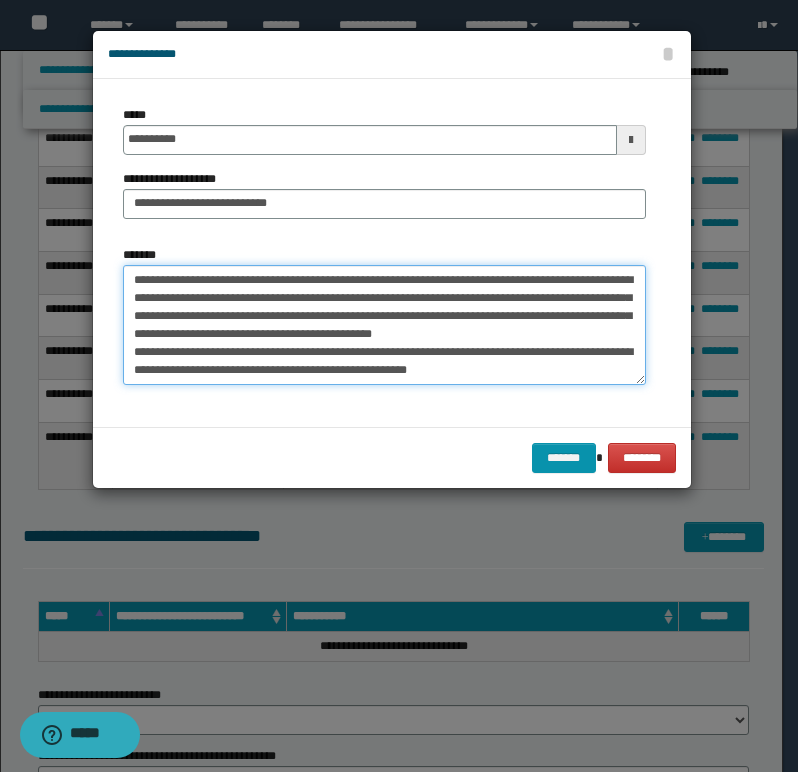 scroll, scrollTop: 5, scrollLeft: 0, axis: vertical 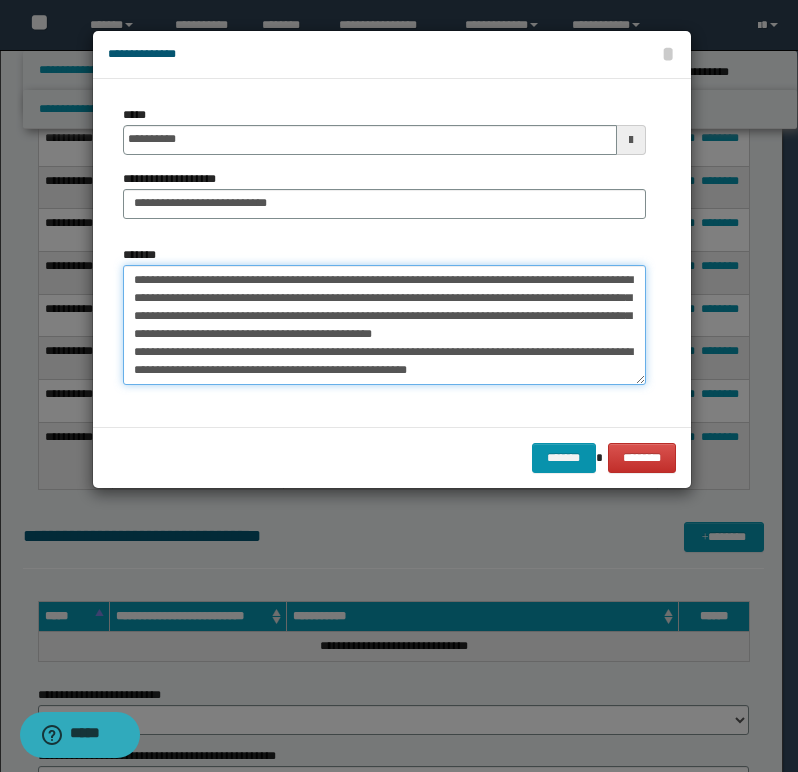 click on "**********" at bounding box center (384, 325) 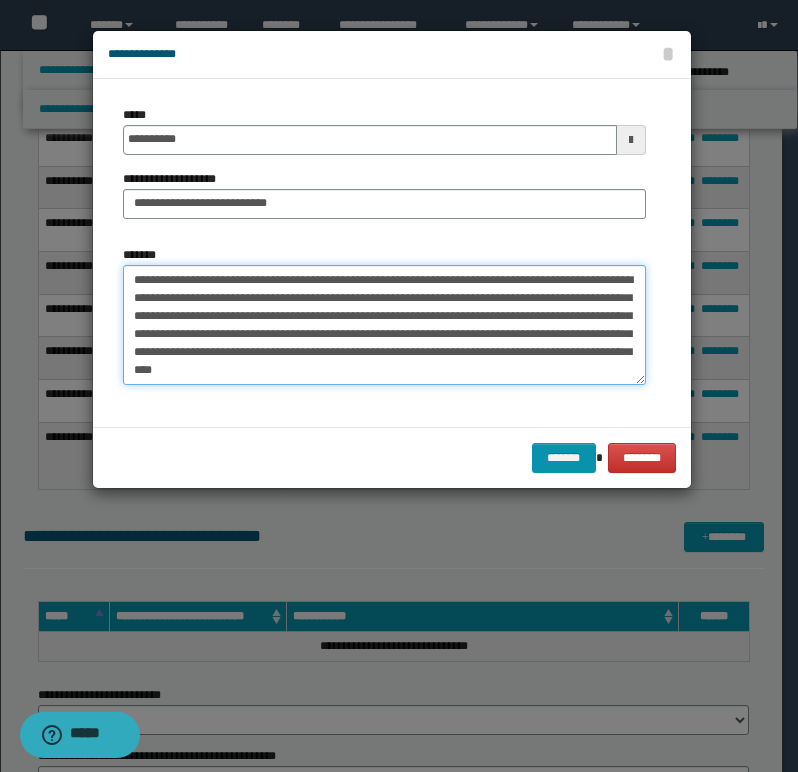 scroll, scrollTop: 18, scrollLeft: 0, axis: vertical 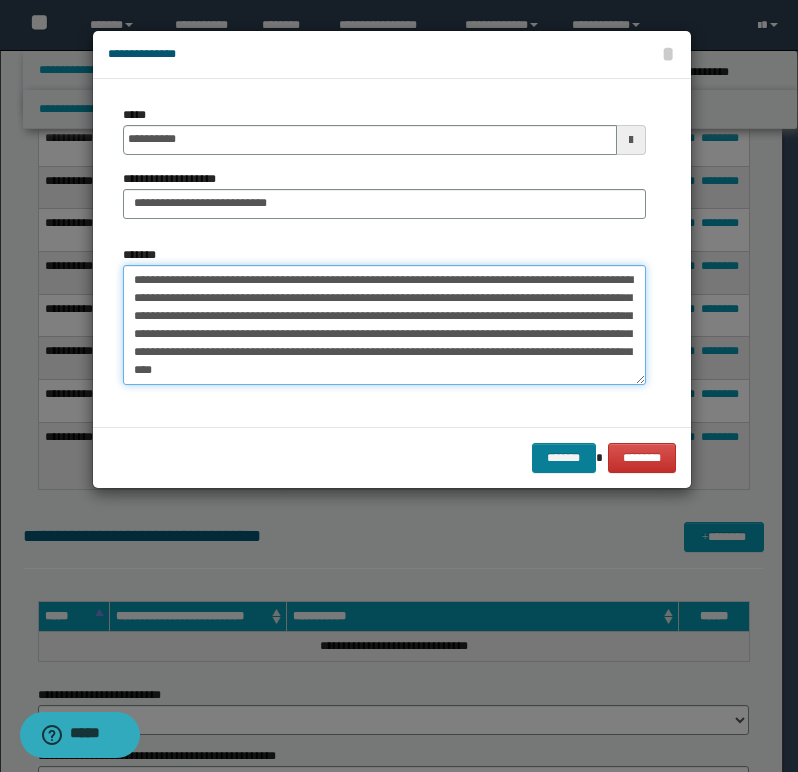 type on "**********" 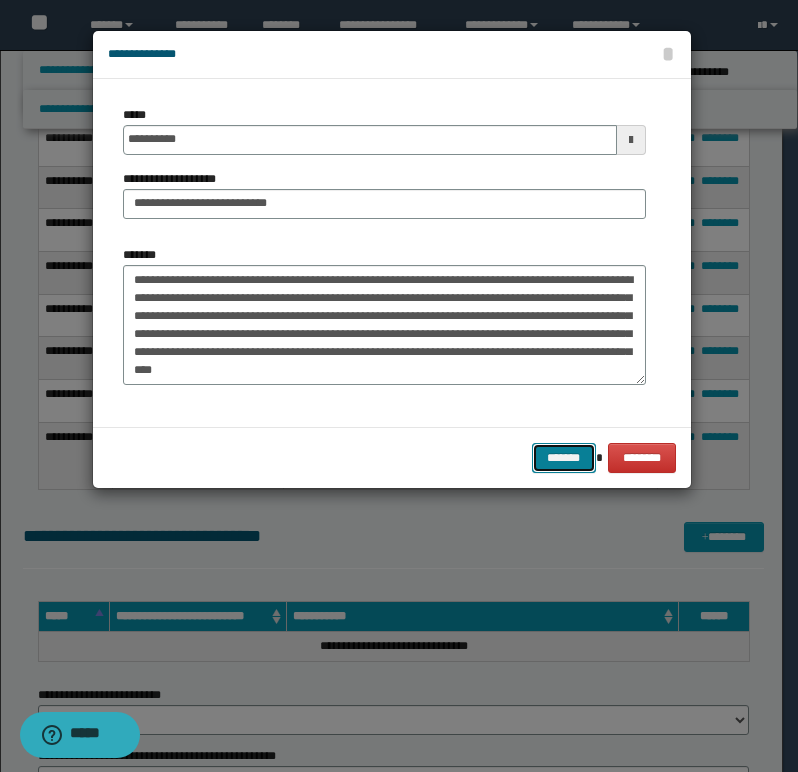 click on "*******" at bounding box center [564, 458] 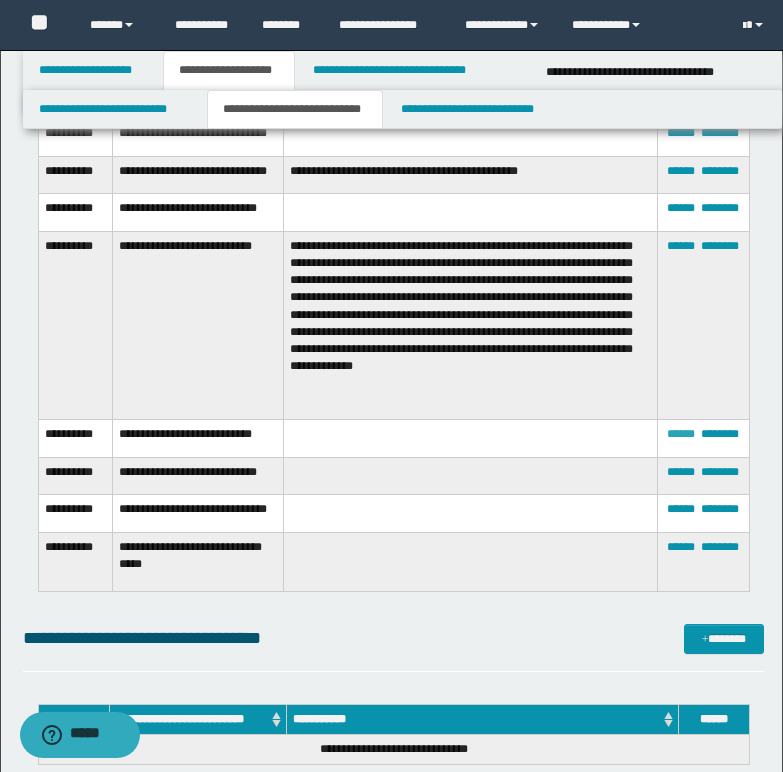 click on "******" at bounding box center (681, 434) 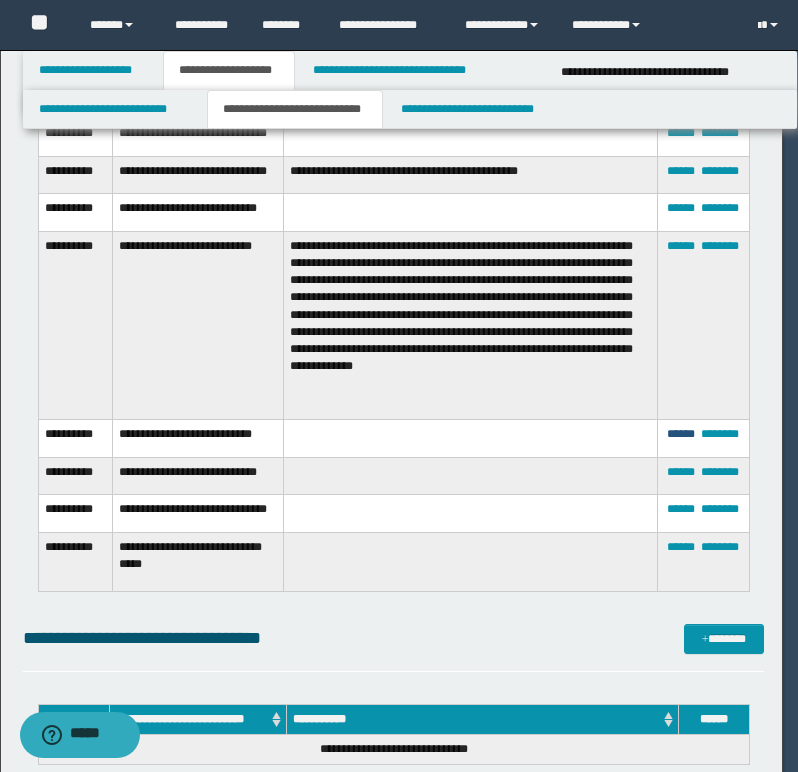 scroll, scrollTop: 0, scrollLeft: 0, axis: both 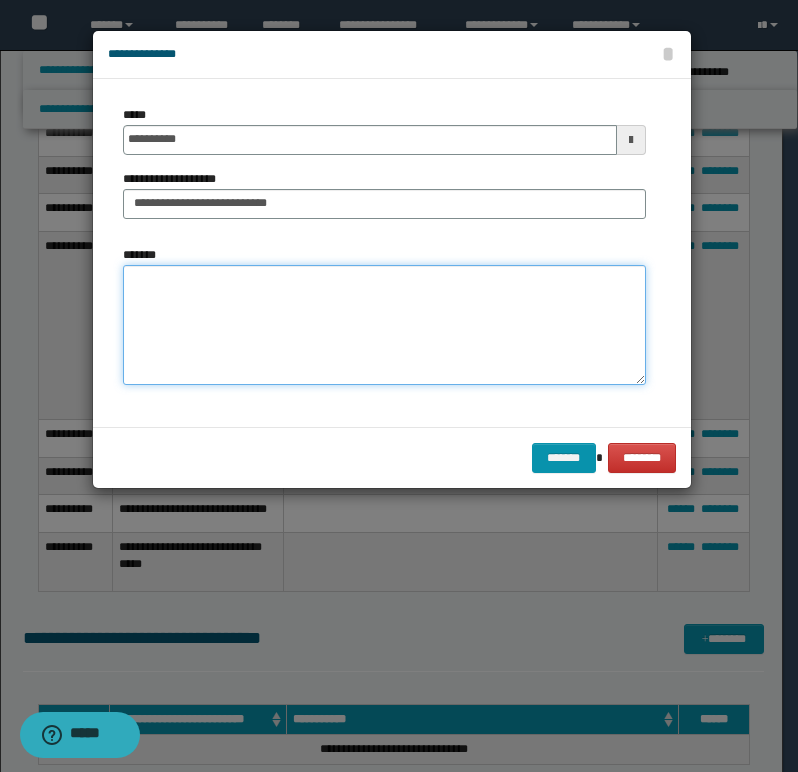 paste on "**********" 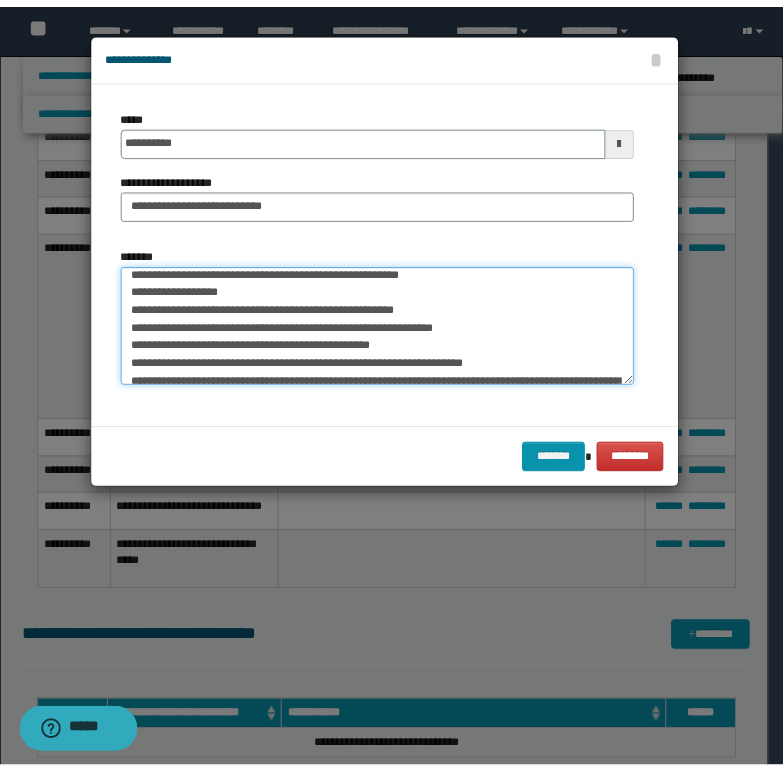 scroll, scrollTop: 0, scrollLeft: 0, axis: both 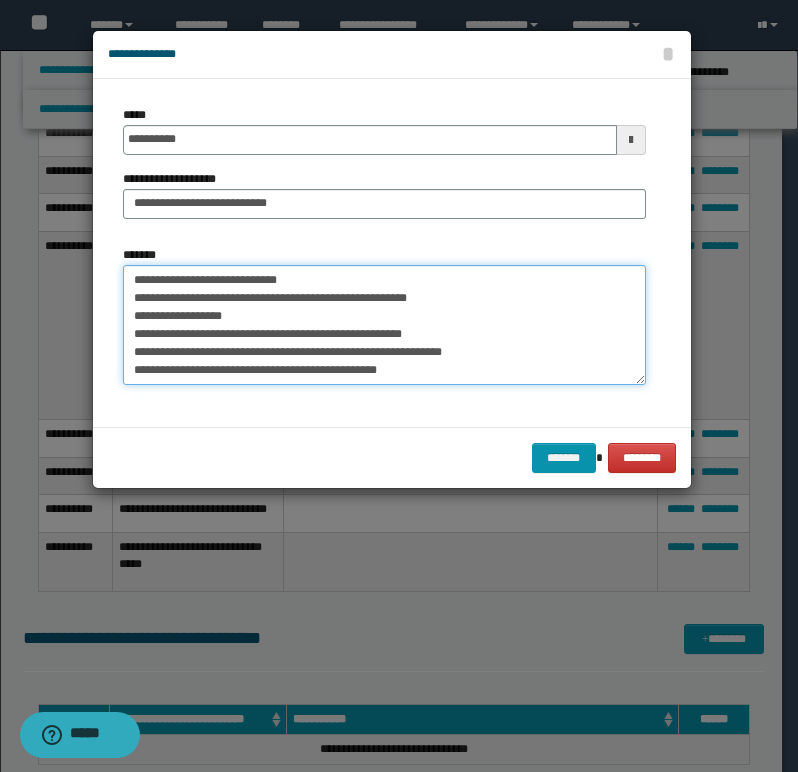 click on "**********" at bounding box center [384, 325] 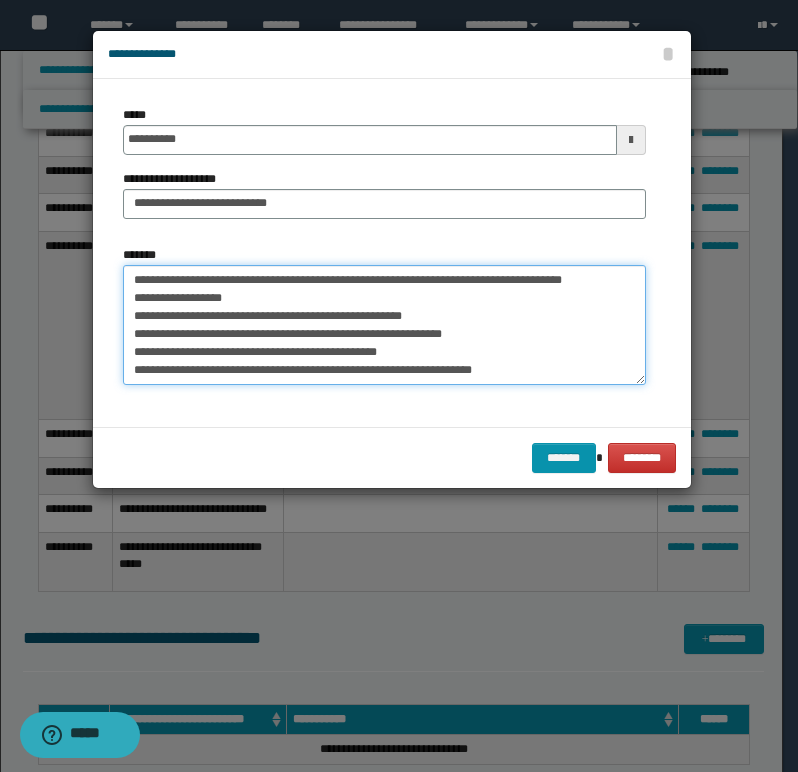 click on "**********" at bounding box center [384, 325] 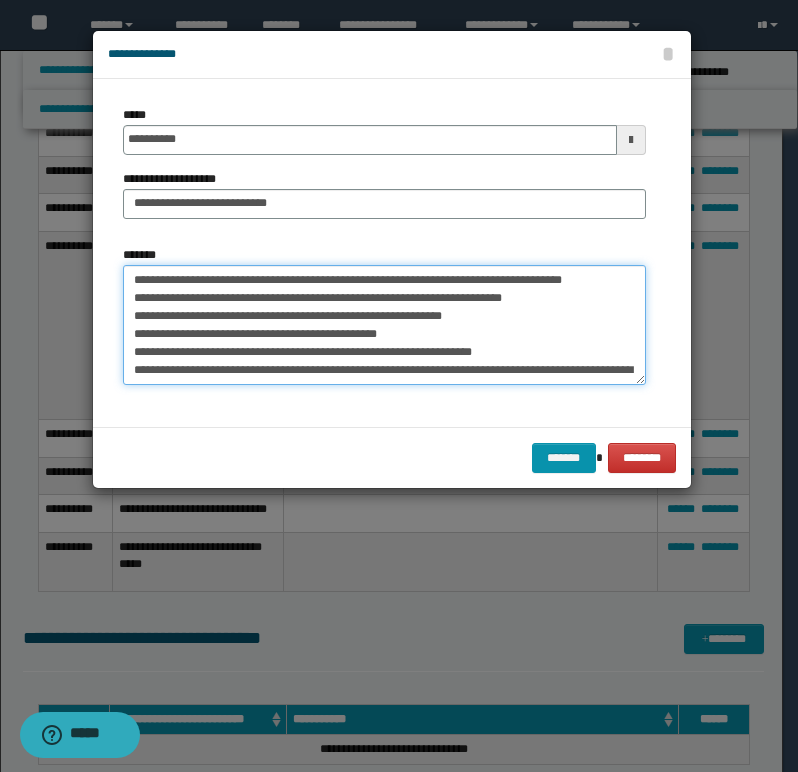 click on "**********" at bounding box center [384, 325] 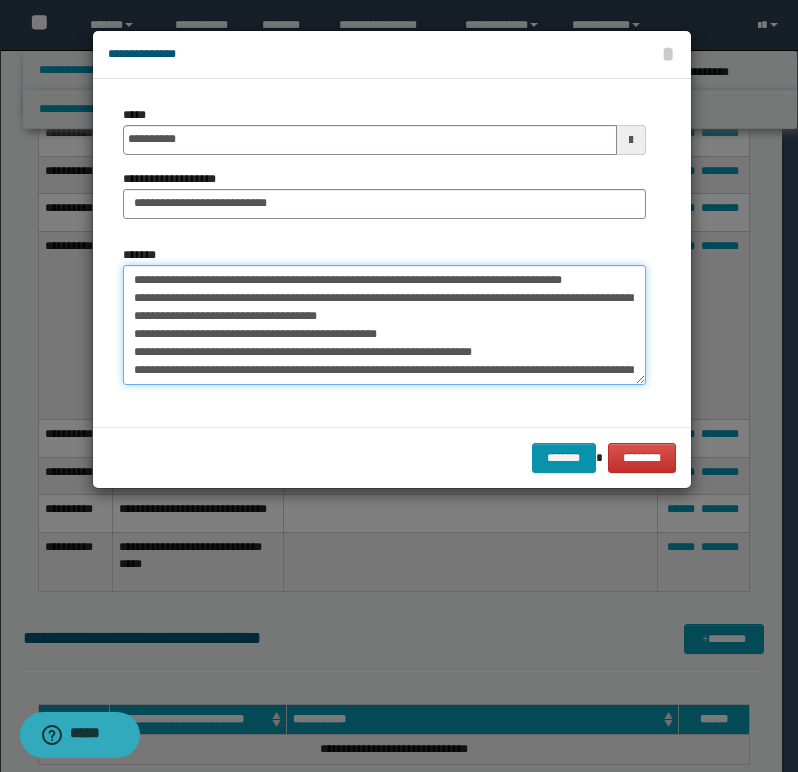 click on "**********" at bounding box center (384, 325) 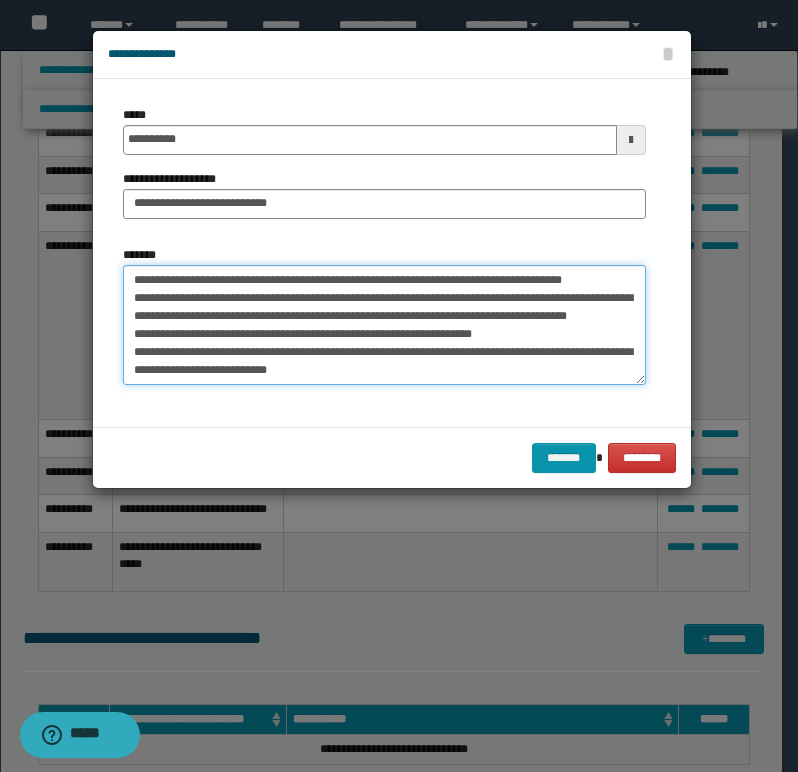 click on "**********" at bounding box center (384, 325) 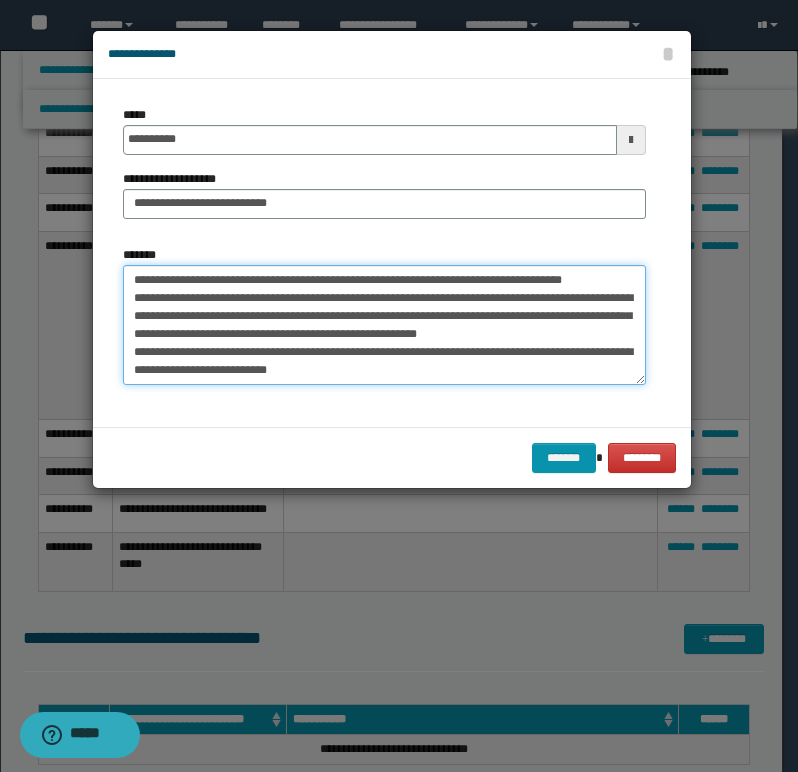 click on "**********" at bounding box center (384, 325) 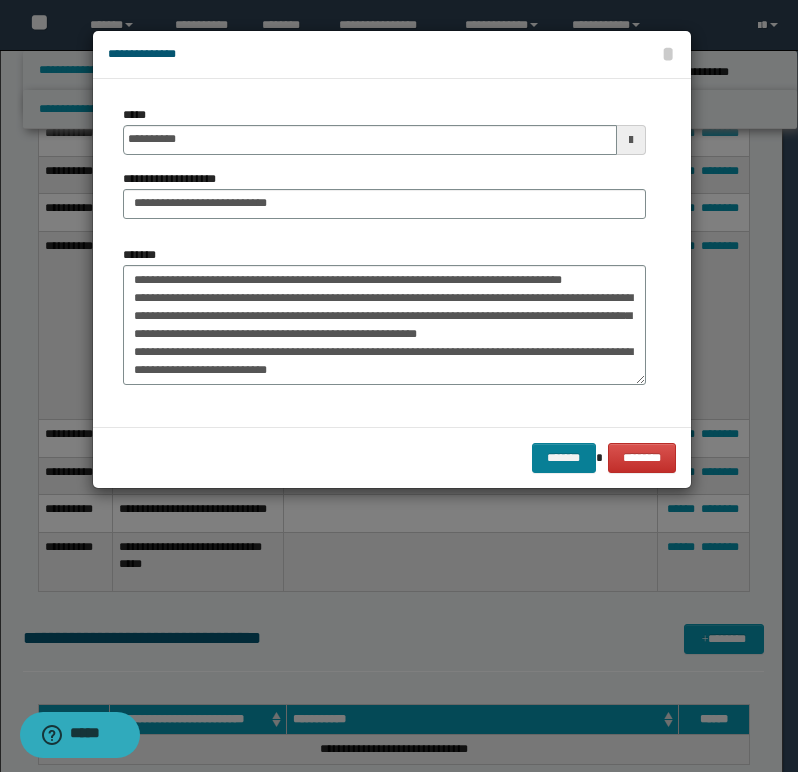 click on "*******
********" at bounding box center (392, 457) 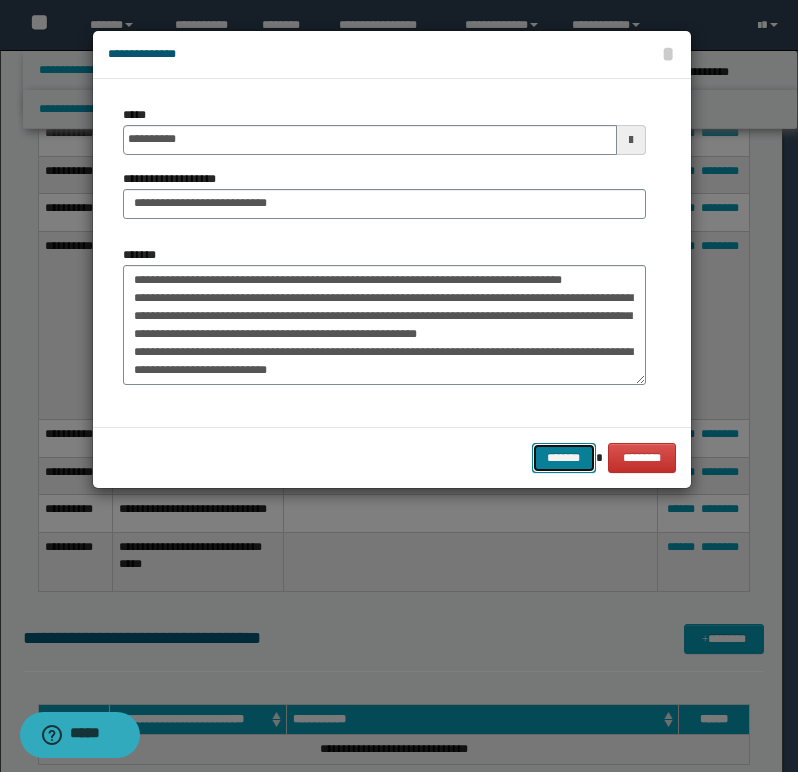 click on "*******" at bounding box center (564, 458) 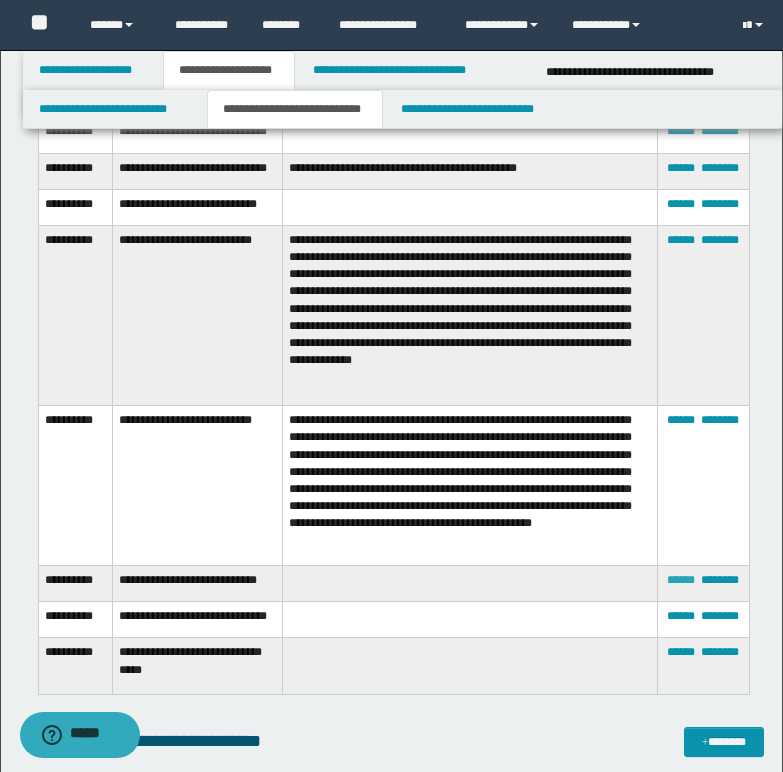 click on "******" at bounding box center [681, 580] 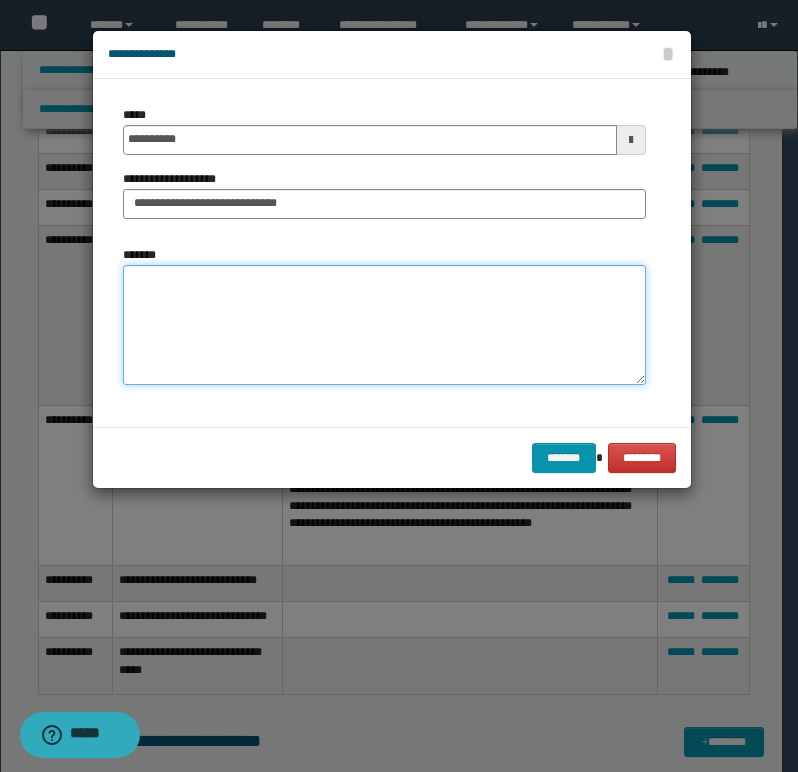 drag, startPoint x: 229, startPoint y: 220, endPoint x: 148, endPoint y: 297, distance: 111.75867 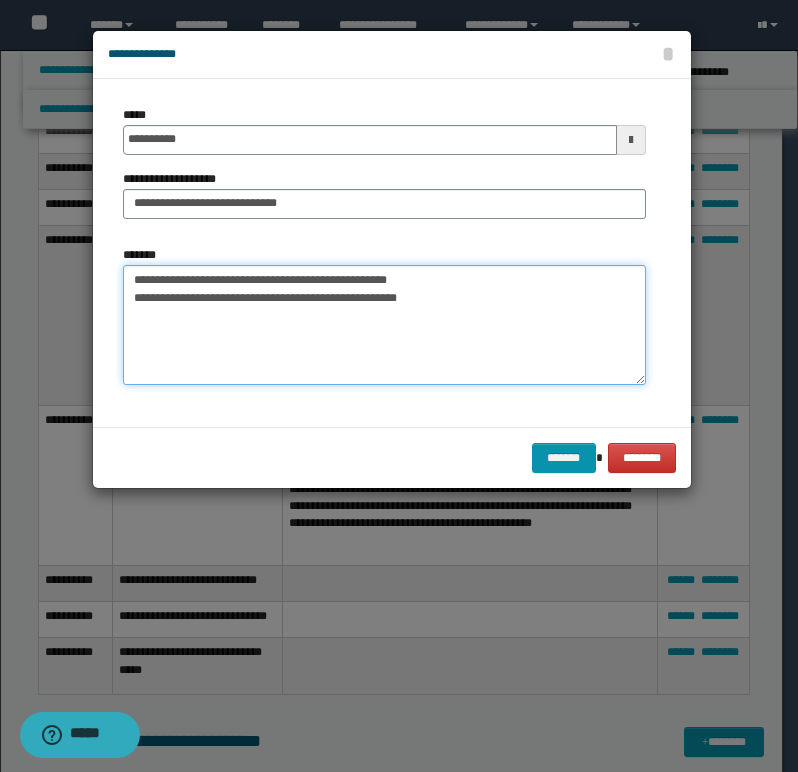 click on "**********" at bounding box center (384, 325) 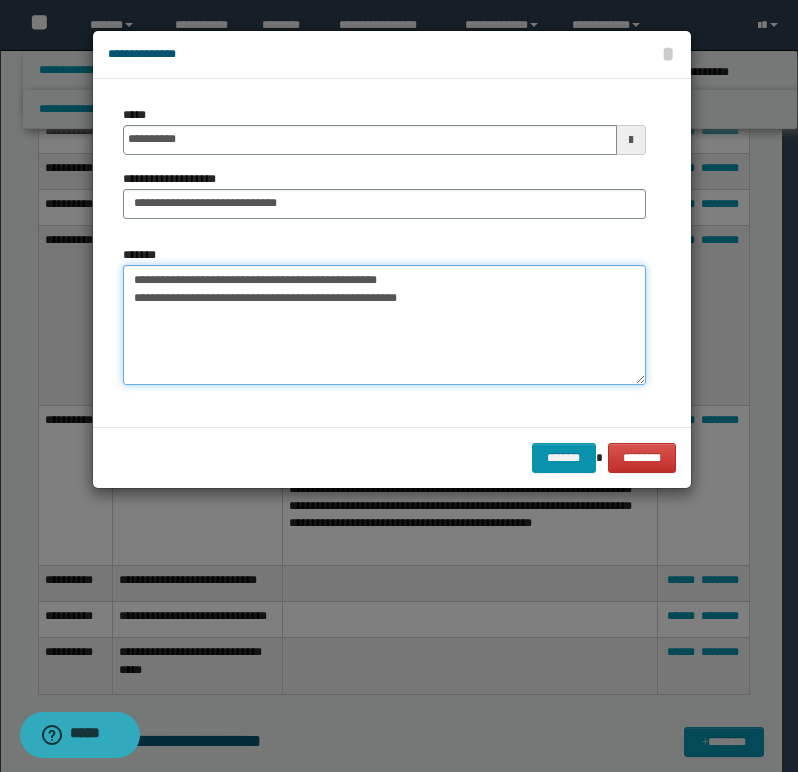 click on "**********" at bounding box center (384, 325) 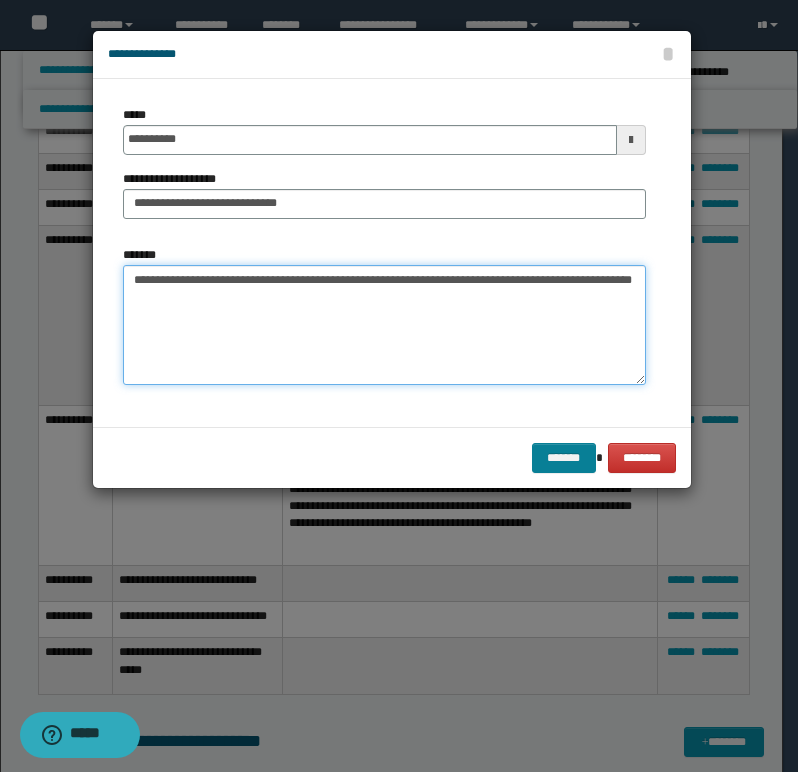 type on "**********" 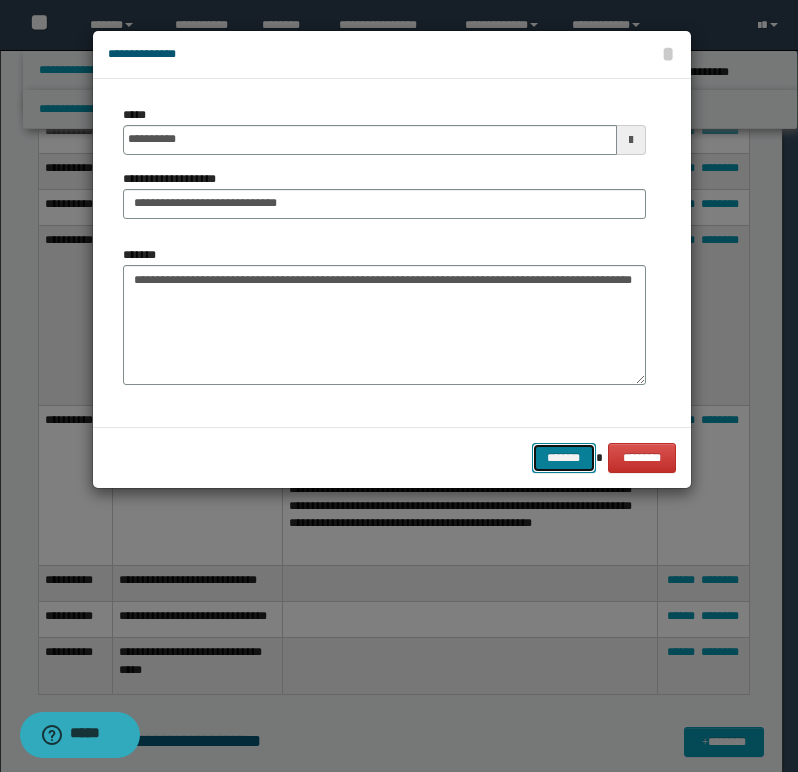click on "*******" at bounding box center (564, 458) 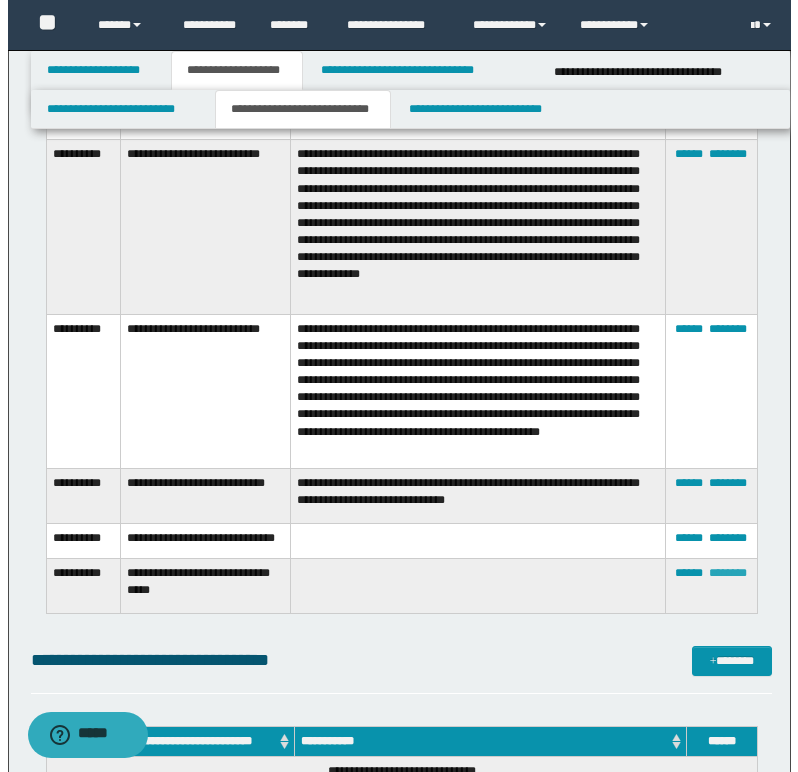 scroll, scrollTop: 4200, scrollLeft: 0, axis: vertical 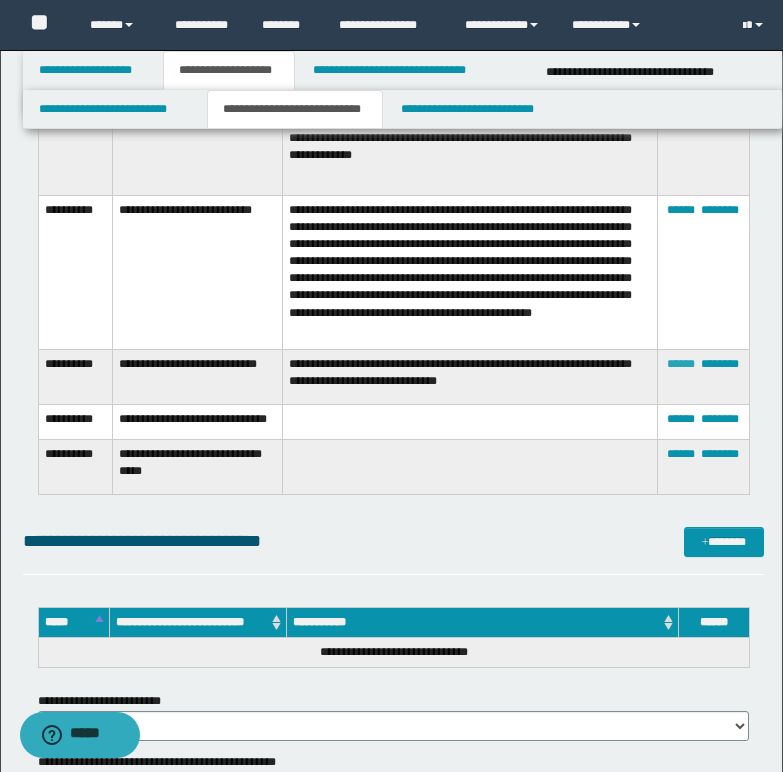 click on "******" at bounding box center (681, 364) 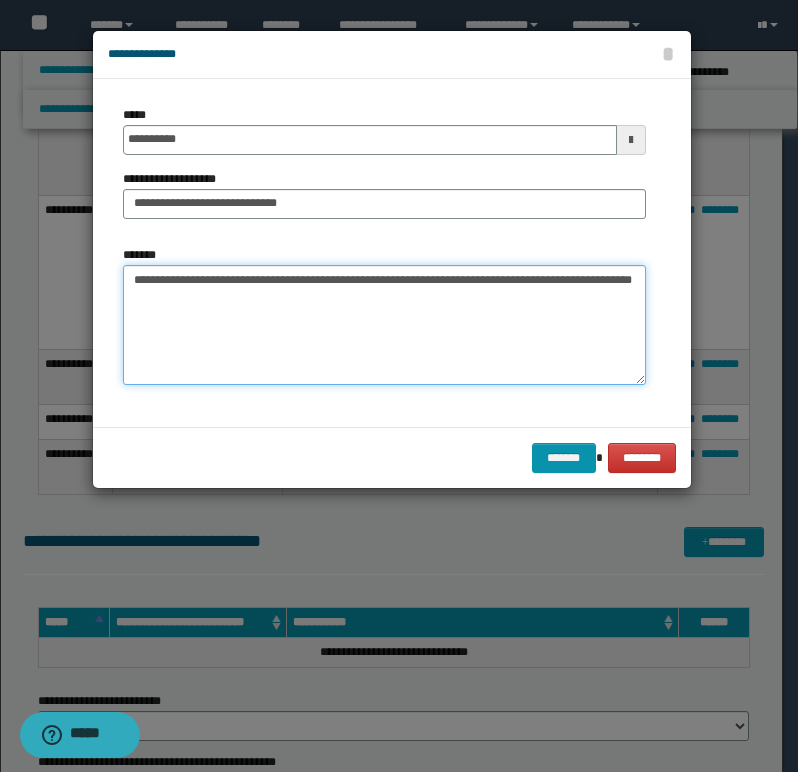 click on "**********" at bounding box center (384, 325) 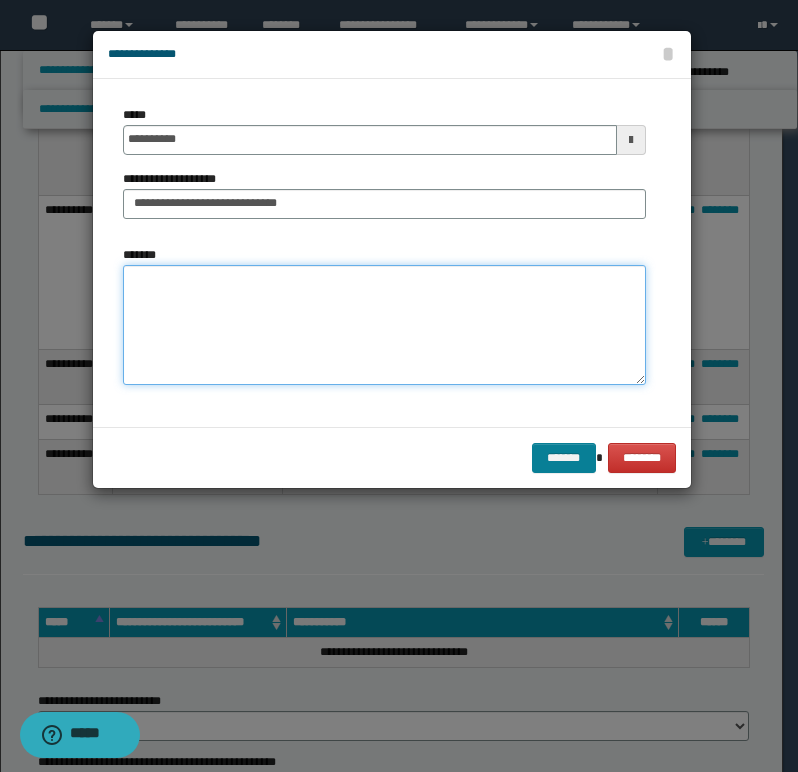 type 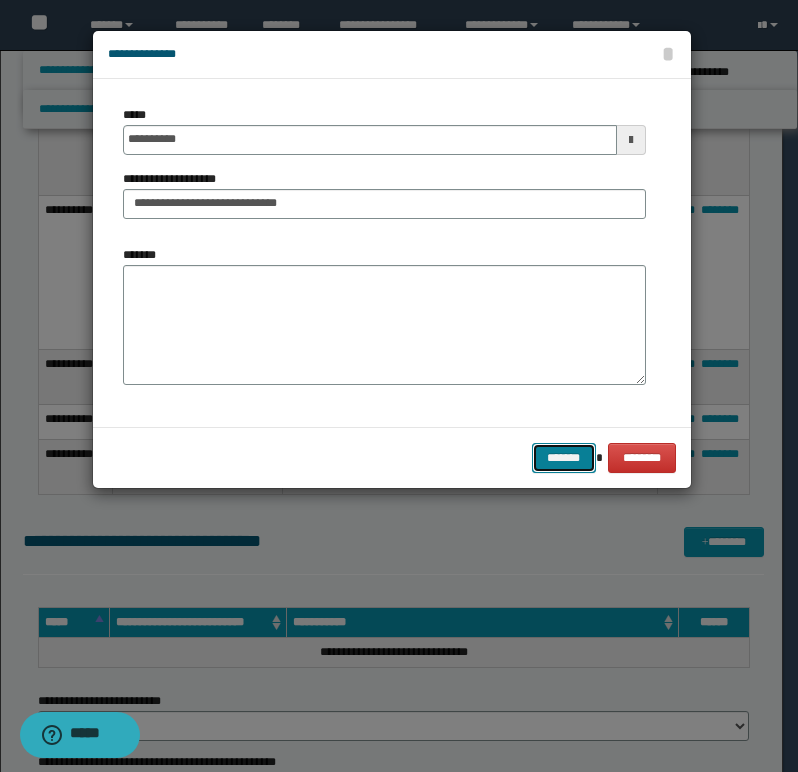 click on "*******" at bounding box center [564, 458] 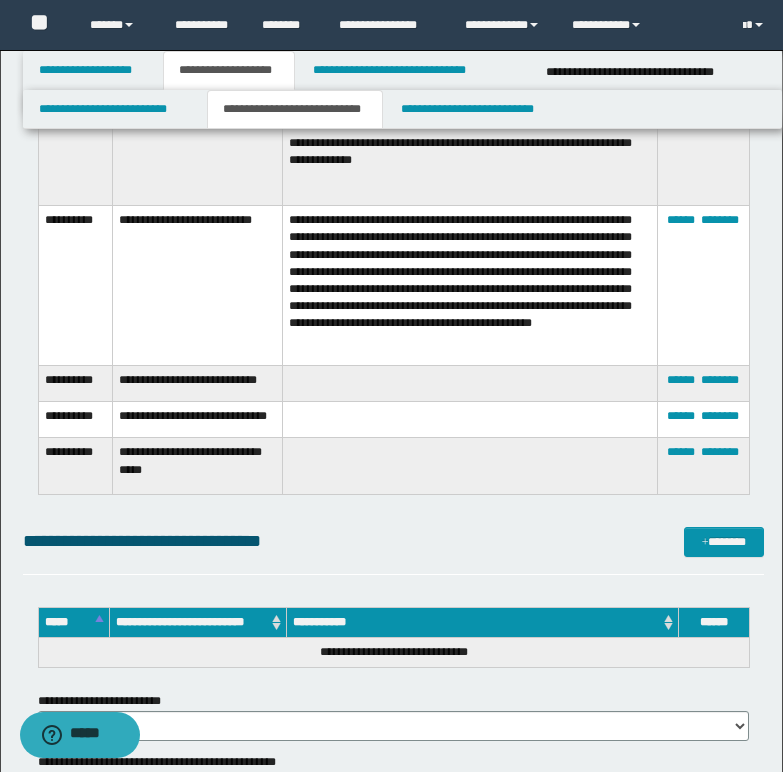 click on "******    ********" at bounding box center [703, 420] 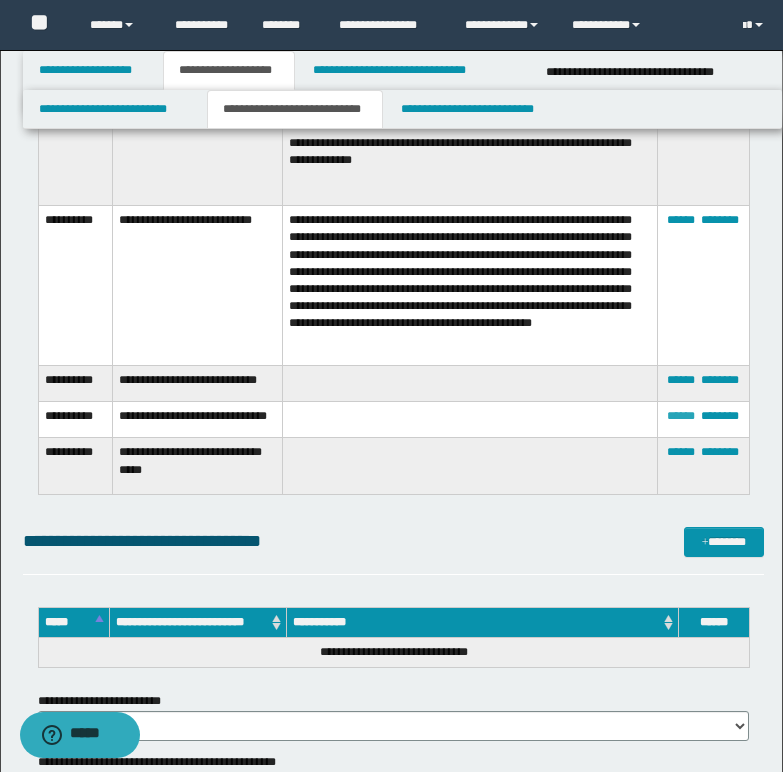click on "******" at bounding box center (681, 416) 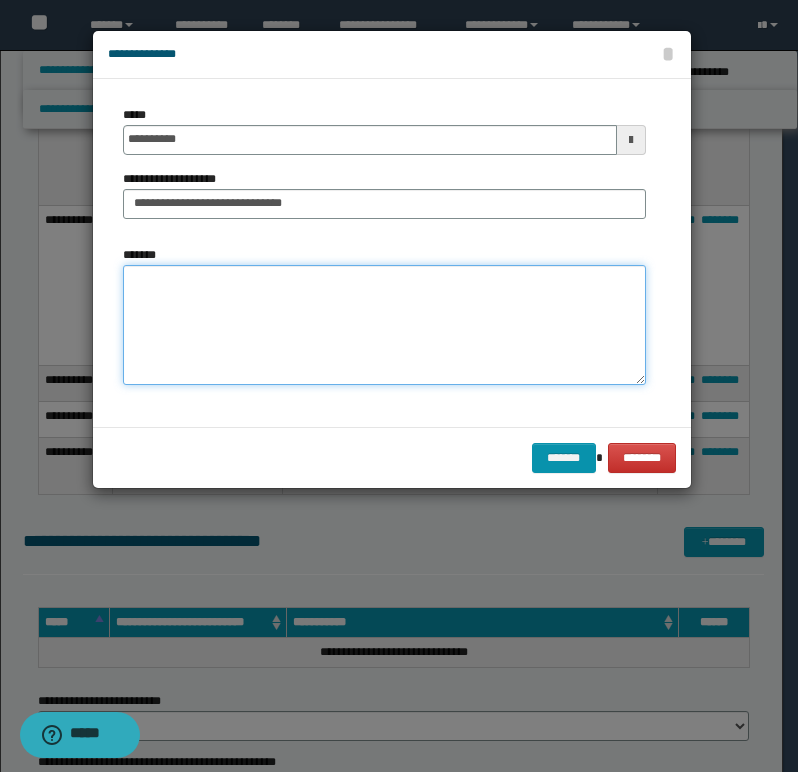 paste on "**********" 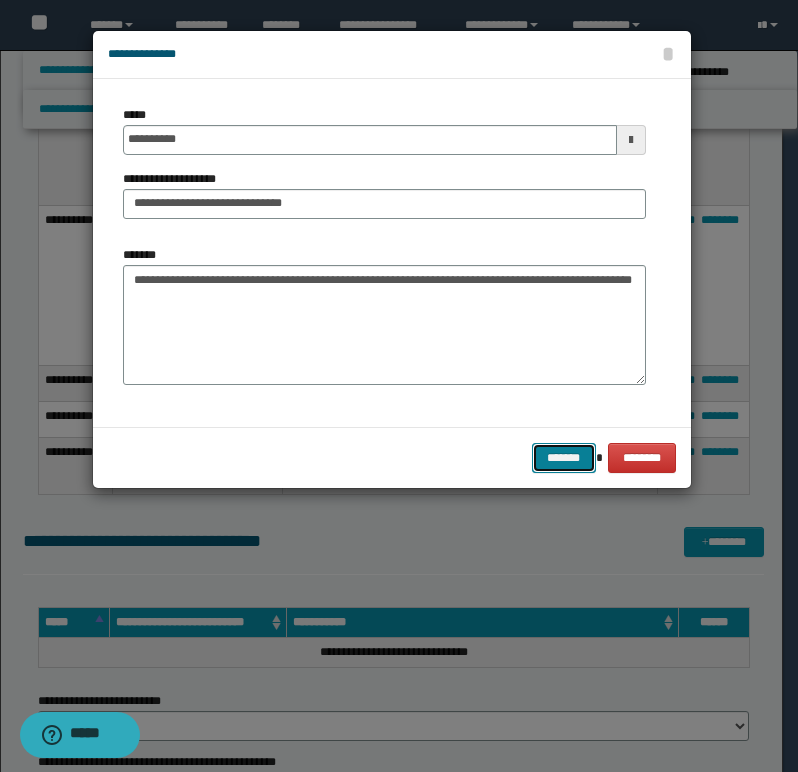 click on "*******" at bounding box center (564, 458) 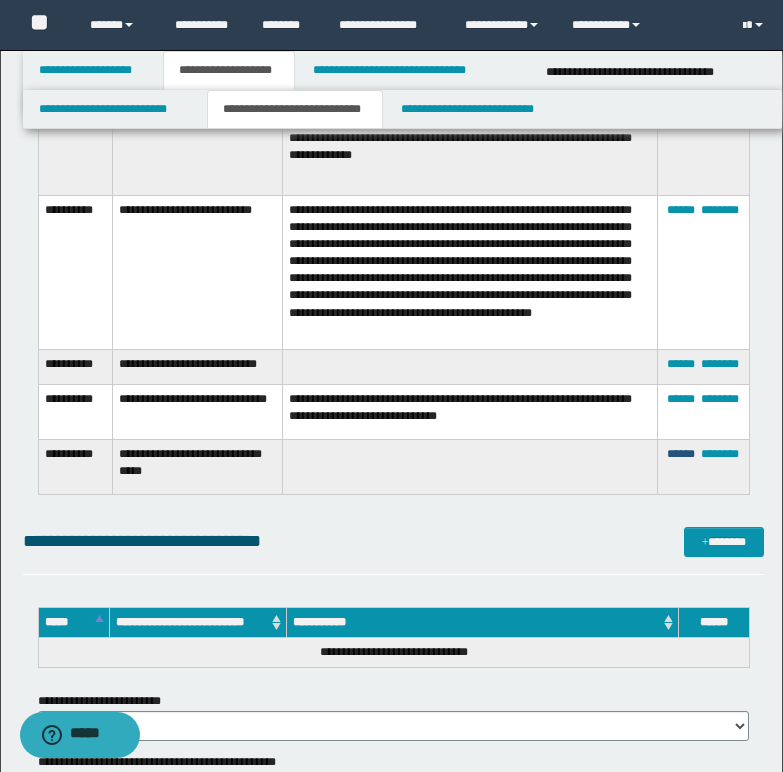 click on "******" at bounding box center (681, 454) 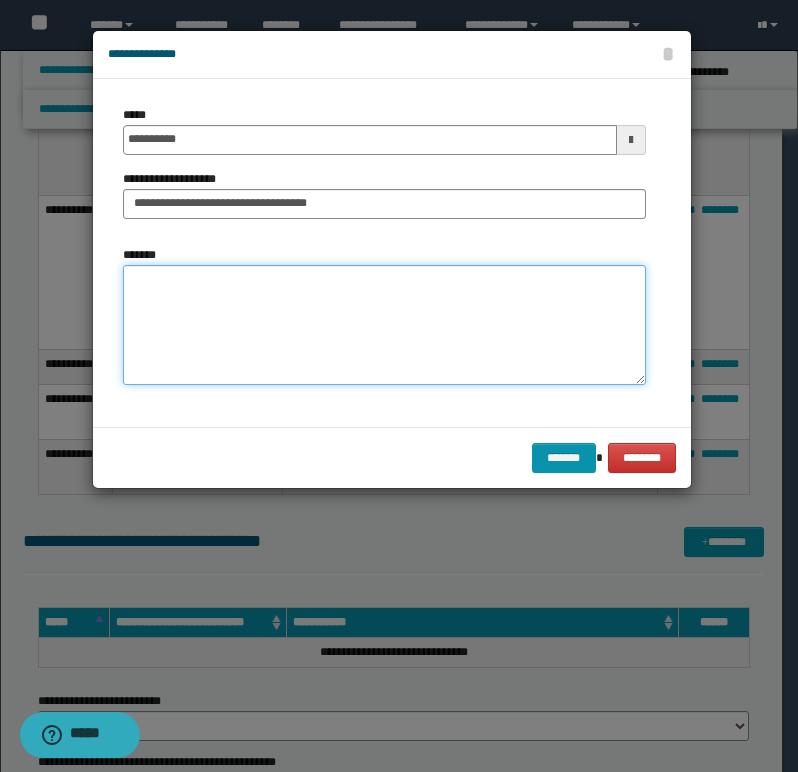 paste on "**********" 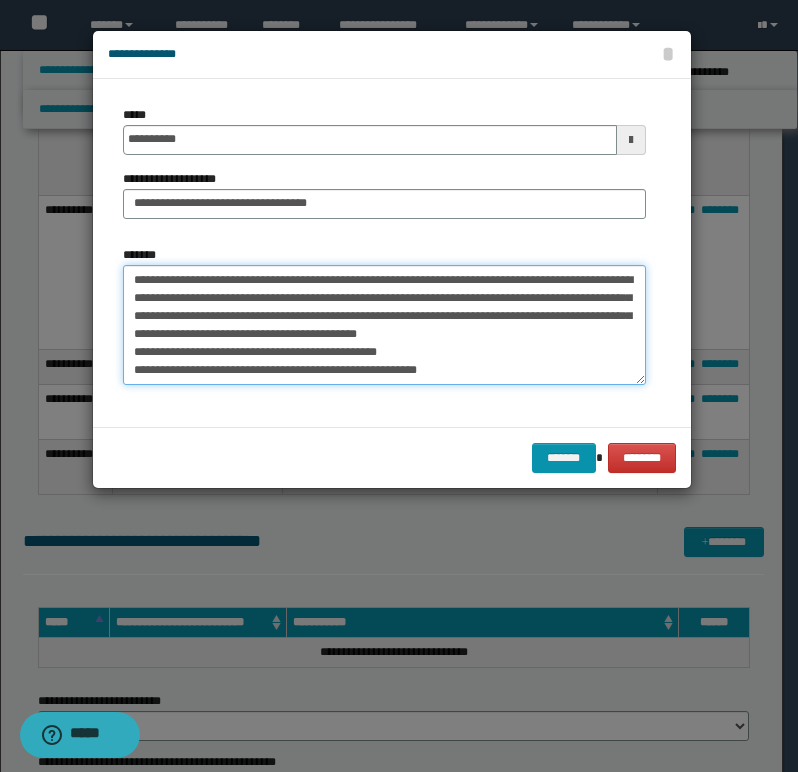 scroll, scrollTop: 174, scrollLeft: 0, axis: vertical 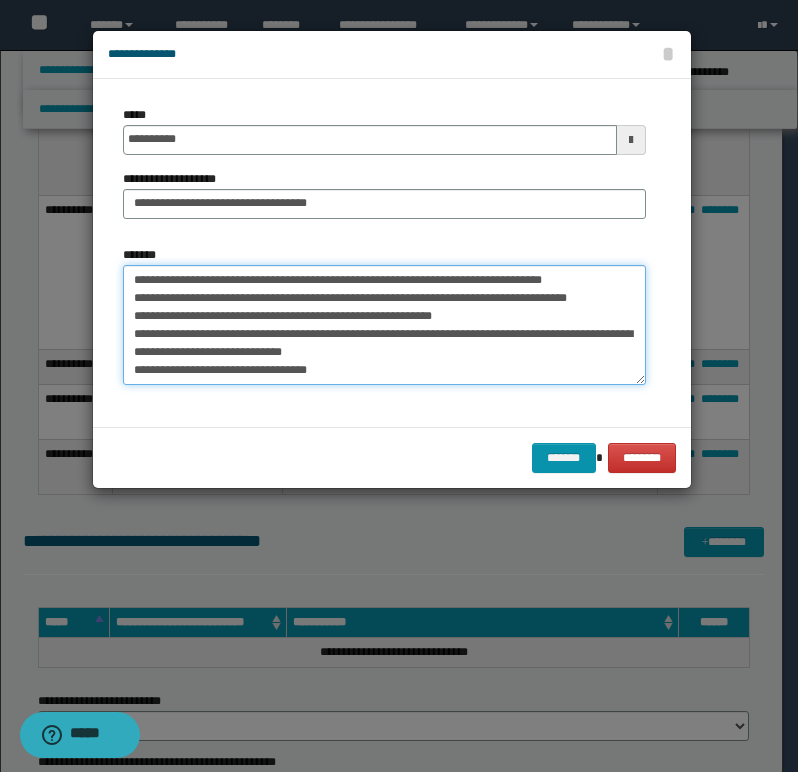 click on "*******" at bounding box center [384, 325] 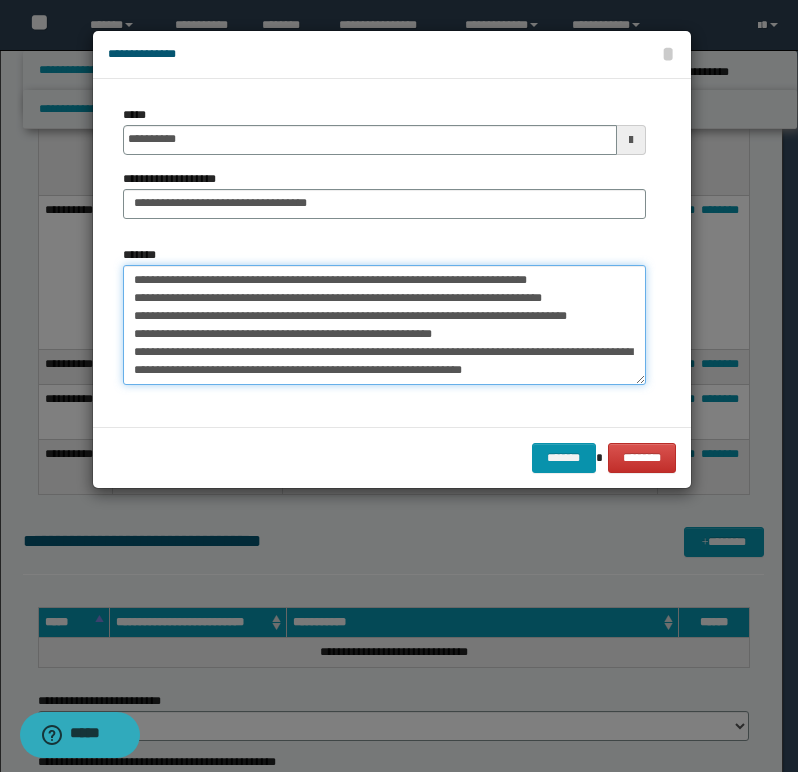 scroll, scrollTop: 162, scrollLeft: 0, axis: vertical 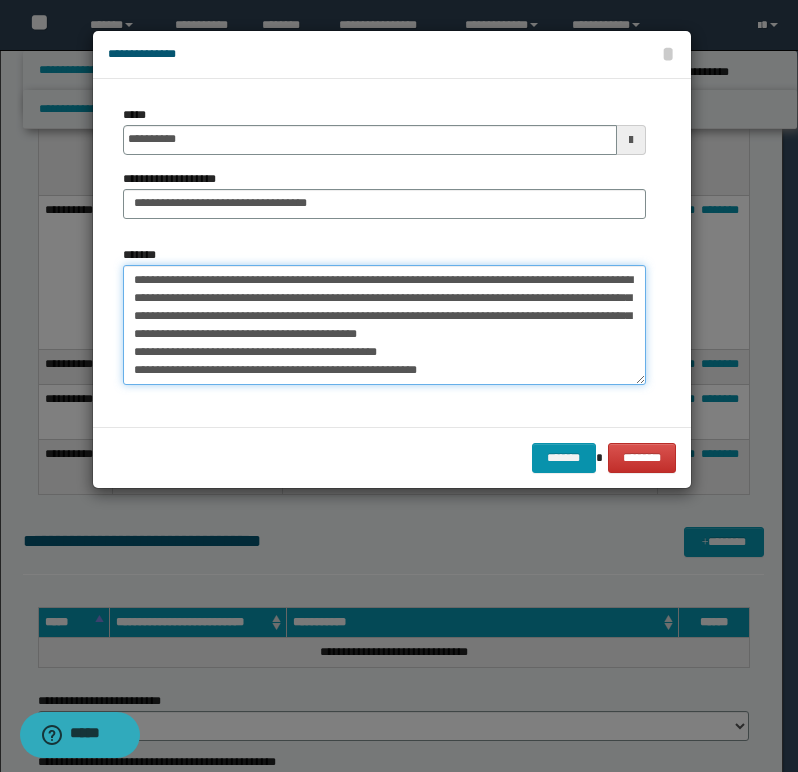 click on "*******" at bounding box center [384, 325] 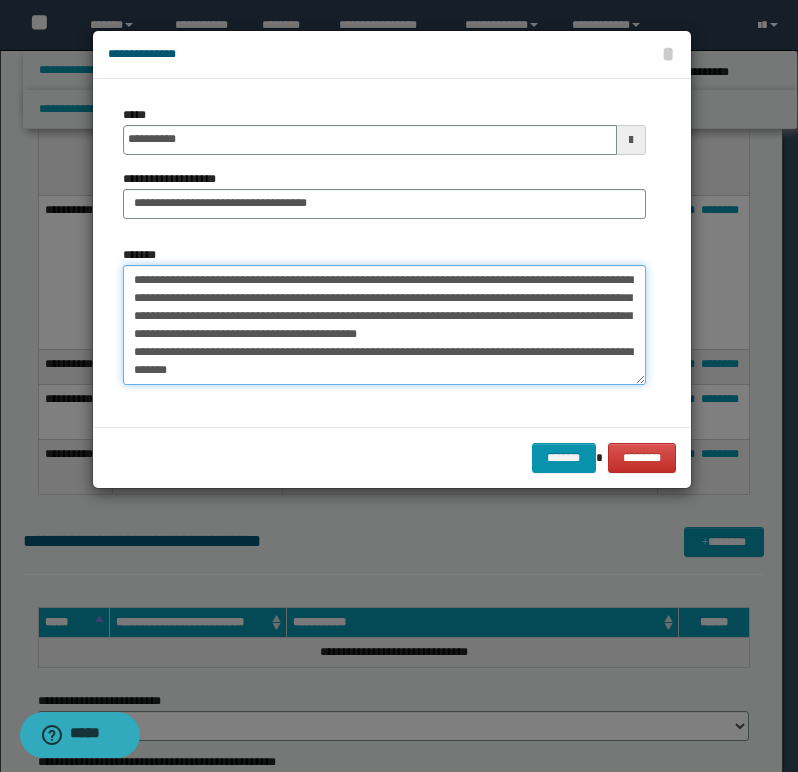 click on "*******" at bounding box center [384, 325] 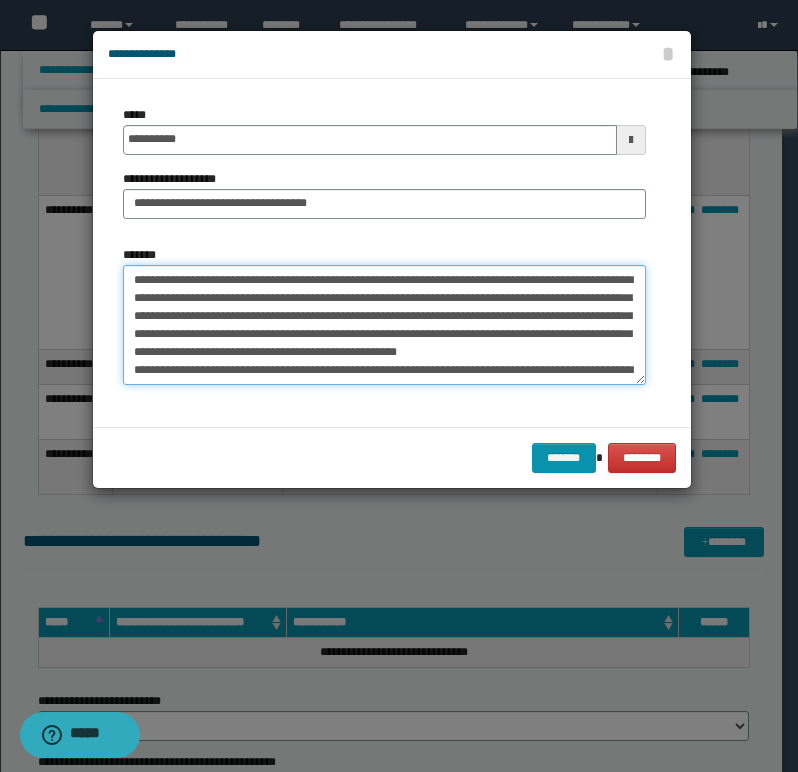 click on "*******" at bounding box center [384, 325] 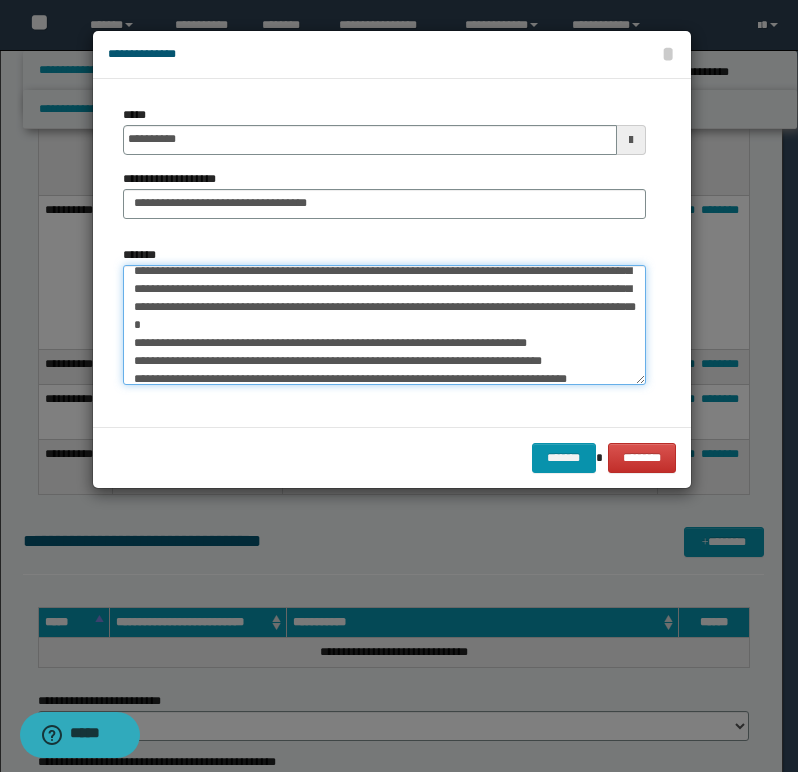 scroll, scrollTop: 100, scrollLeft: 0, axis: vertical 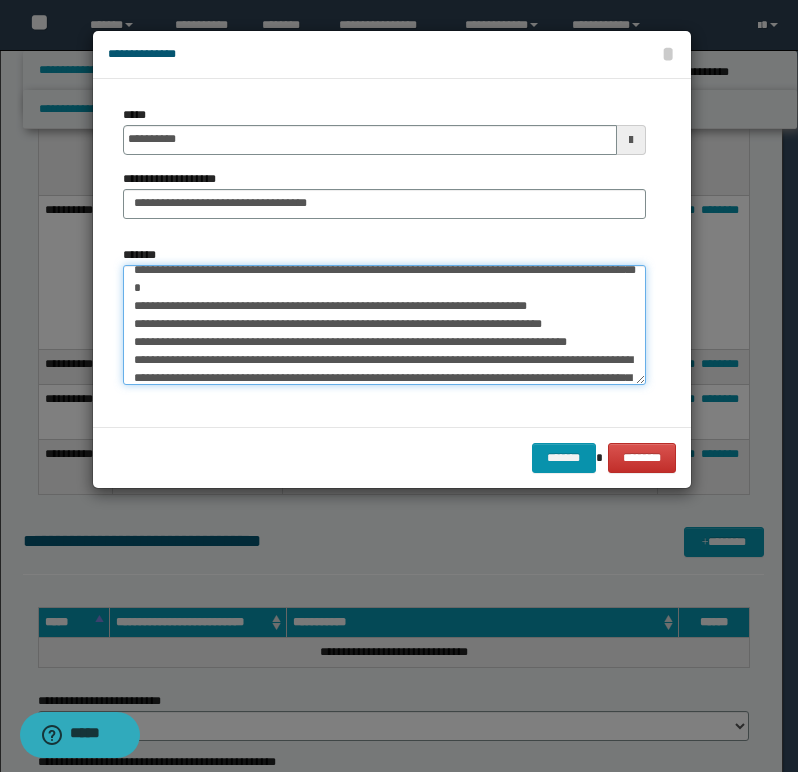 click on "*******" at bounding box center [384, 325] 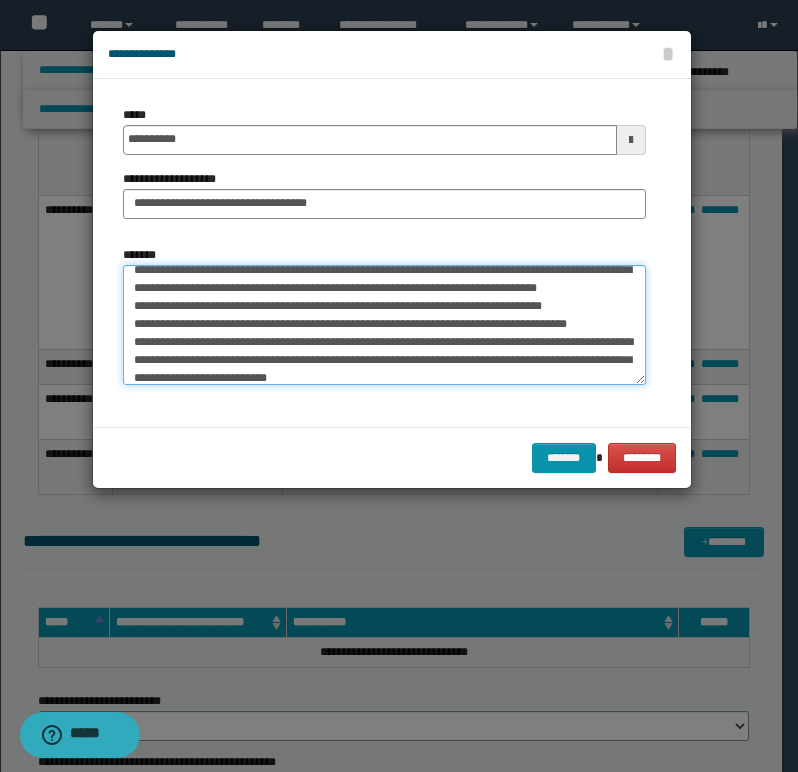 scroll, scrollTop: 82, scrollLeft: 0, axis: vertical 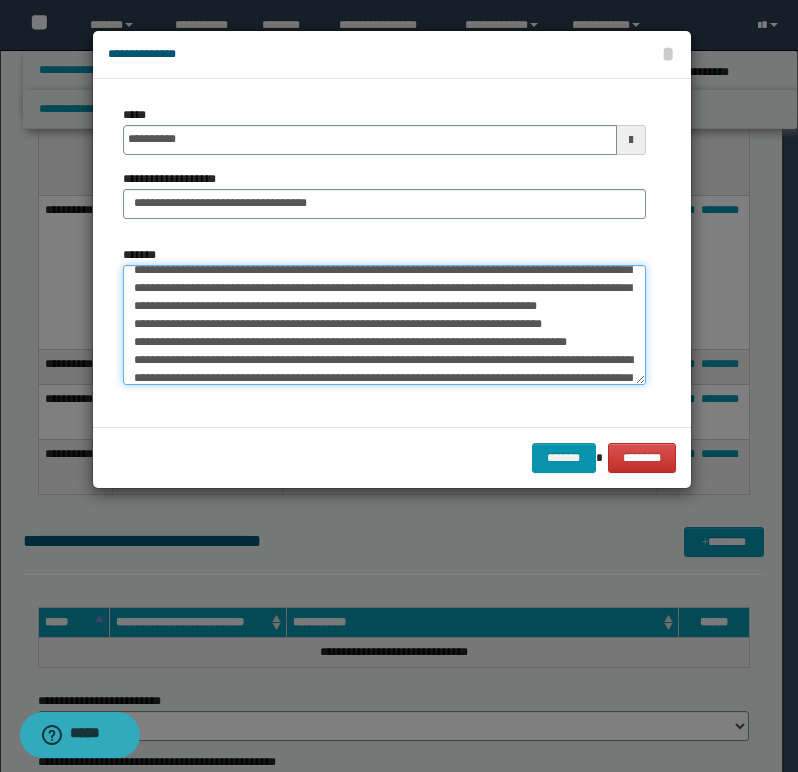 click on "*******" at bounding box center [384, 325] 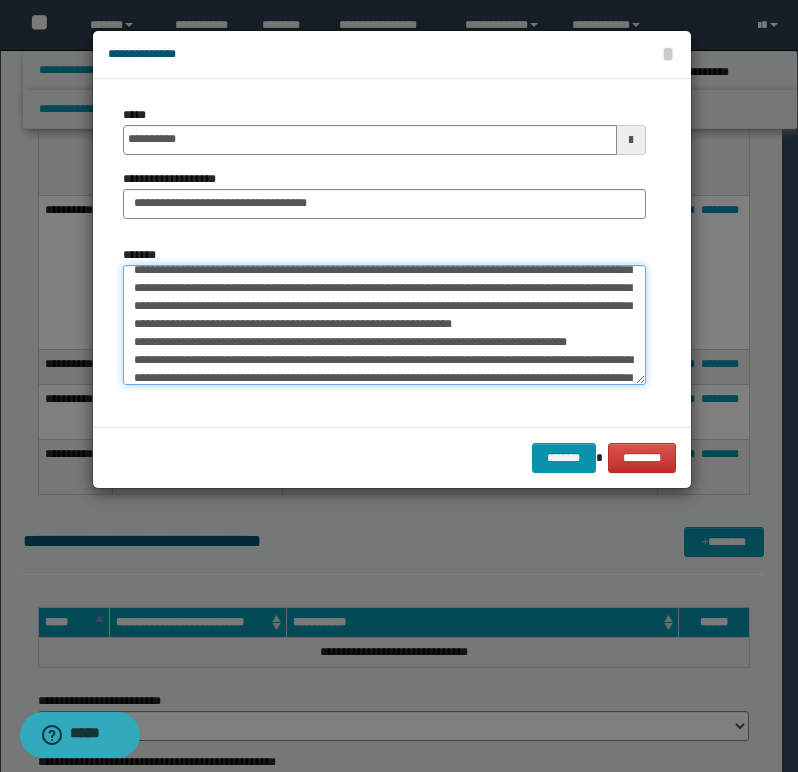 scroll, scrollTop: 64, scrollLeft: 0, axis: vertical 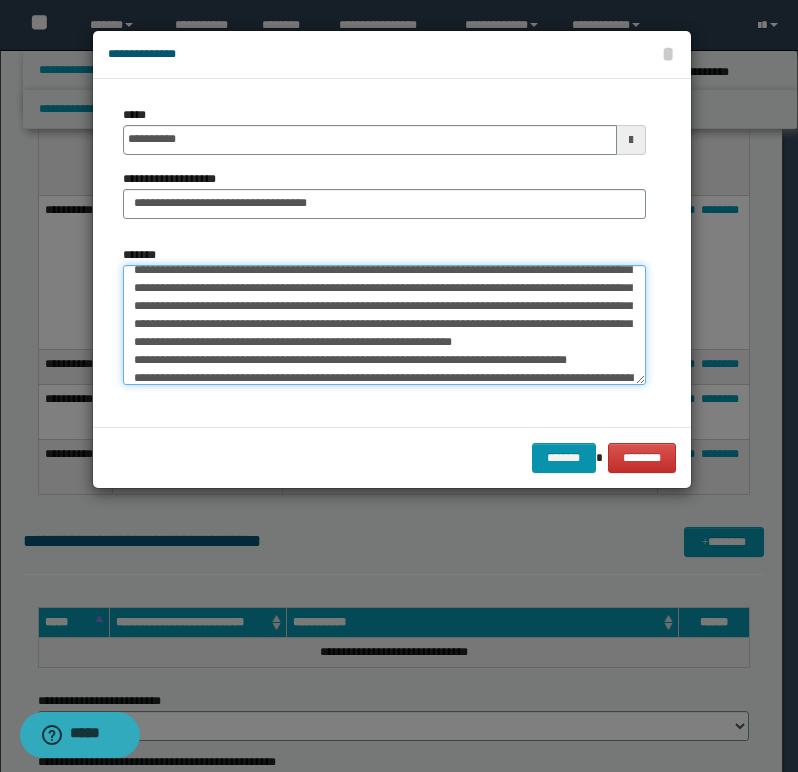 click on "*******" at bounding box center [384, 325] 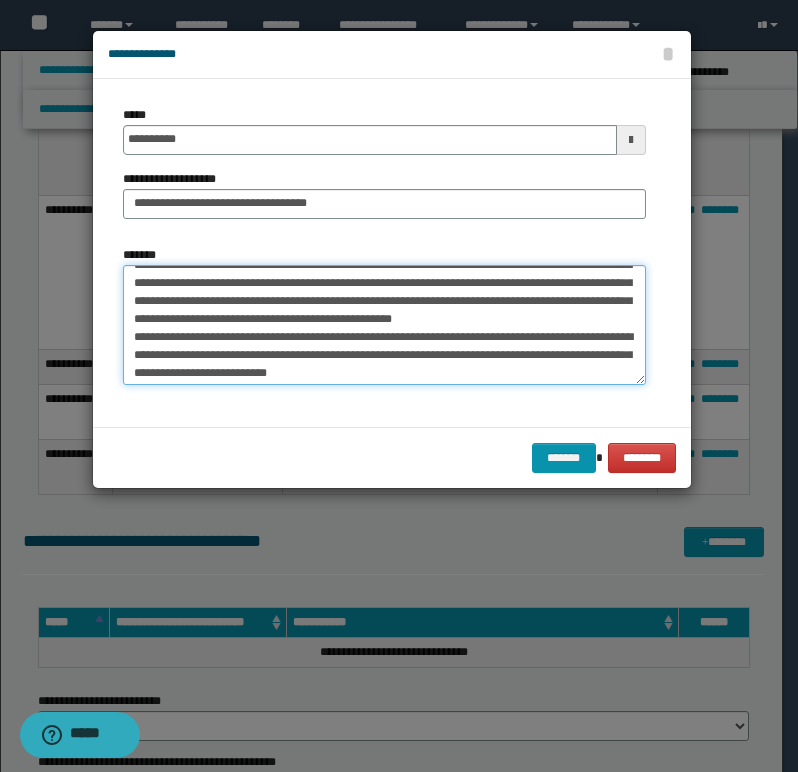 scroll, scrollTop: 144, scrollLeft: 0, axis: vertical 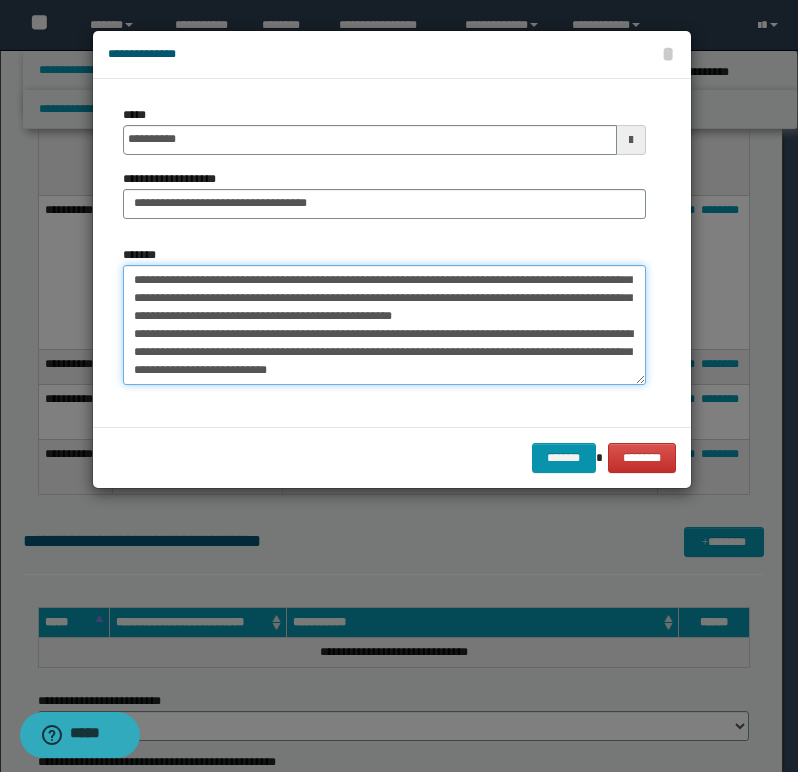 click on "*******" at bounding box center [384, 325] 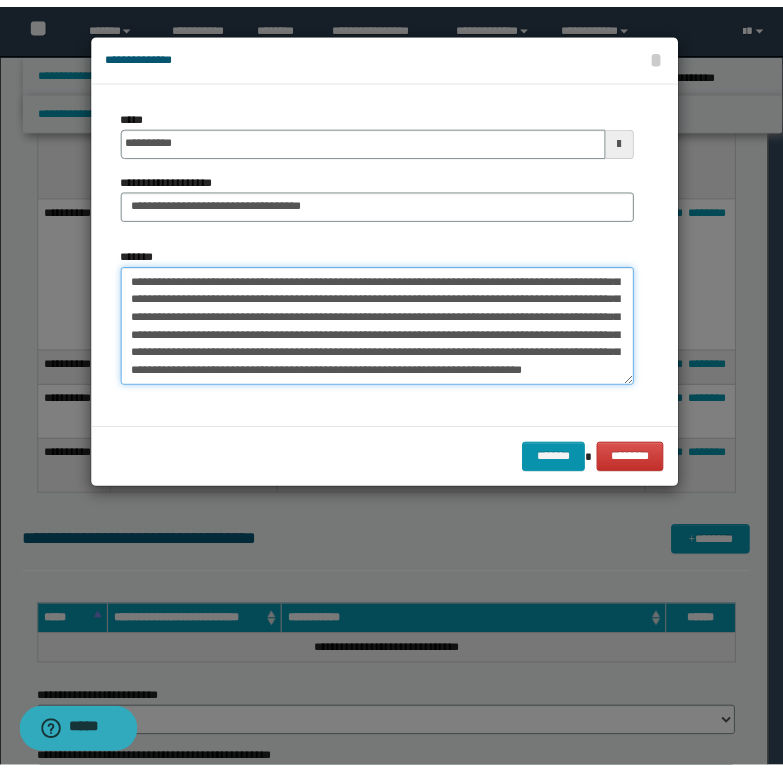 scroll, scrollTop: 126, scrollLeft: 0, axis: vertical 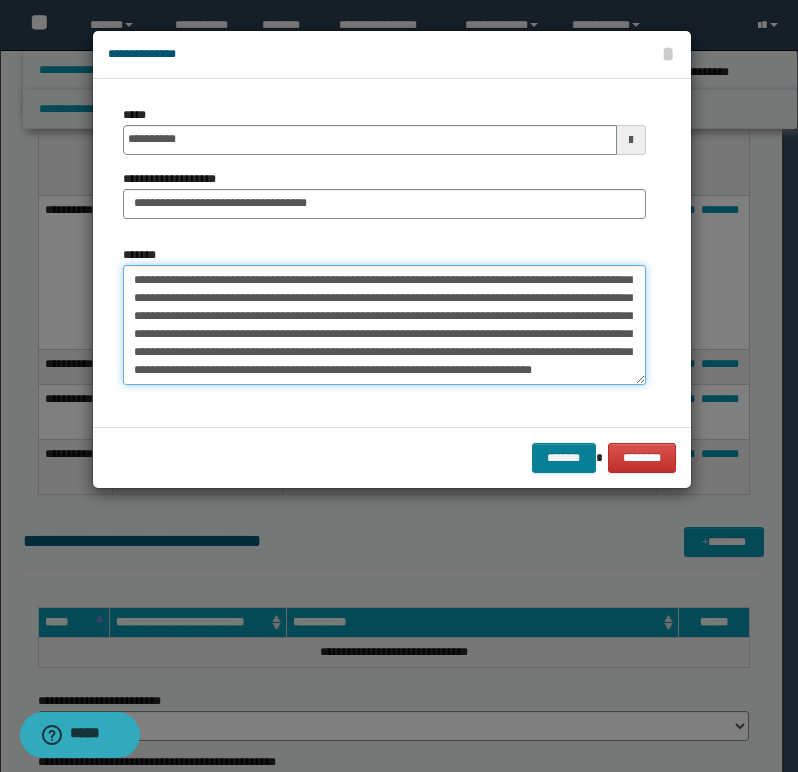 type on "**********" 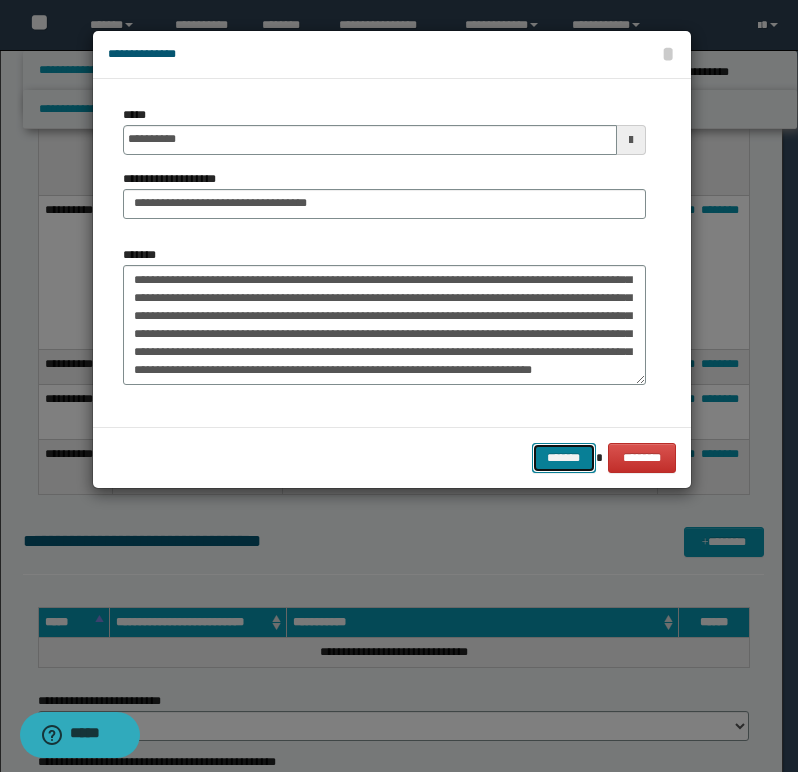 click on "*******" at bounding box center (564, 458) 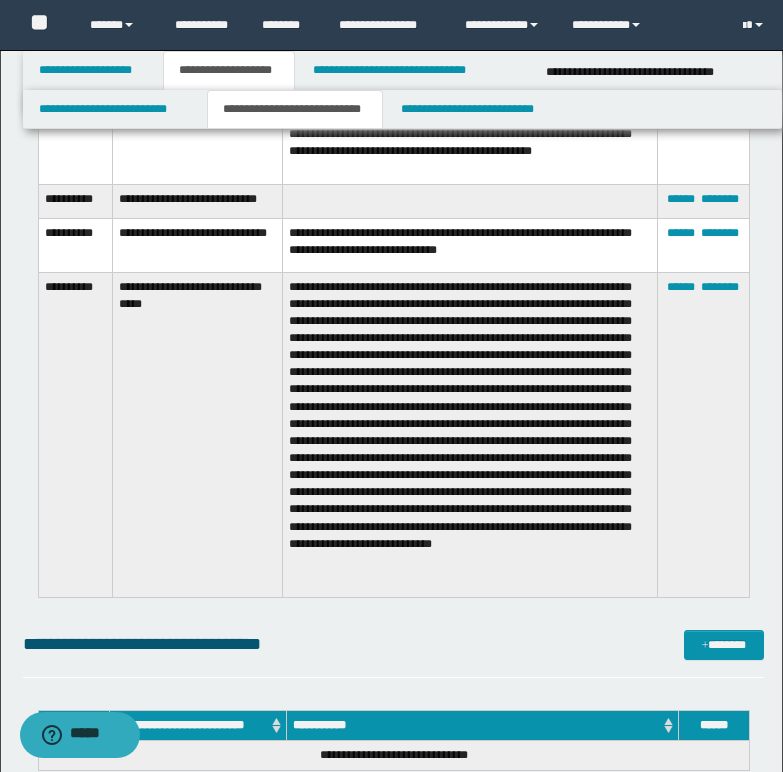 scroll, scrollTop: 4300, scrollLeft: 0, axis: vertical 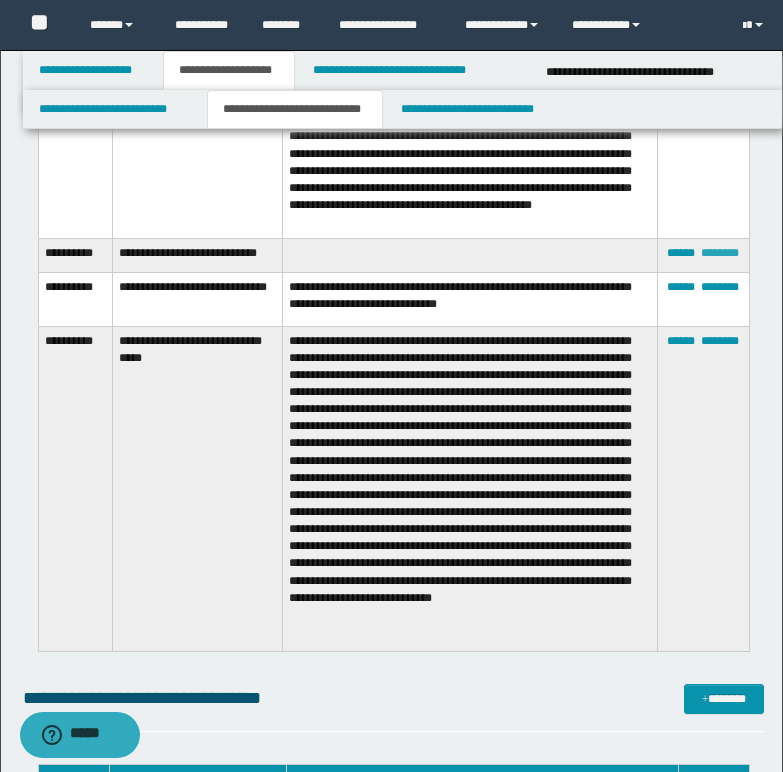 click on "********" at bounding box center (720, 253) 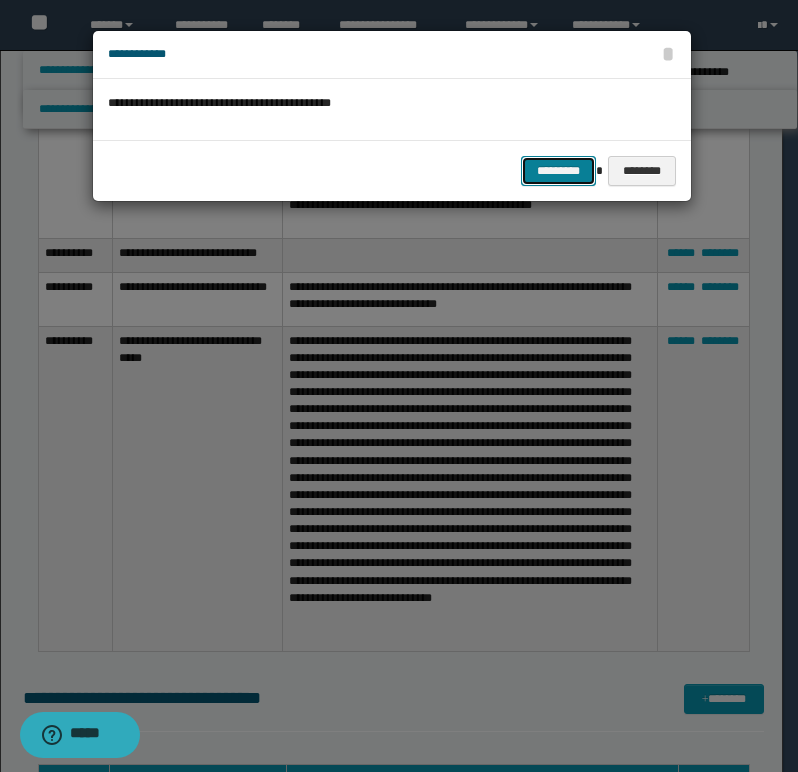 drag, startPoint x: 554, startPoint y: 160, endPoint x: 554, endPoint y: 171, distance: 11 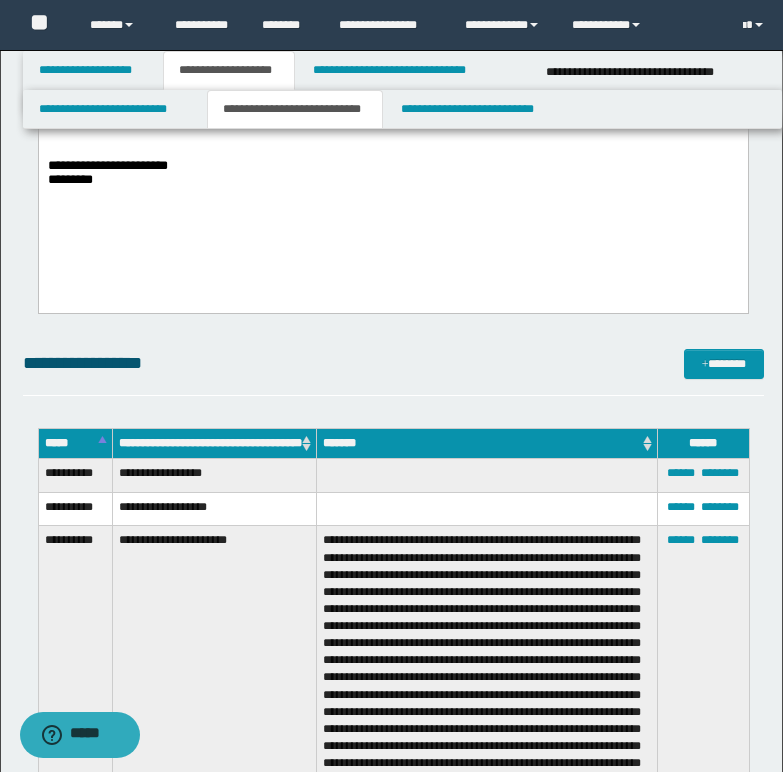 scroll, scrollTop: 600, scrollLeft: 0, axis: vertical 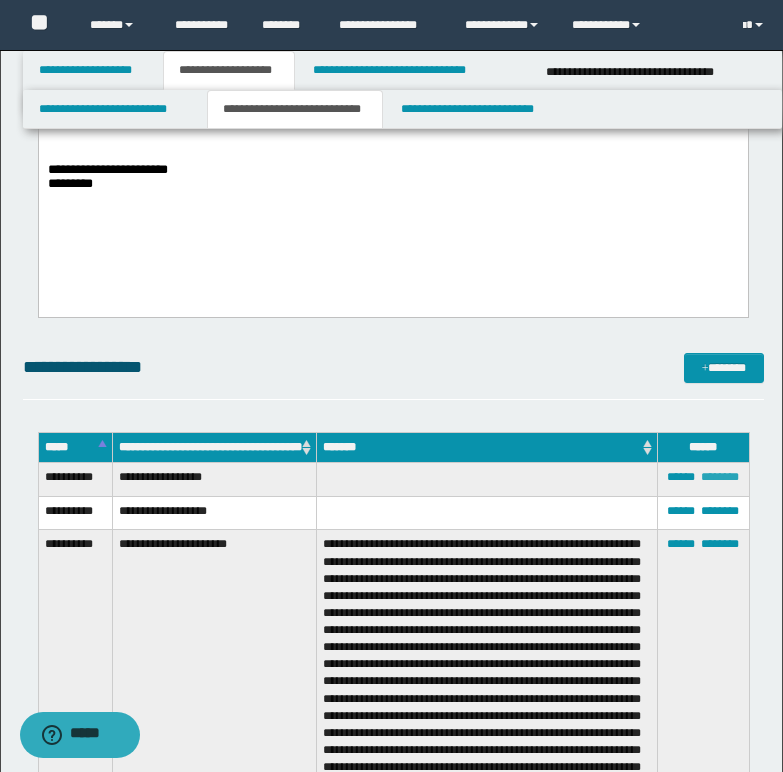 click on "********" at bounding box center [720, 477] 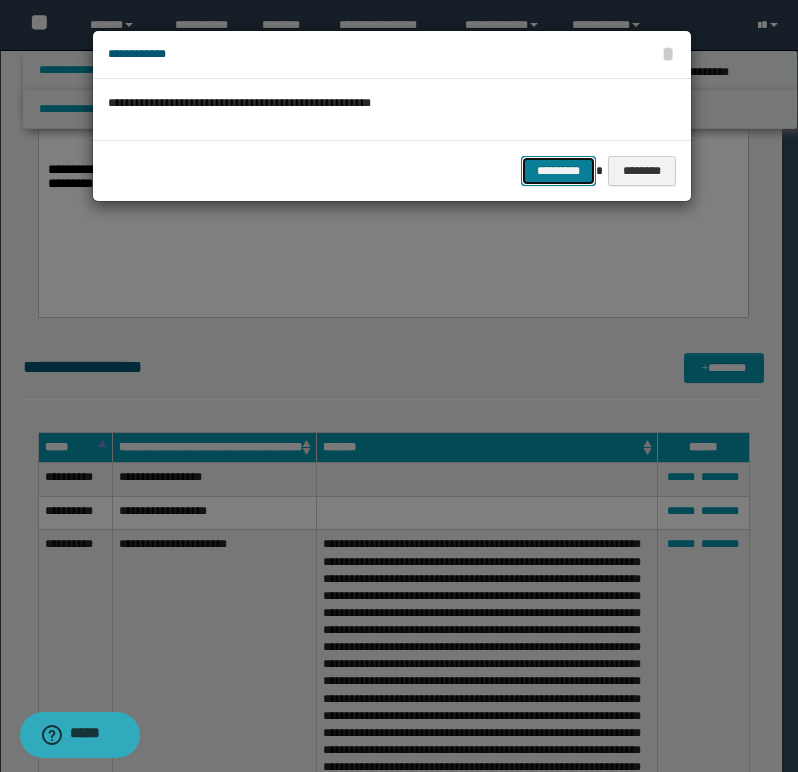 click on "*********" at bounding box center [558, 171] 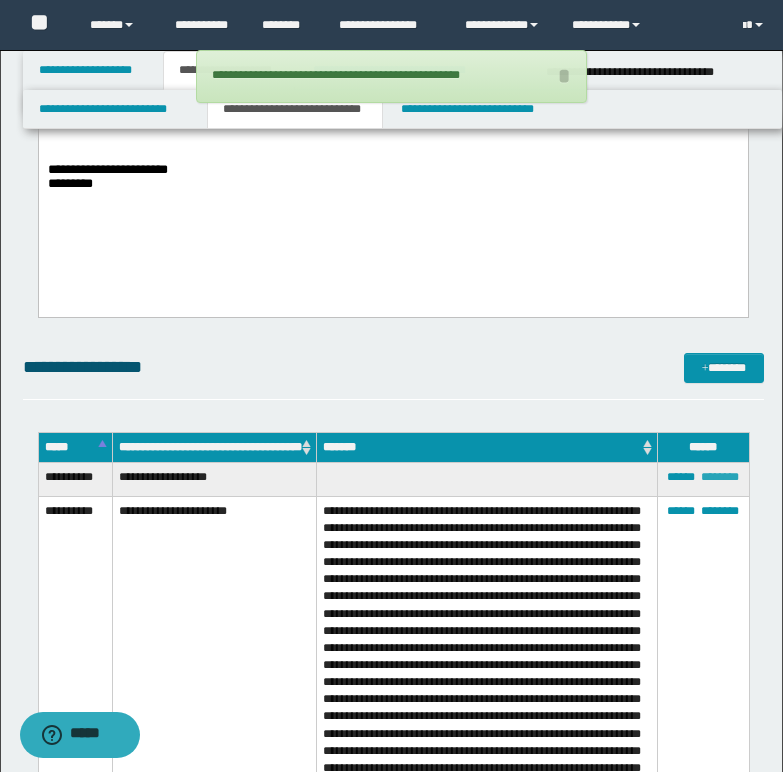 click on "********" at bounding box center (720, 477) 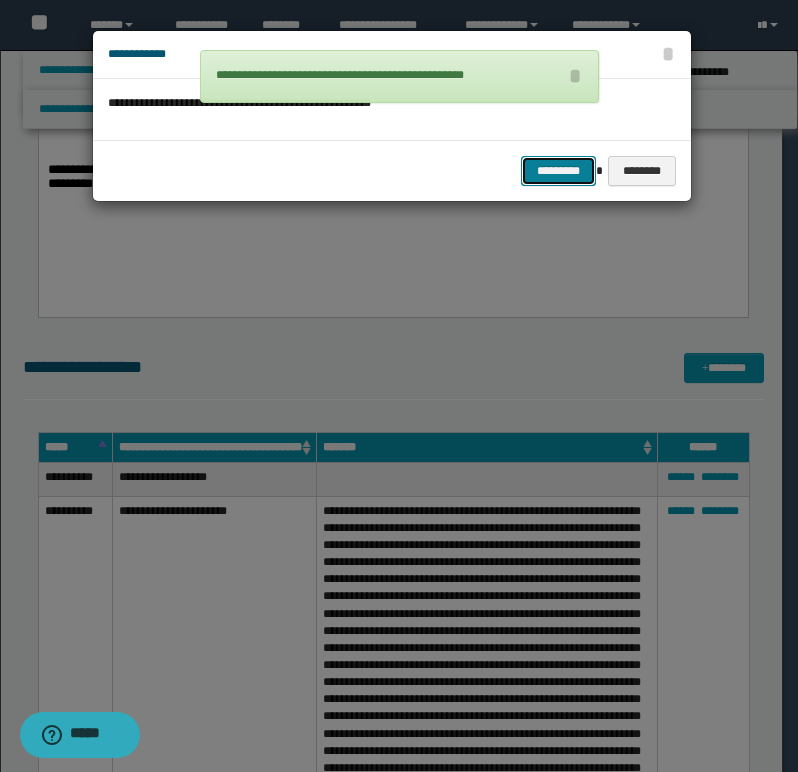 click on "*********" at bounding box center (558, 171) 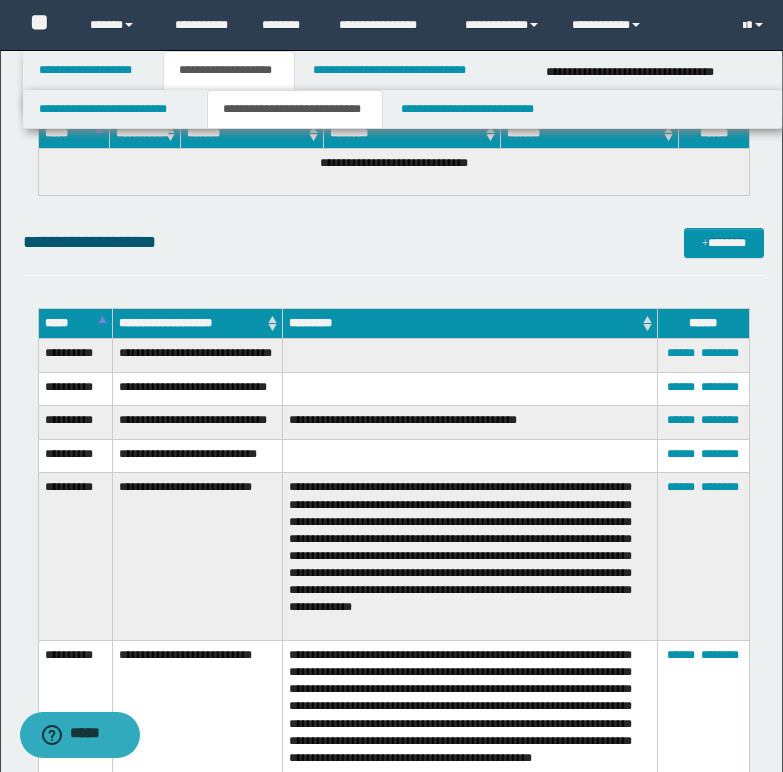 scroll, scrollTop: 3800, scrollLeft: 0, axis: vertical 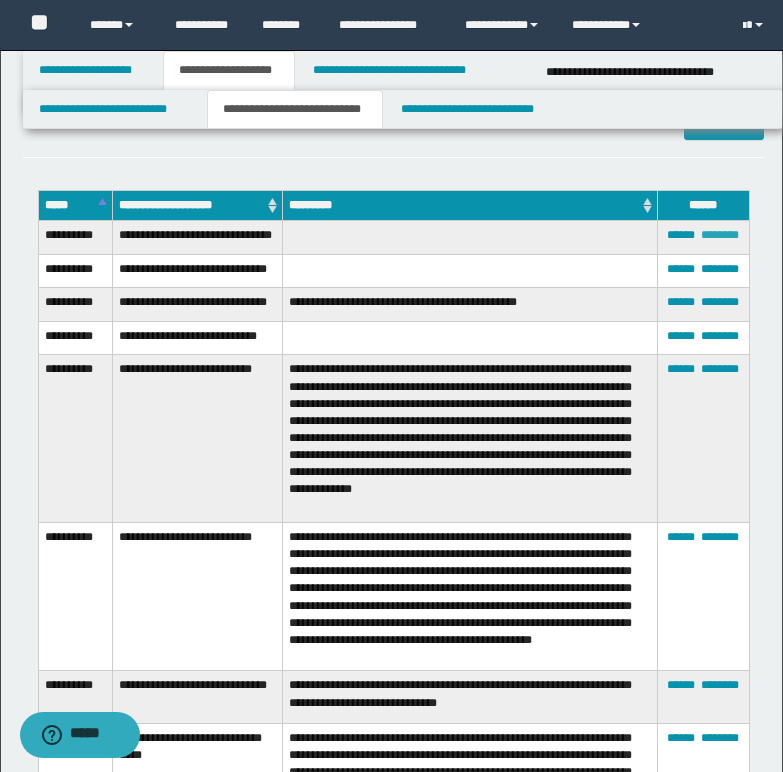 click on "********" at bounding box center [720, 235] 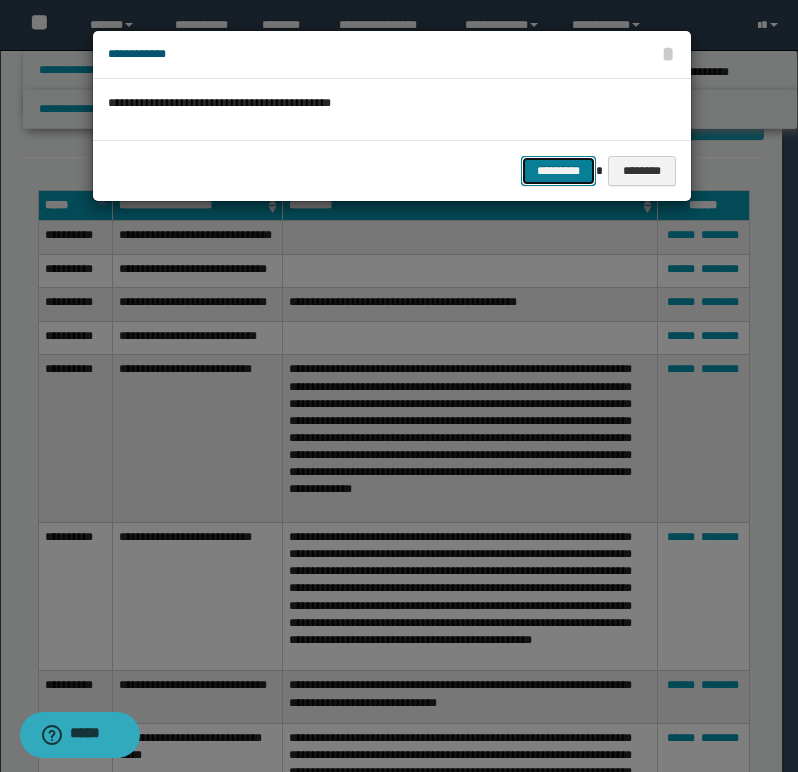 click on "*********" at bounding box center [558, 171] 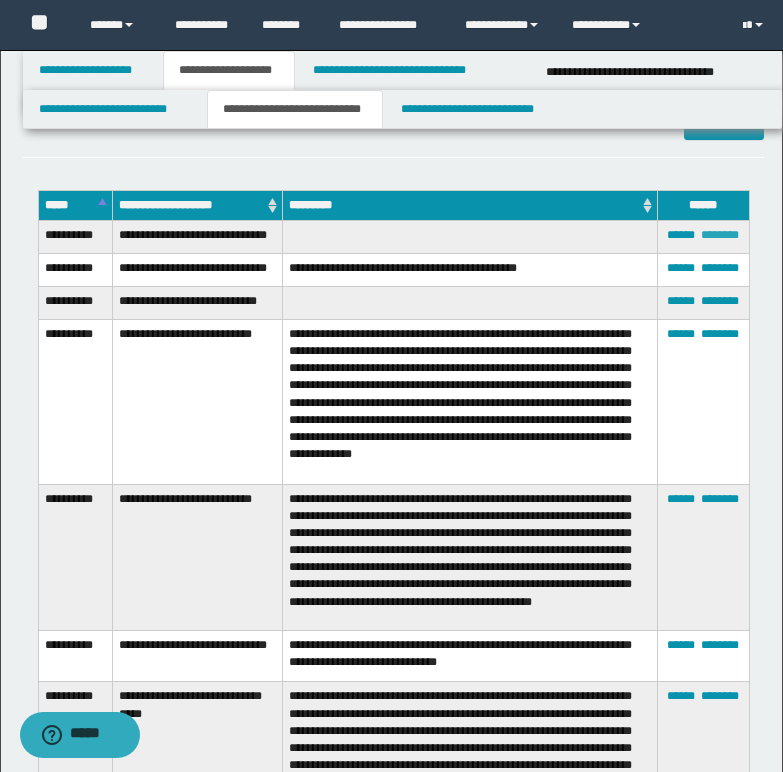 click on "********" at bounding box center (720, 235) 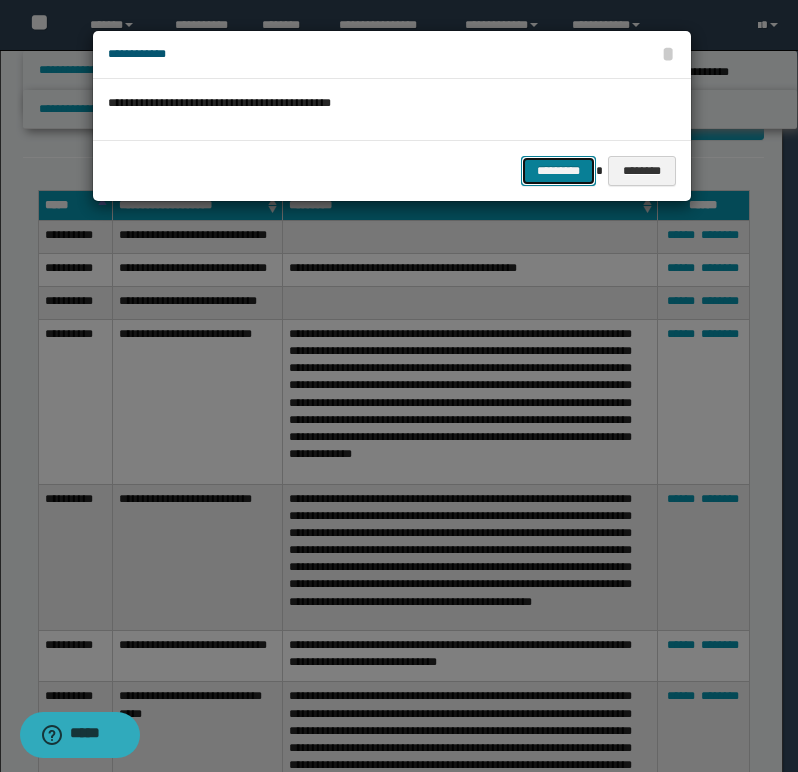 click on "*********" at bounding box center [558, 171] 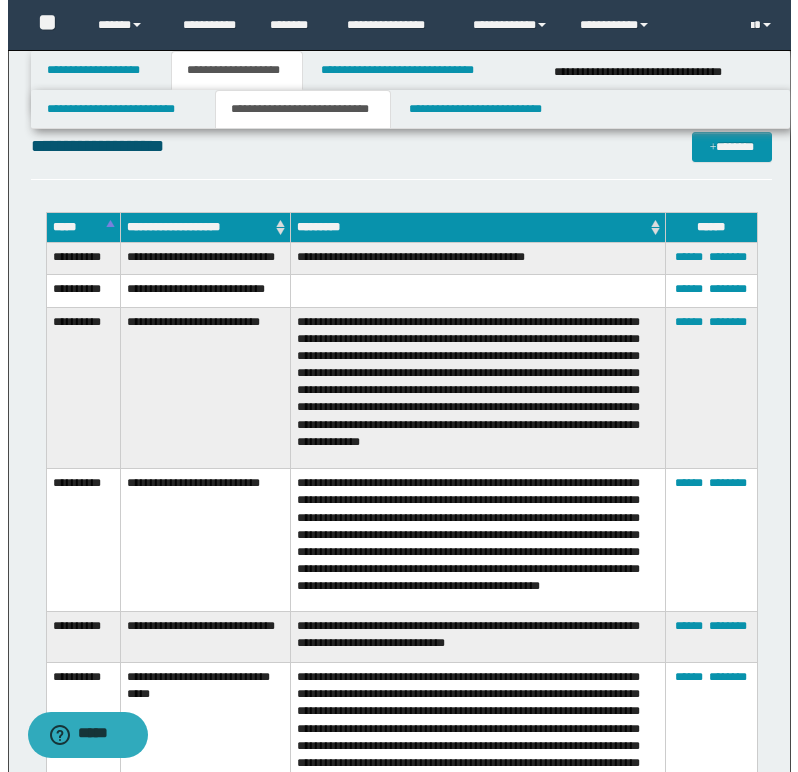 scroll, scrollTop: 3700, scrollLeft: 0, axis: vertical 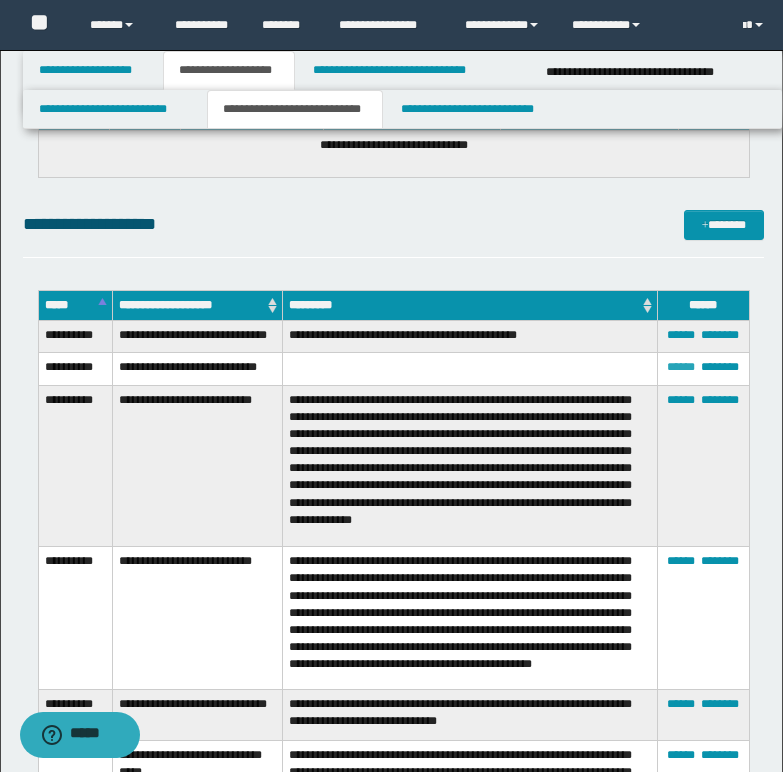 click on "******" at bounding box center [681, 367] 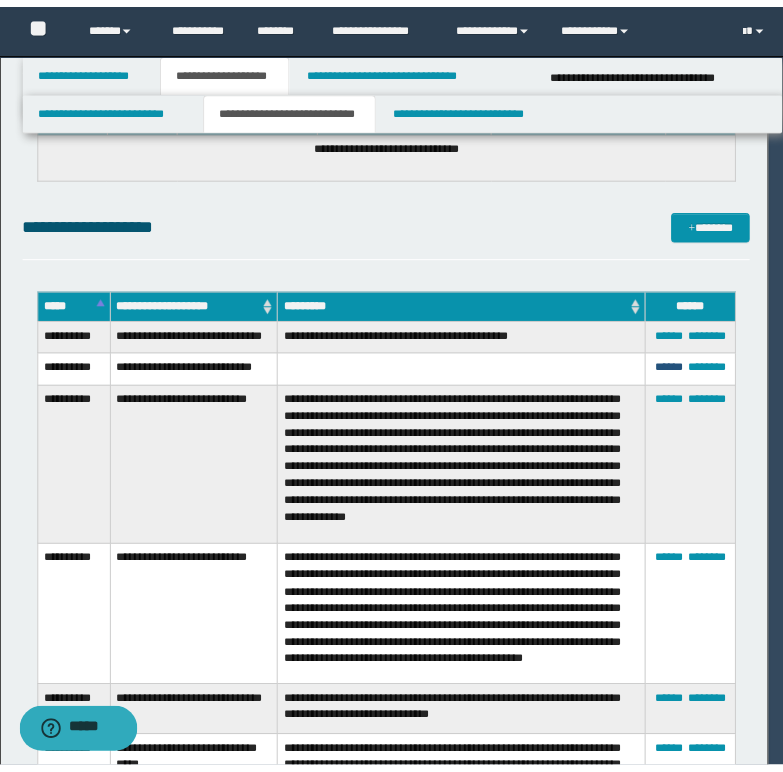 scroll, scrollTop: 0, scrollLeft: 0, axis: both 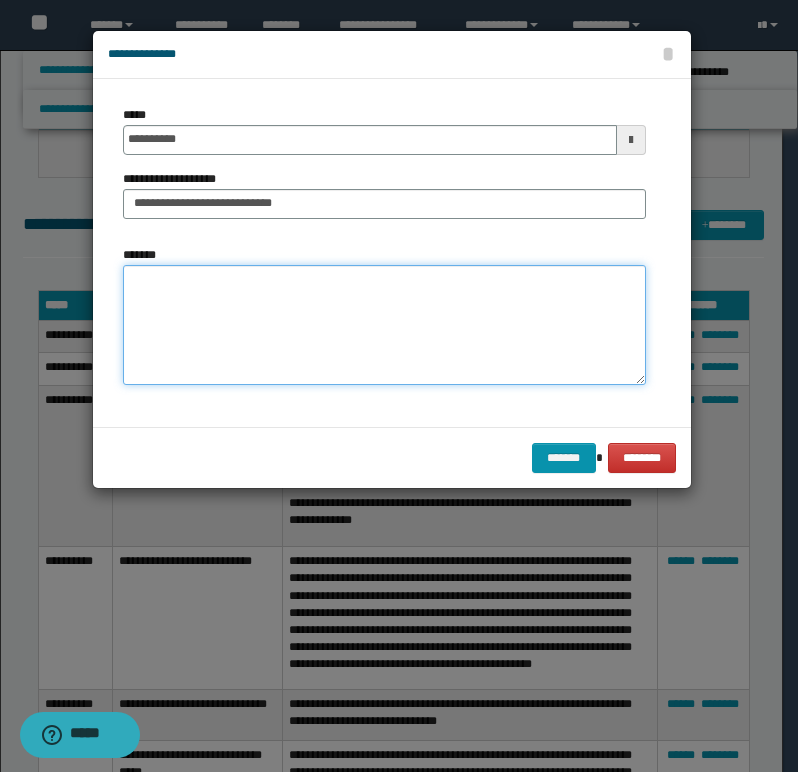 paste on "**********" 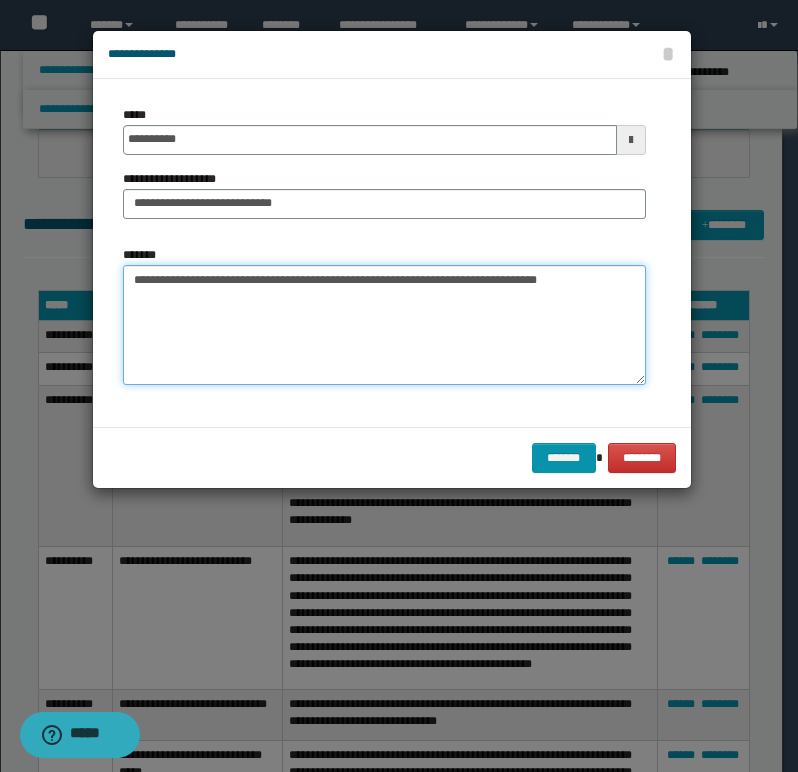 click on "**********" at bounding box center [384, 325] 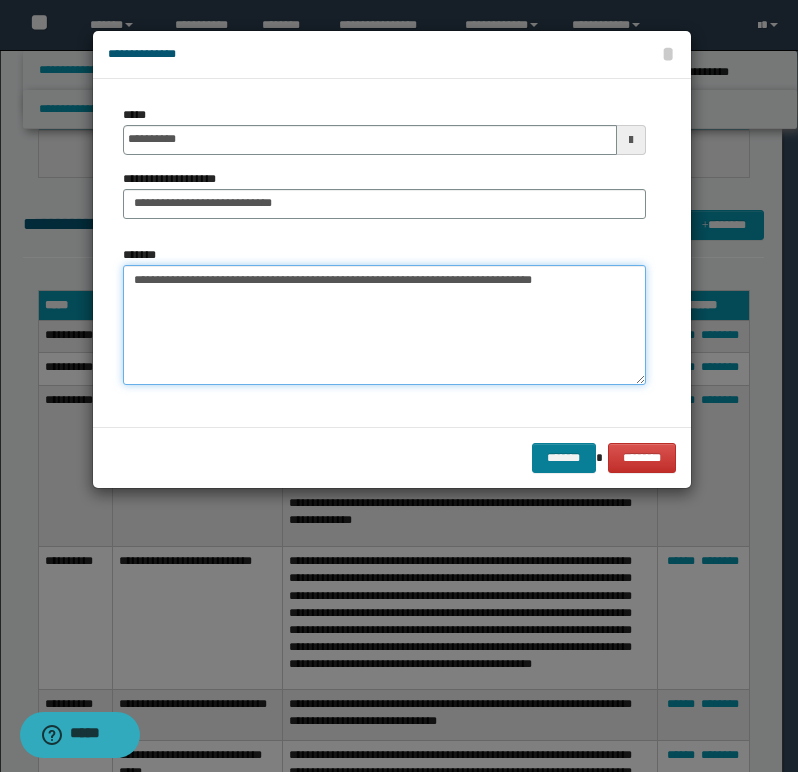 type on "**********" 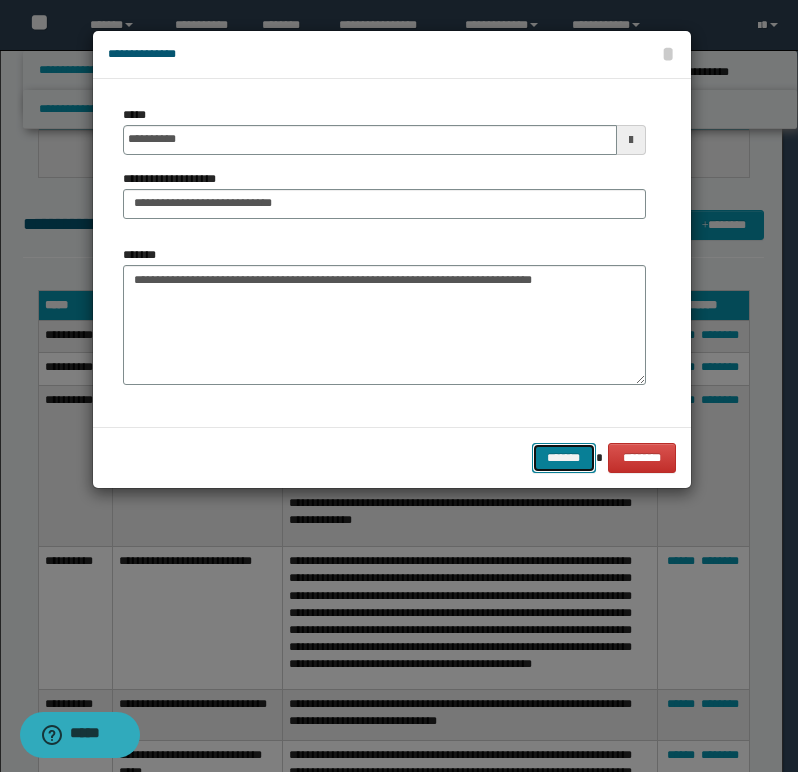click on "*******" at bounding box center (564, 458) 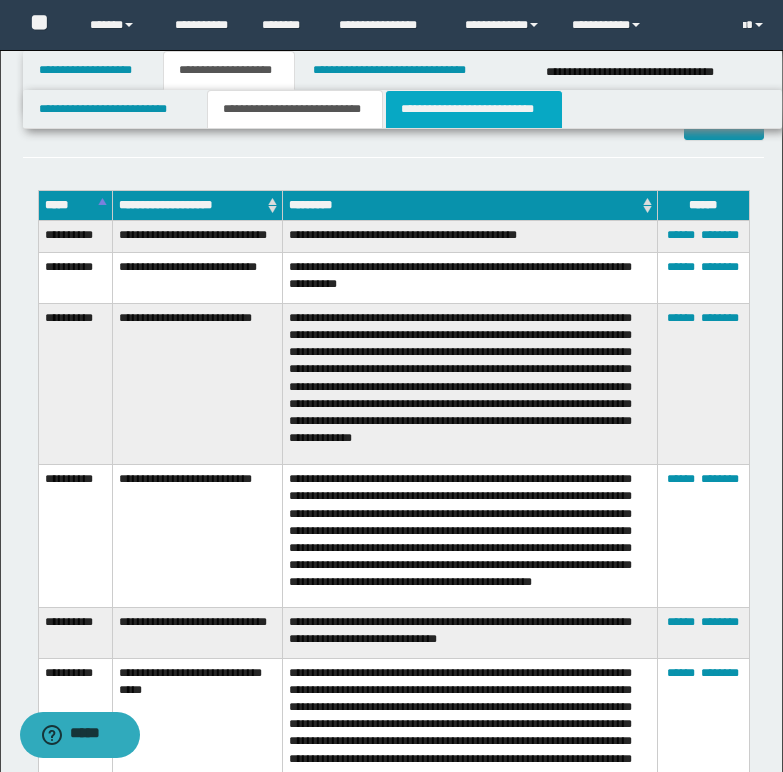 click on "**********" at bounding box center [474, 109] 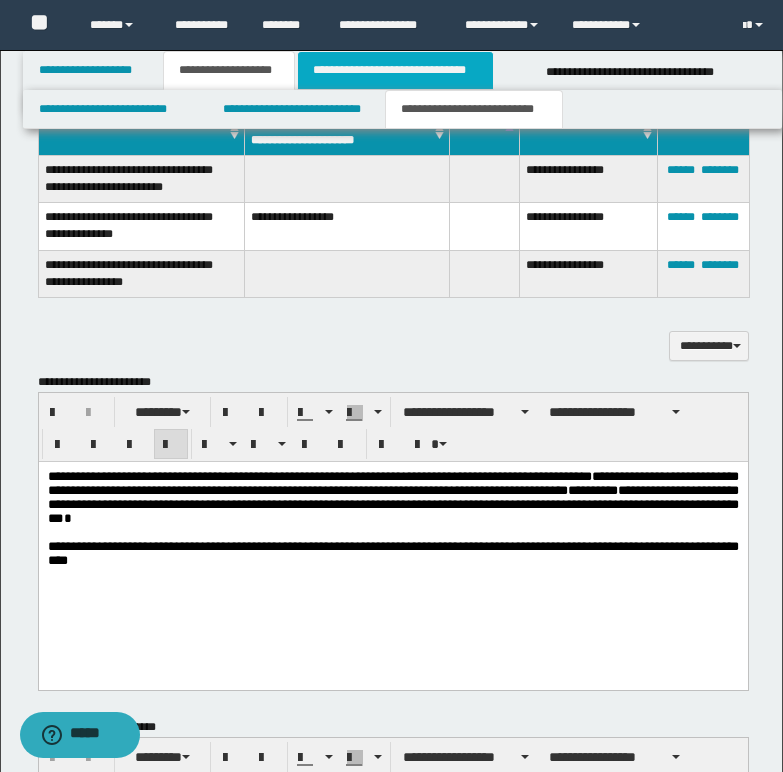 scroll, scrollTop: 1252, scrollLeft: 0, axis: vertical 